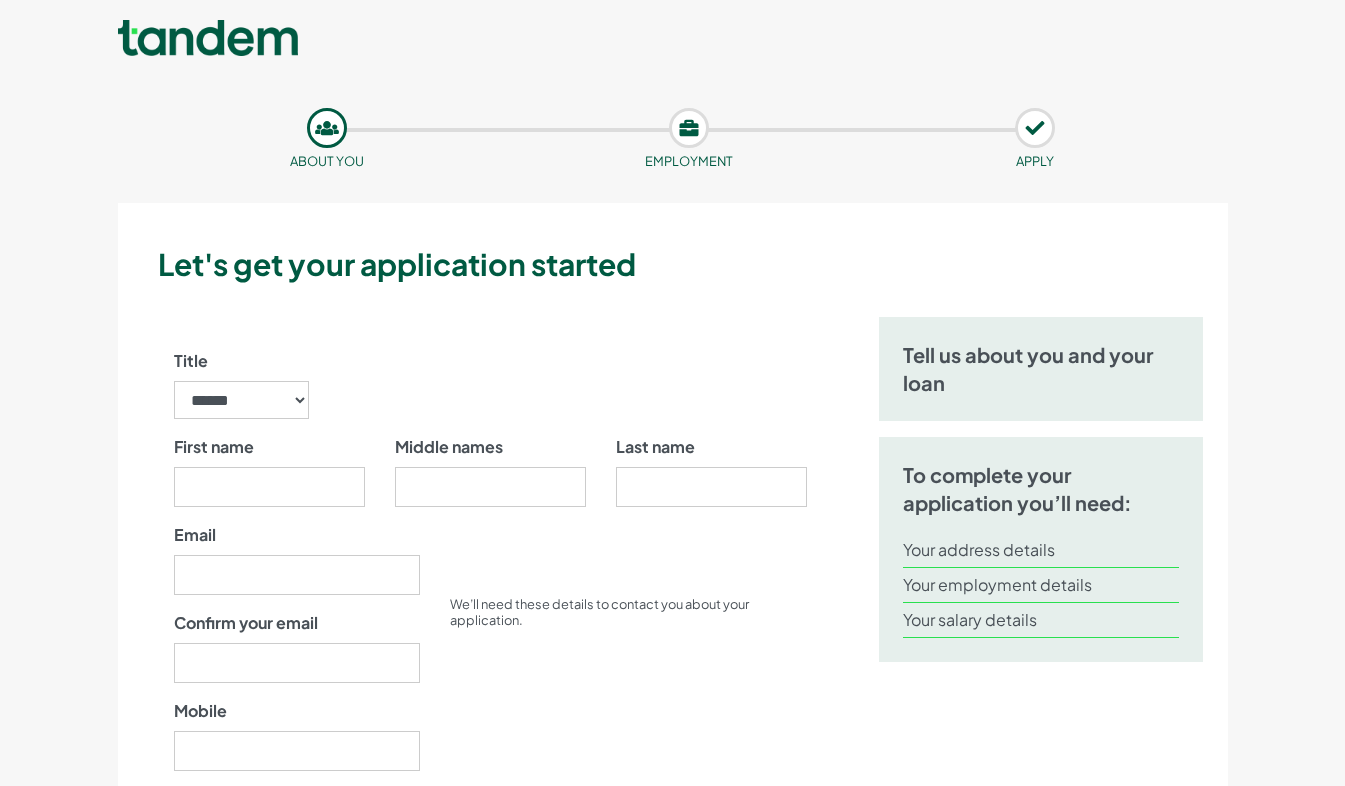 scroll, scrollTop: 0, scrollLeft: 0, axis: both 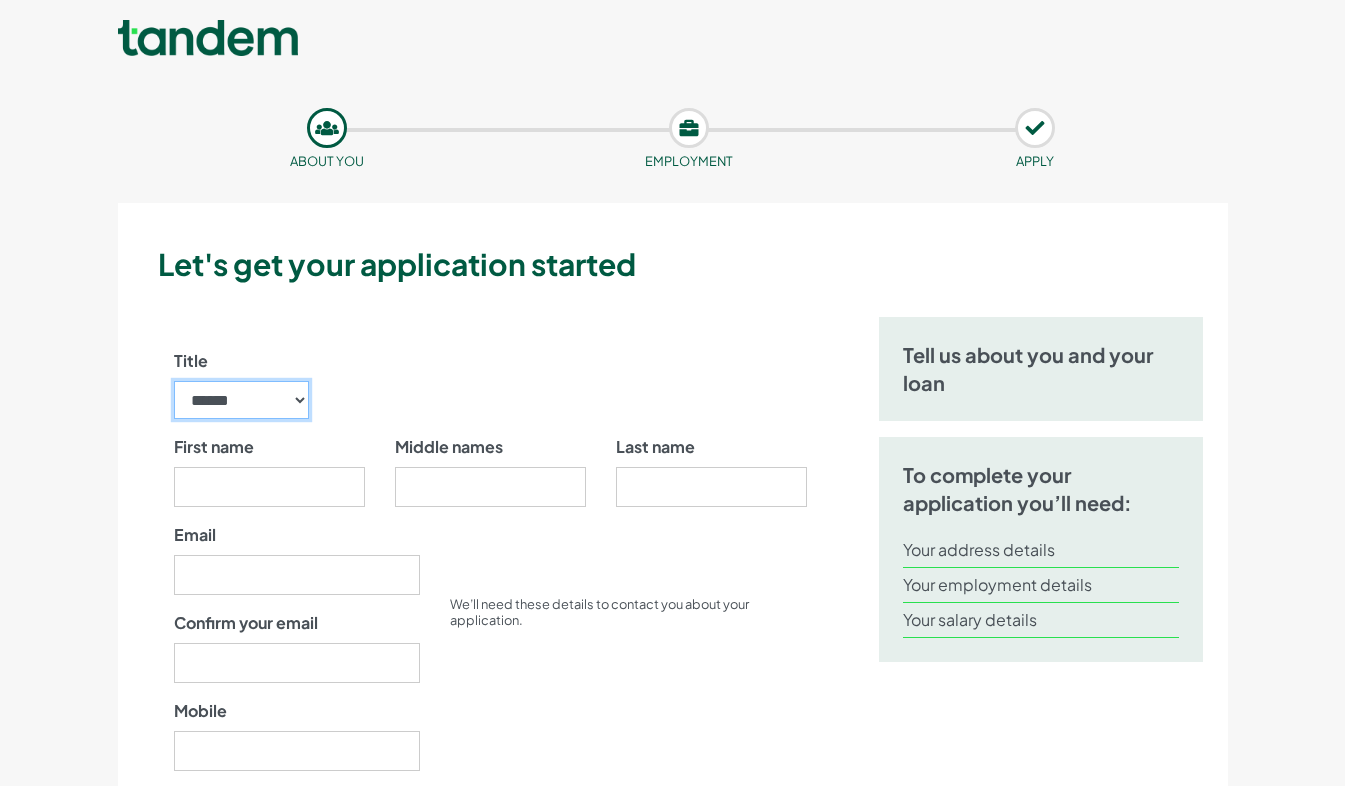click on "******
**
***
****
**
**
****" at bounding box center [242, 400] 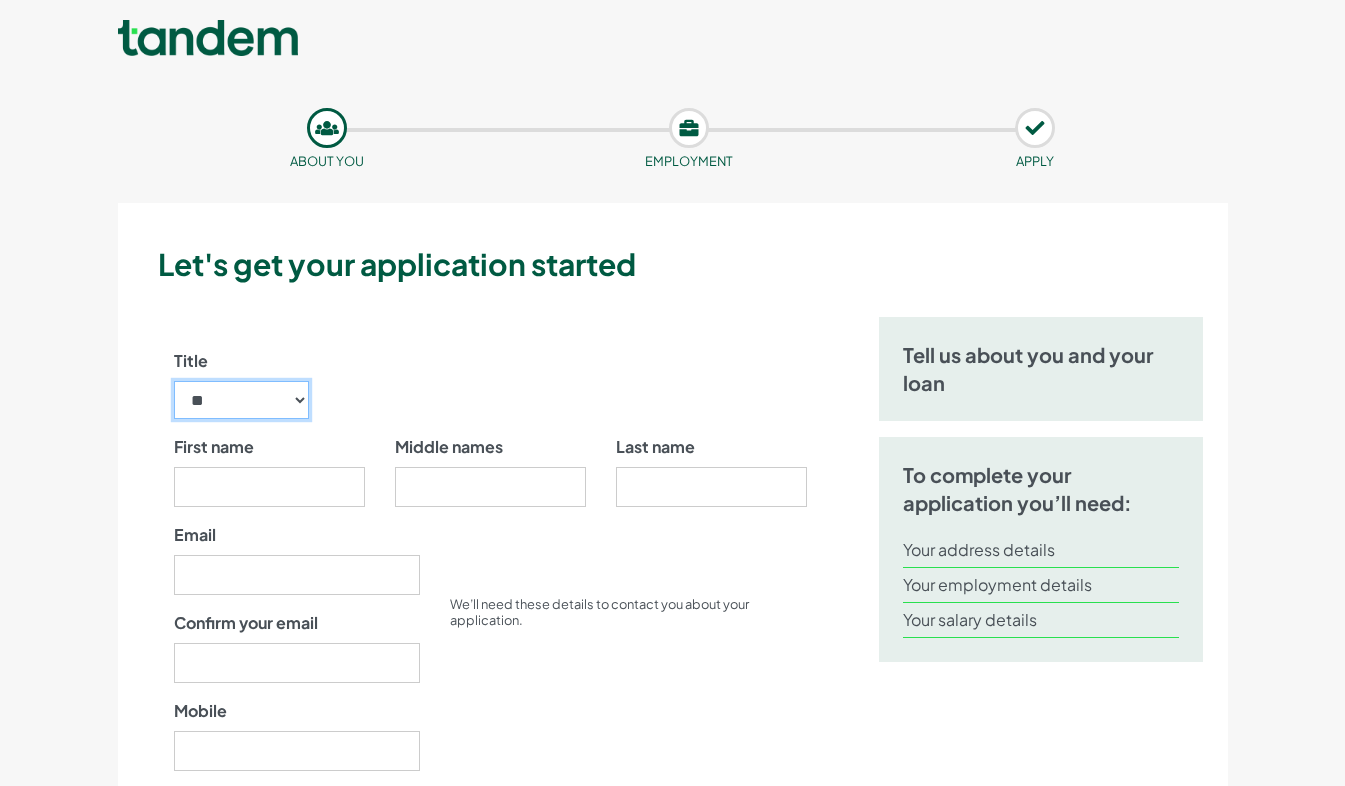click on "******
**
***
****
**
**
****" at bounding box center [242, 400] 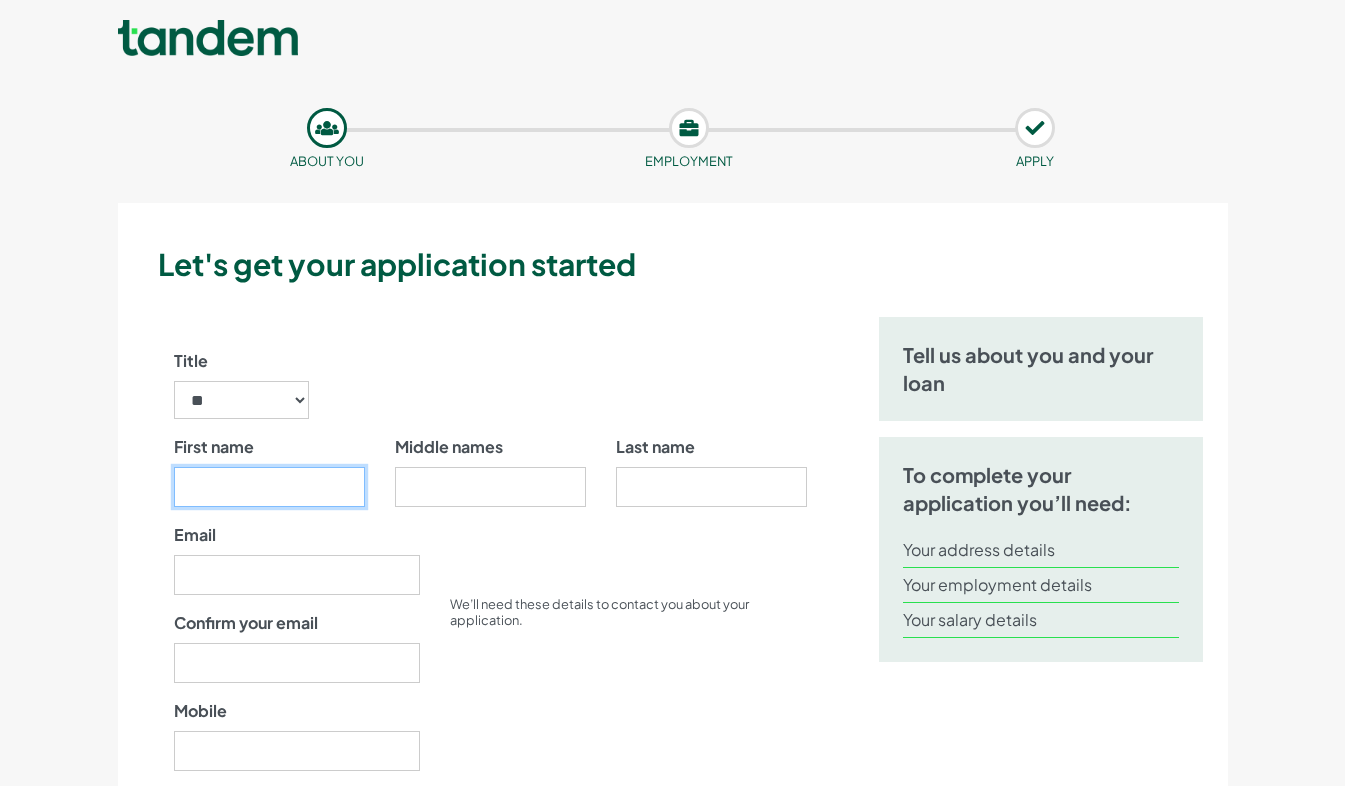 click on "First name" at bounding box center [269, 487] 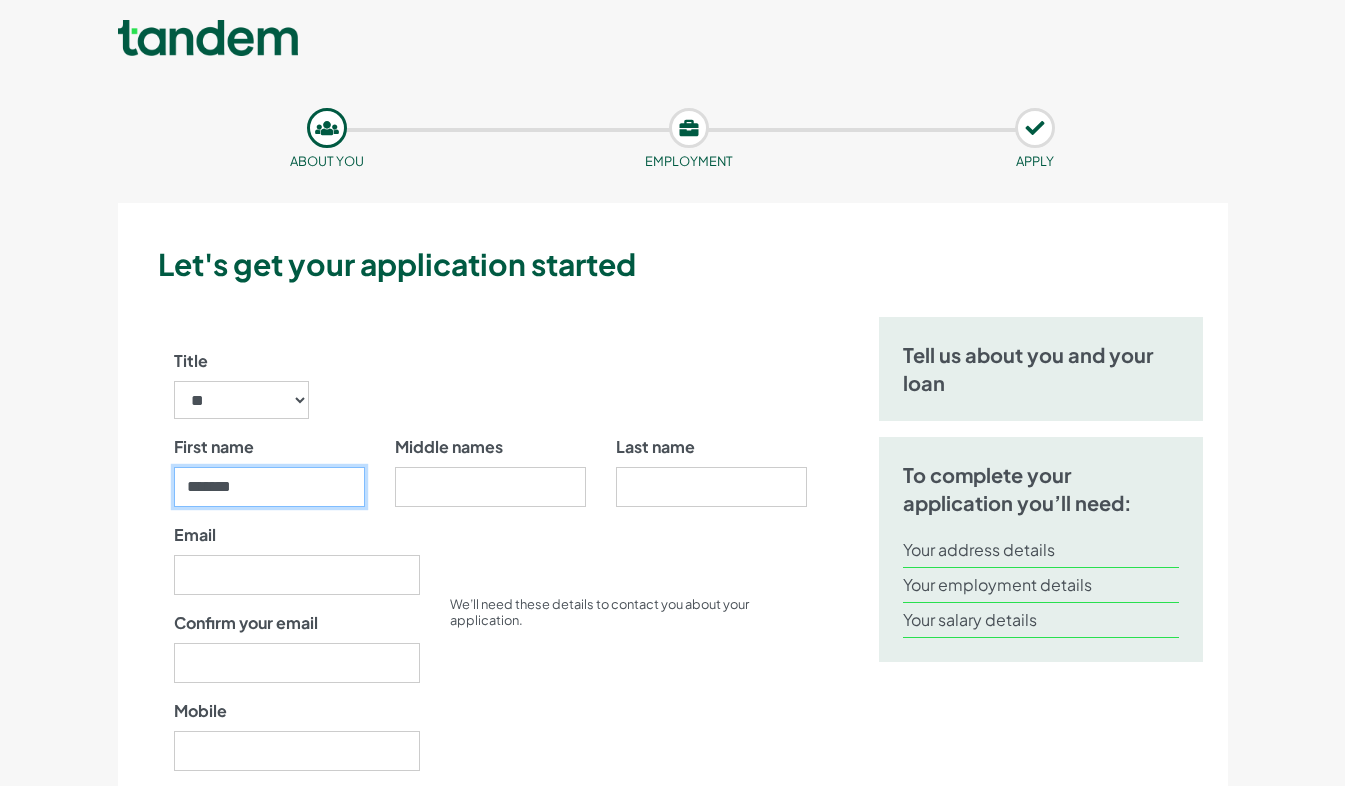 type on "*******" 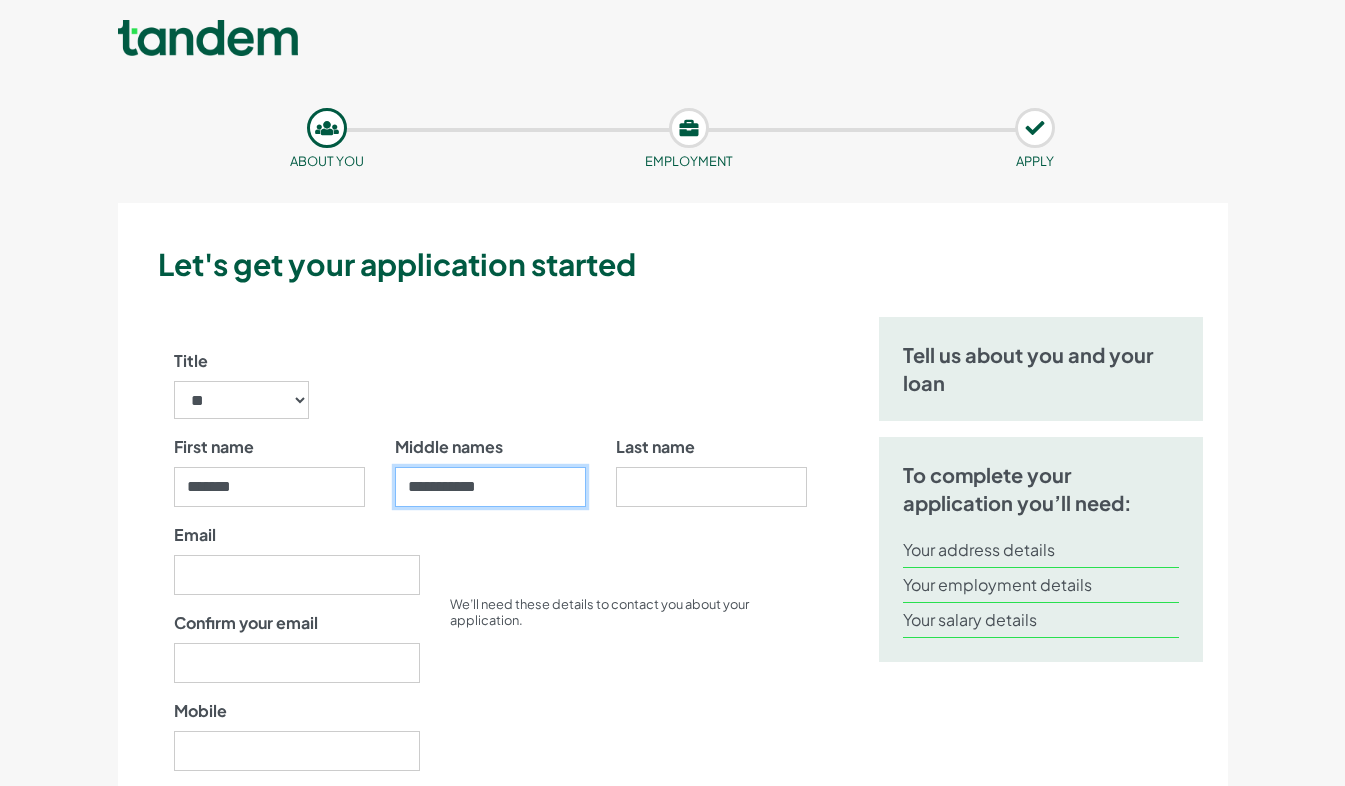 type on "**********" 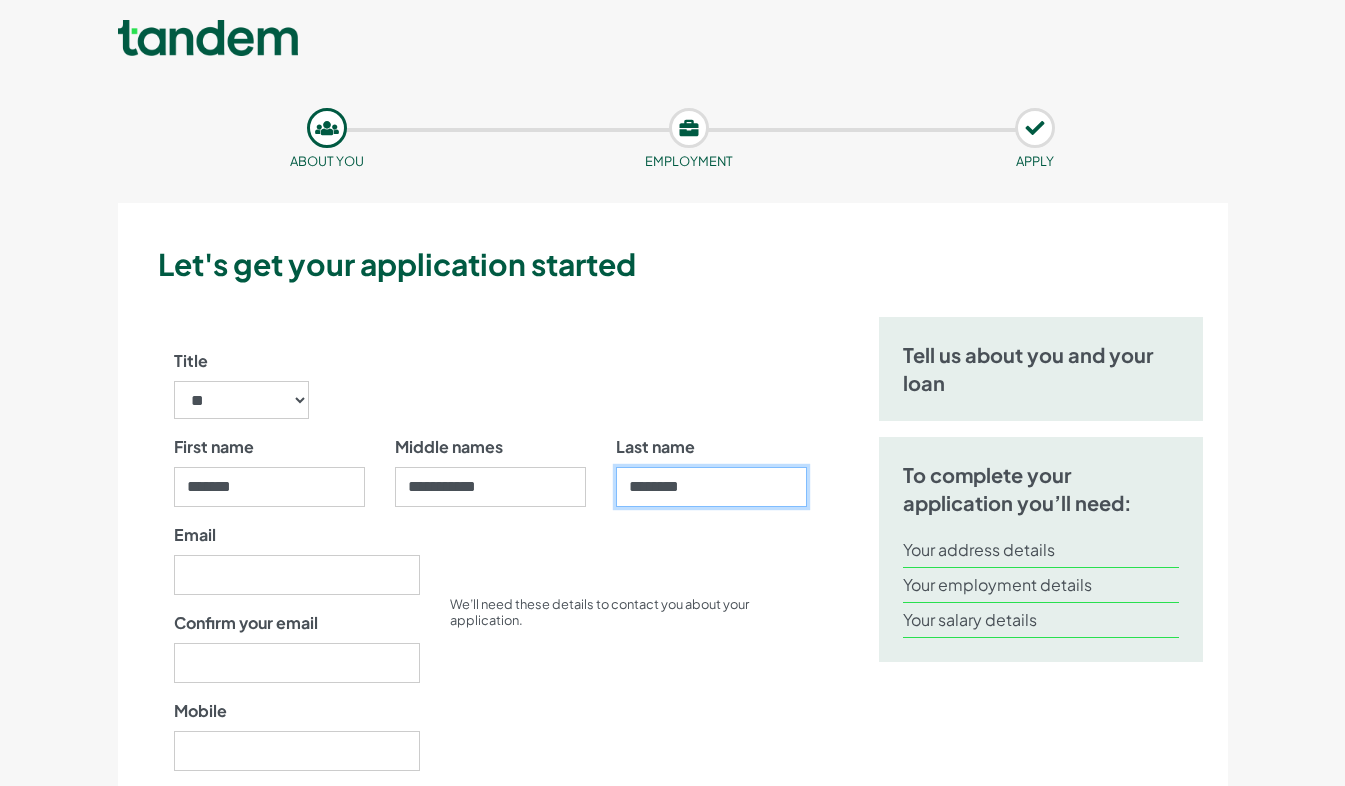 type on "********" 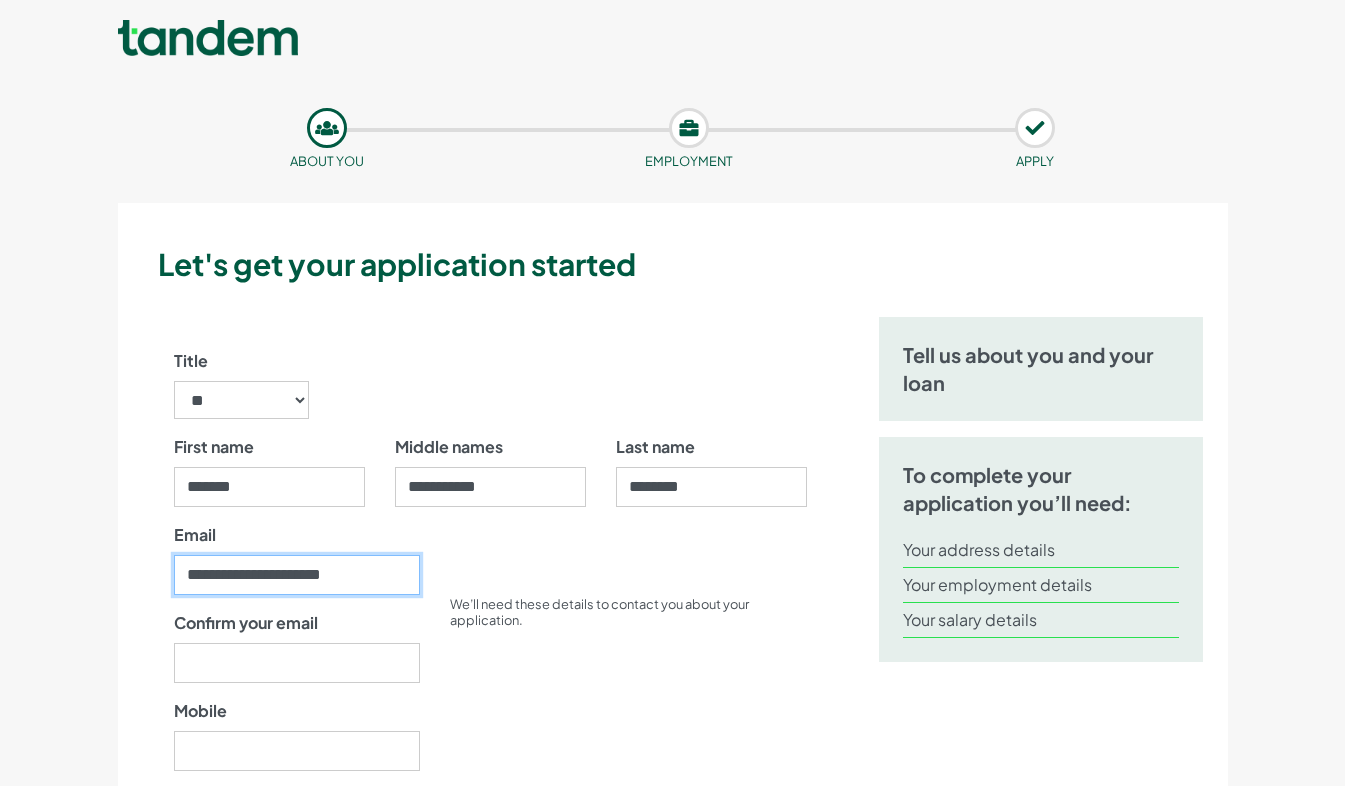 type on "**********" 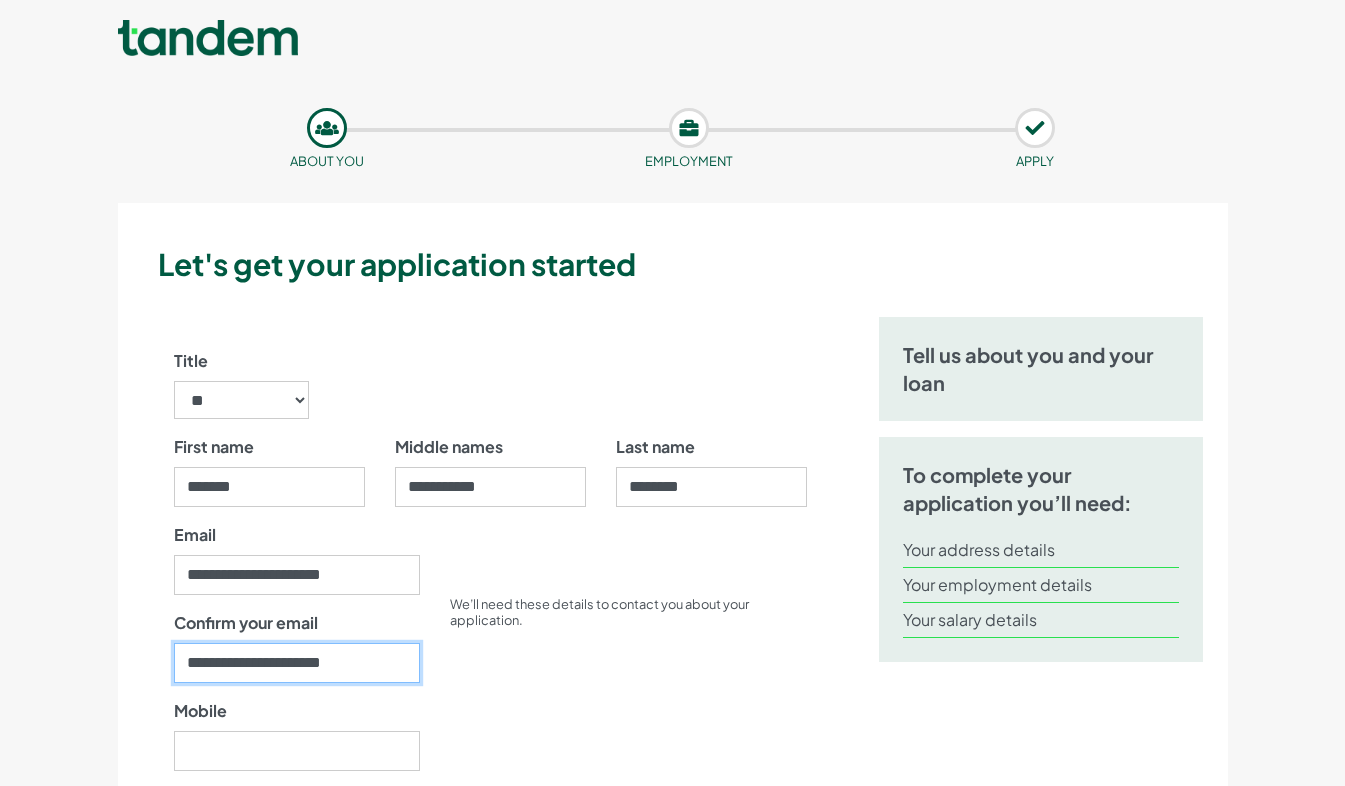 type on "**********" 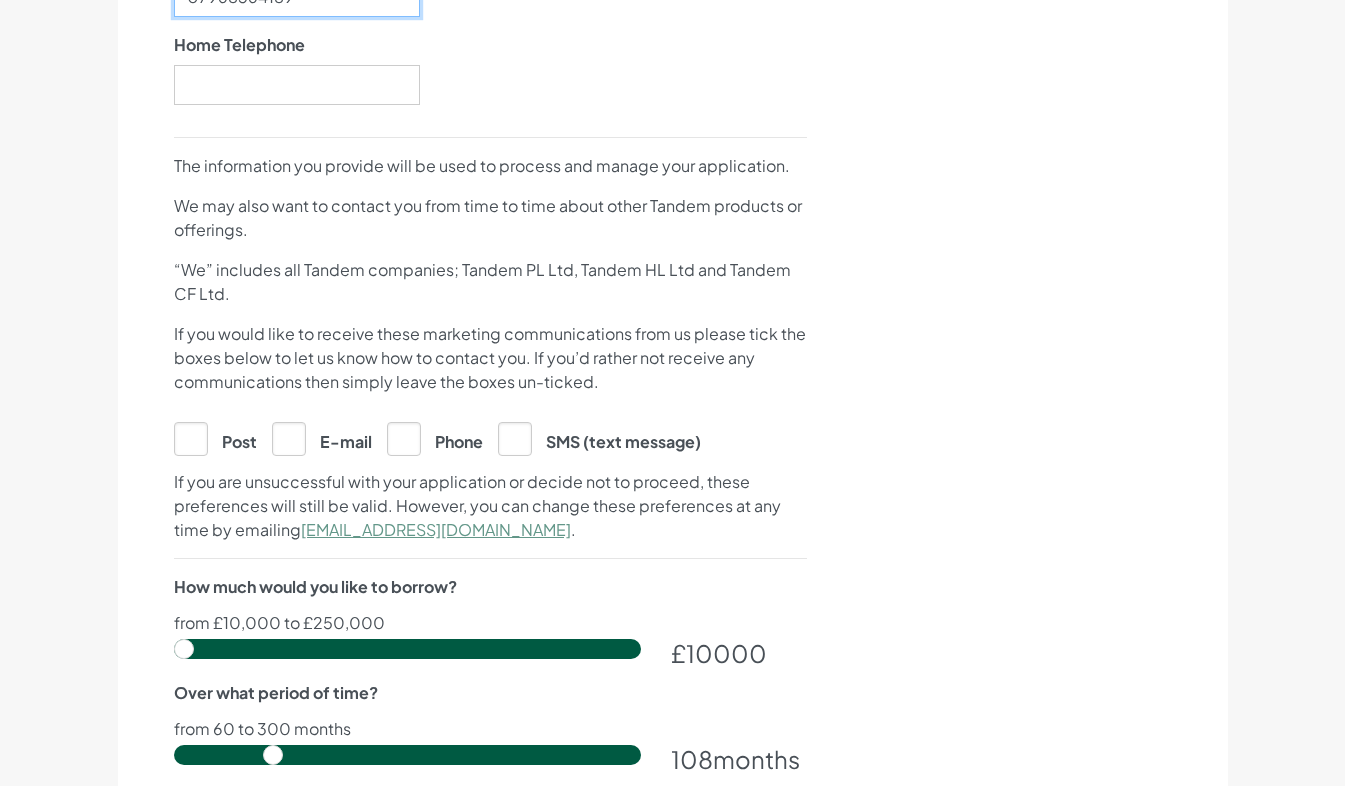 scroll, scrollTop: 858, scrollLeft: 0, axis: vertical 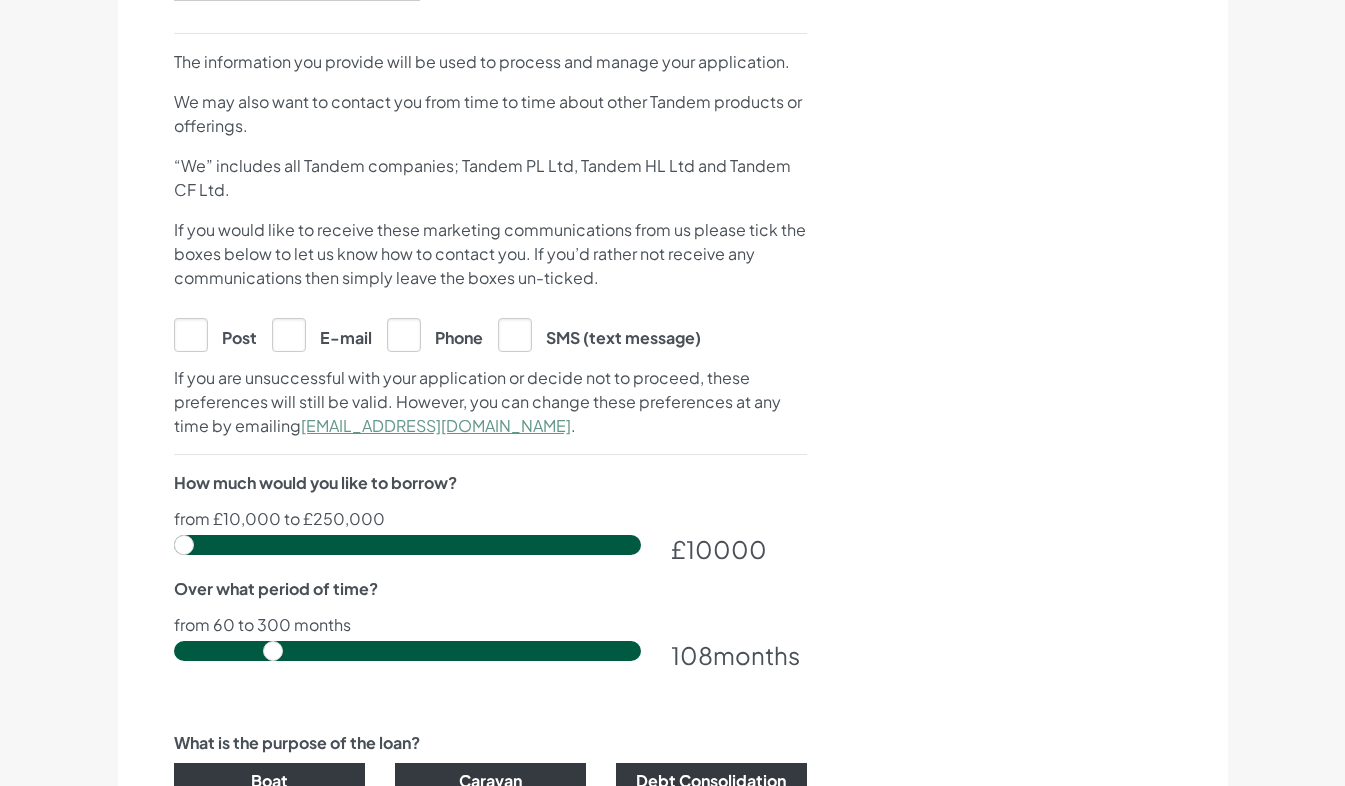type on "07968364189" 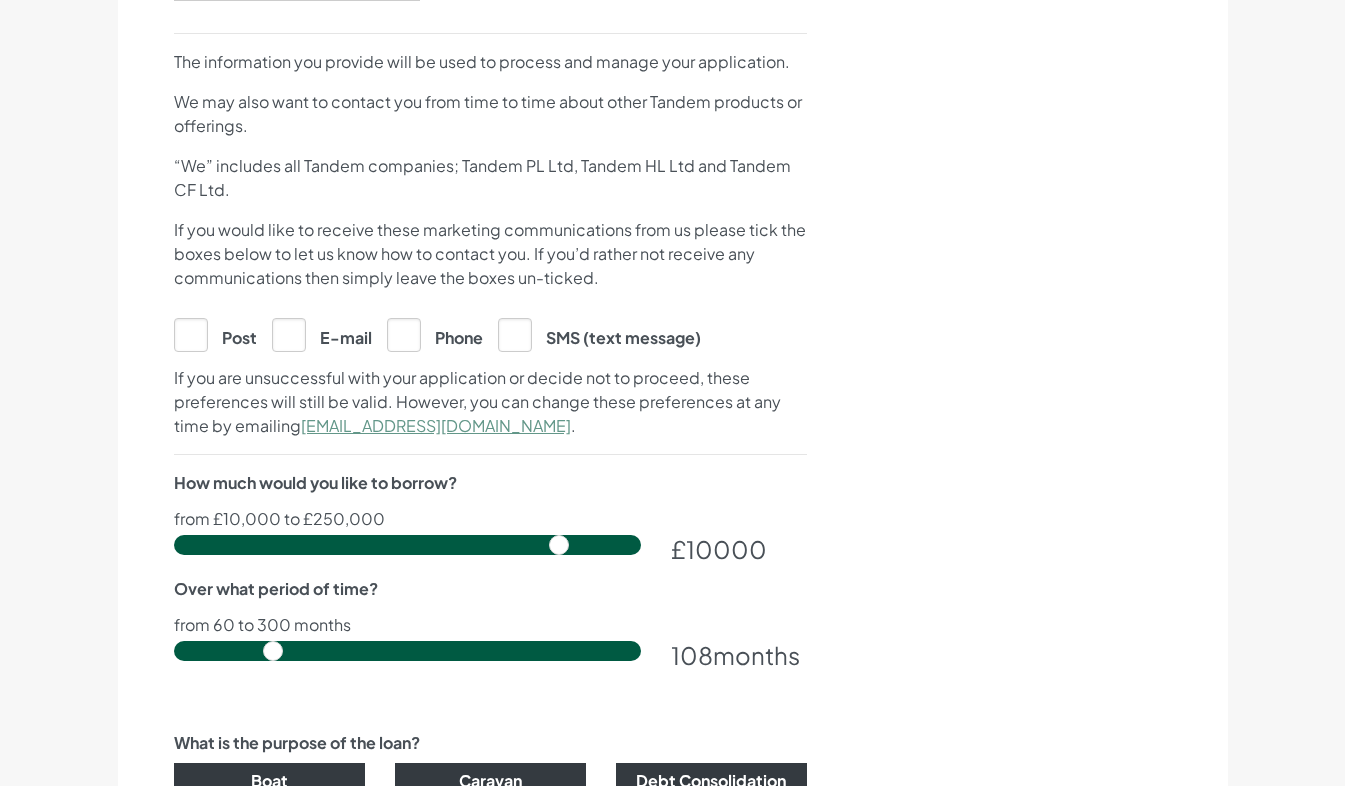 click at bounding box center (407, 545) 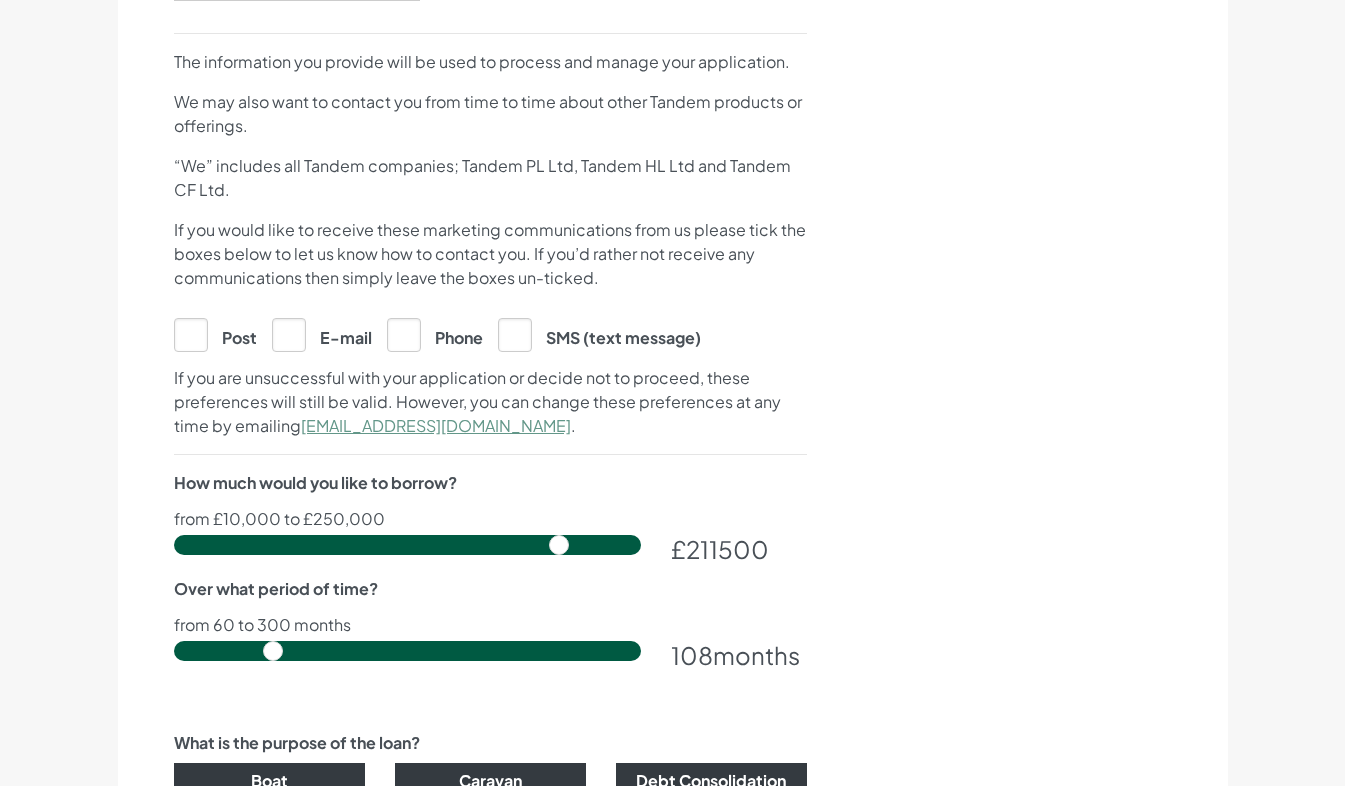 click at bounding box center [407, 545] 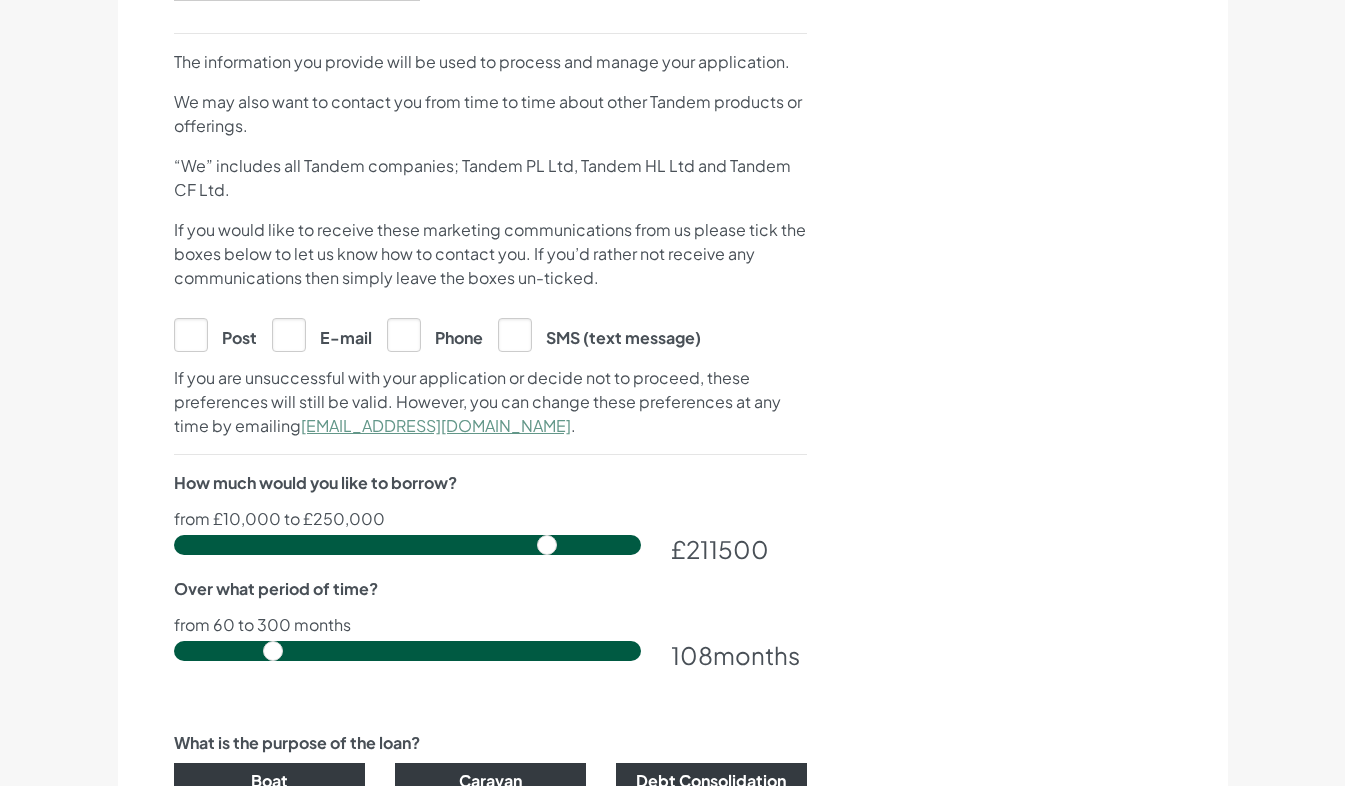 click at bounding box center [407, 545] 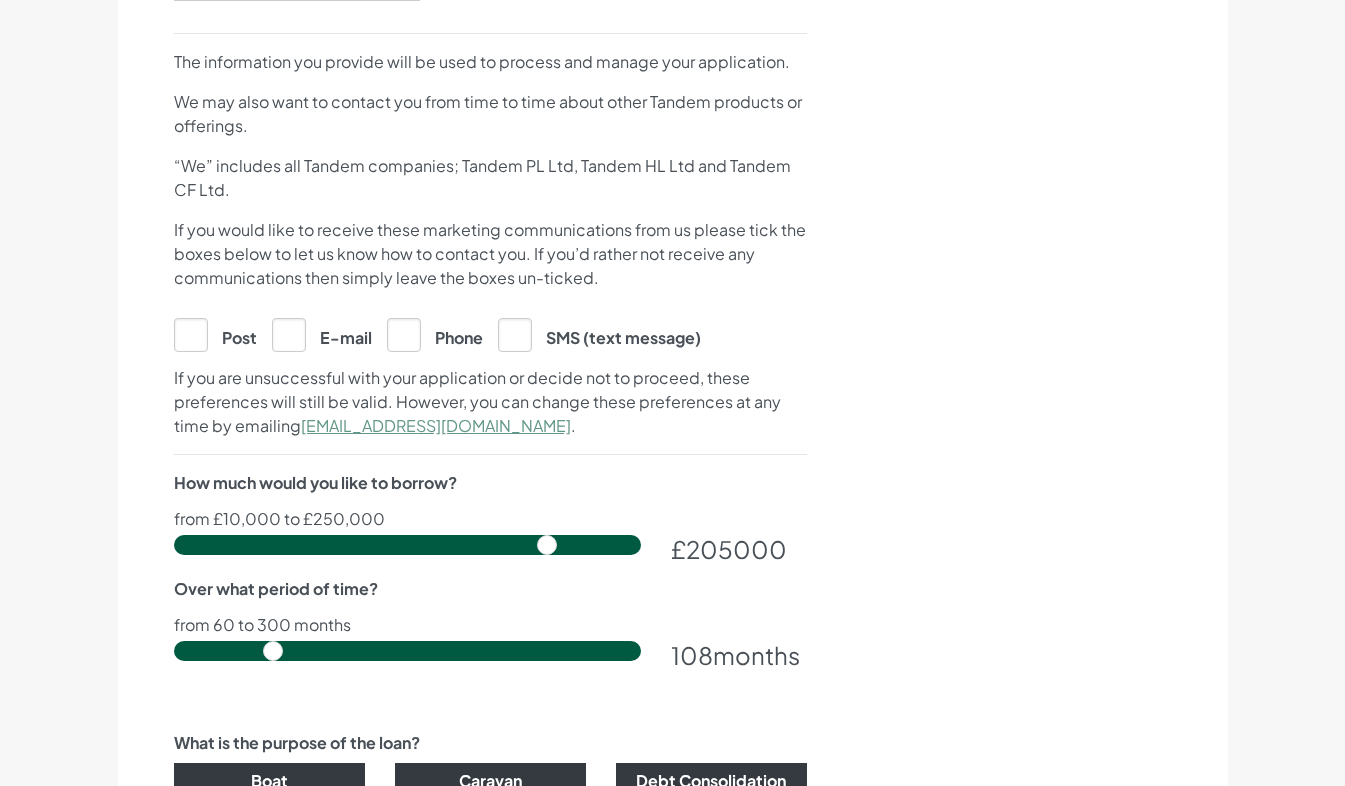 click at bounding box center [407, 545] 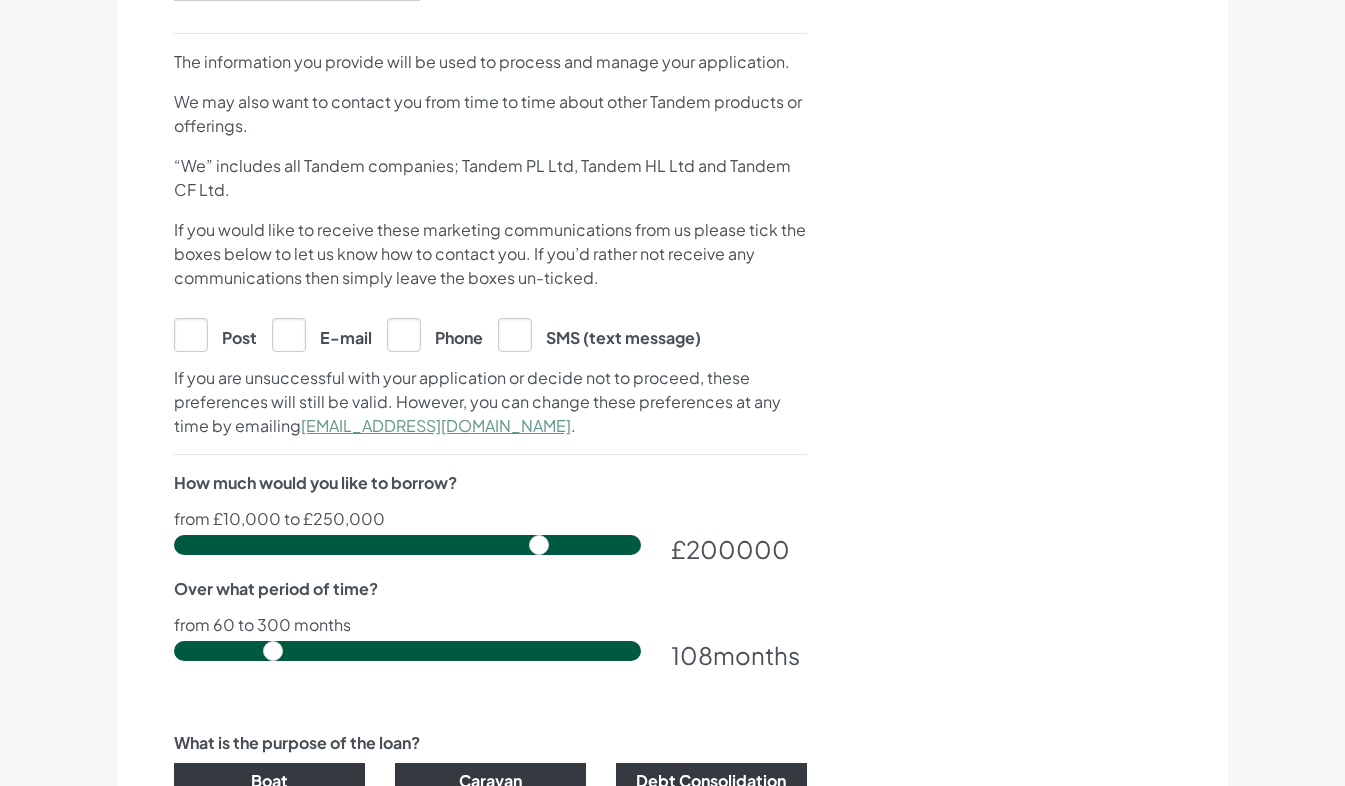 click at bounding box center (407, 545) 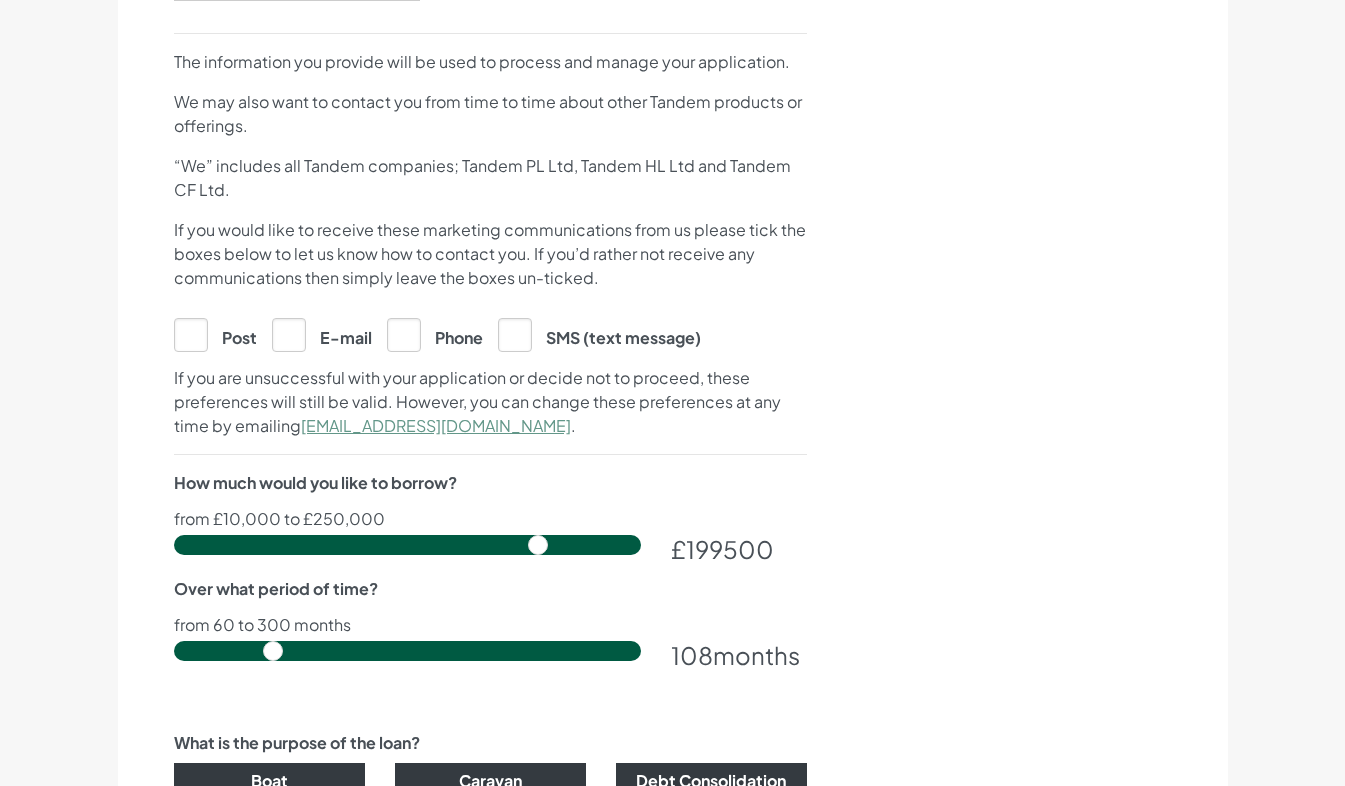 type on "200000" 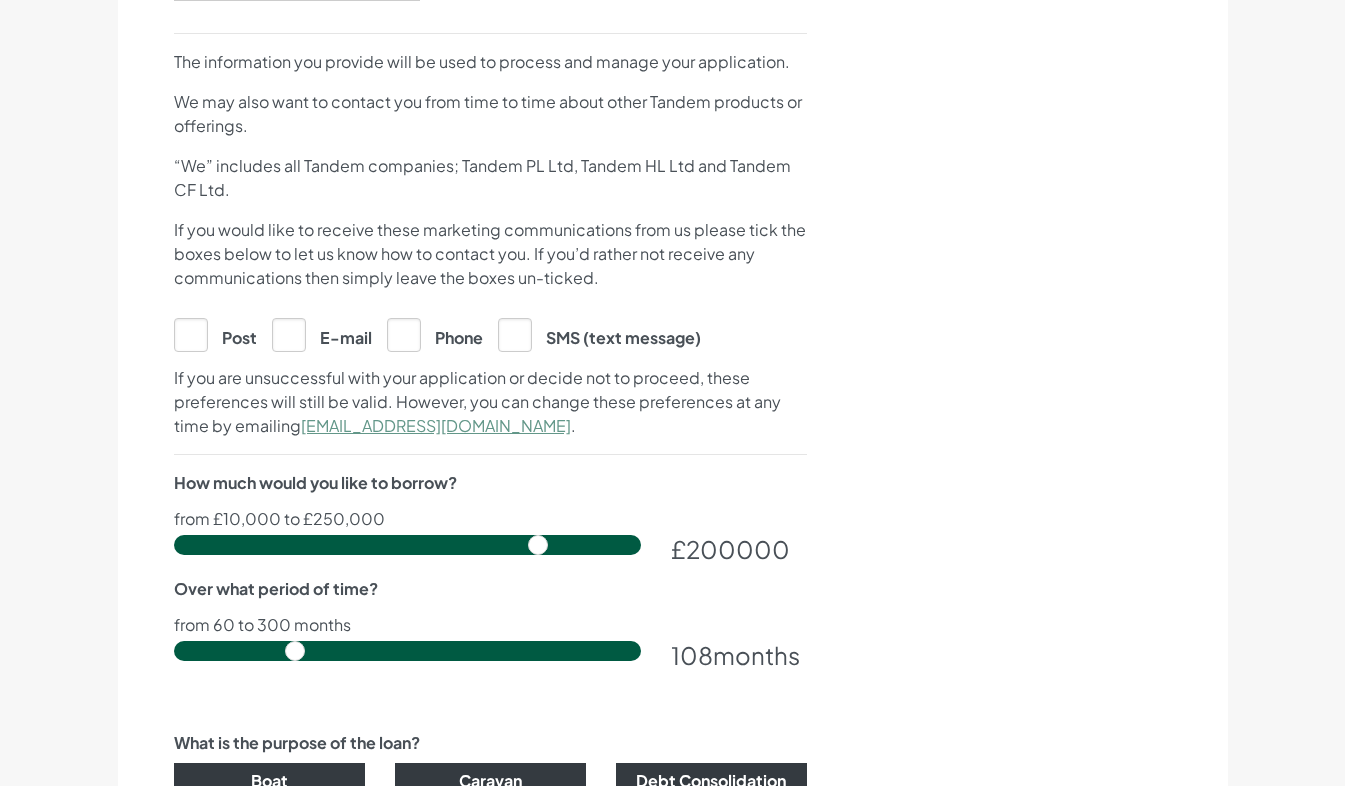 type on "120" 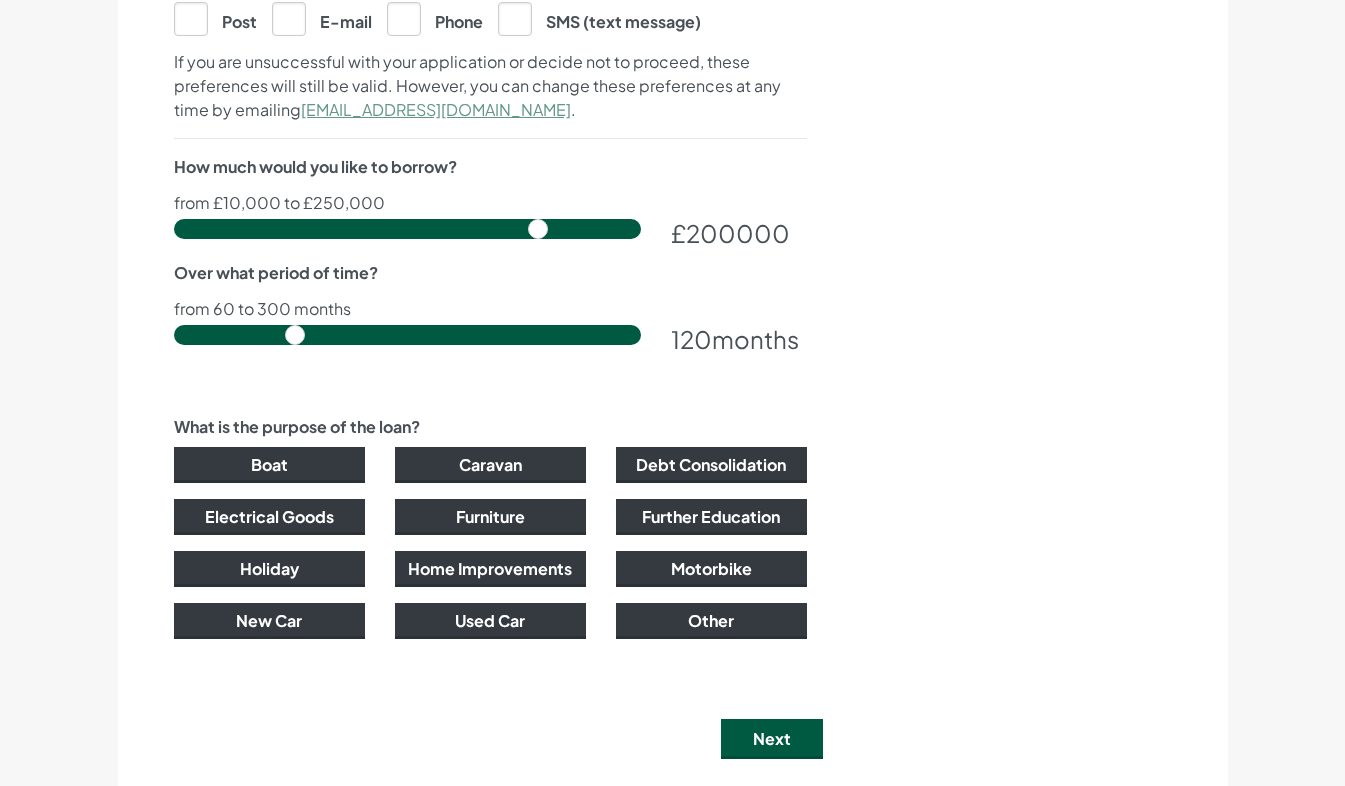 scroll, scrollTop: 1180, scrollLeft: 0, axis: vertical 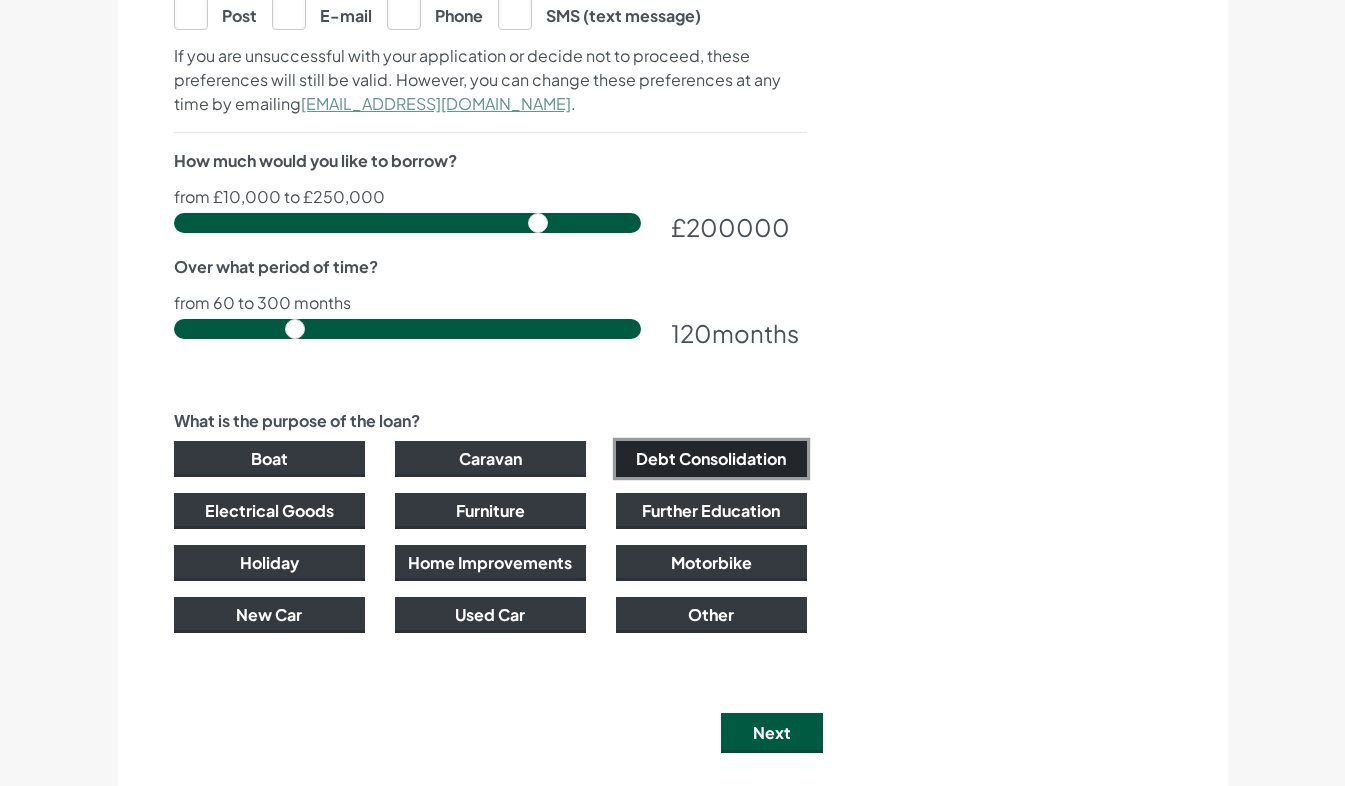 click on "Debt Consolidation" at bounding box center [711, 459] 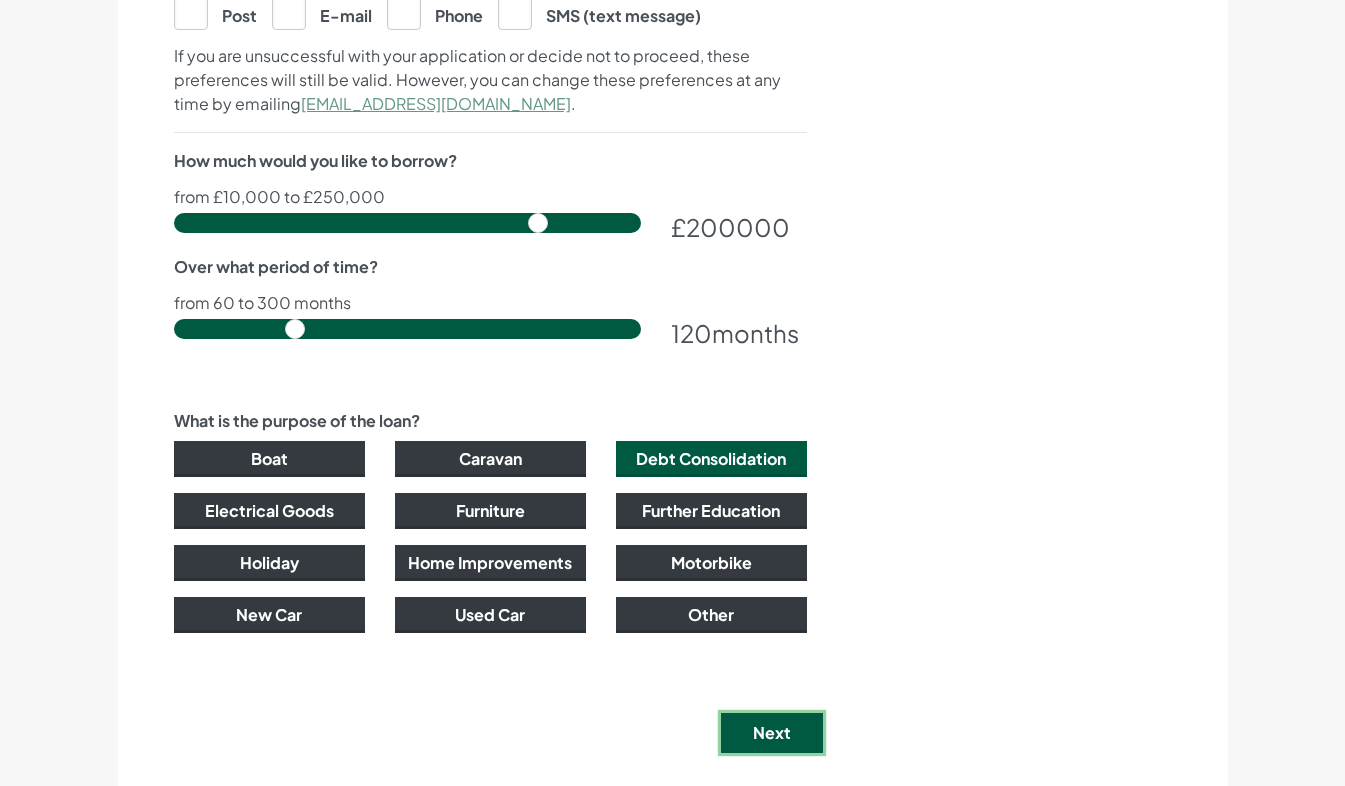 click on "Next" at bounding box center [772, 733] 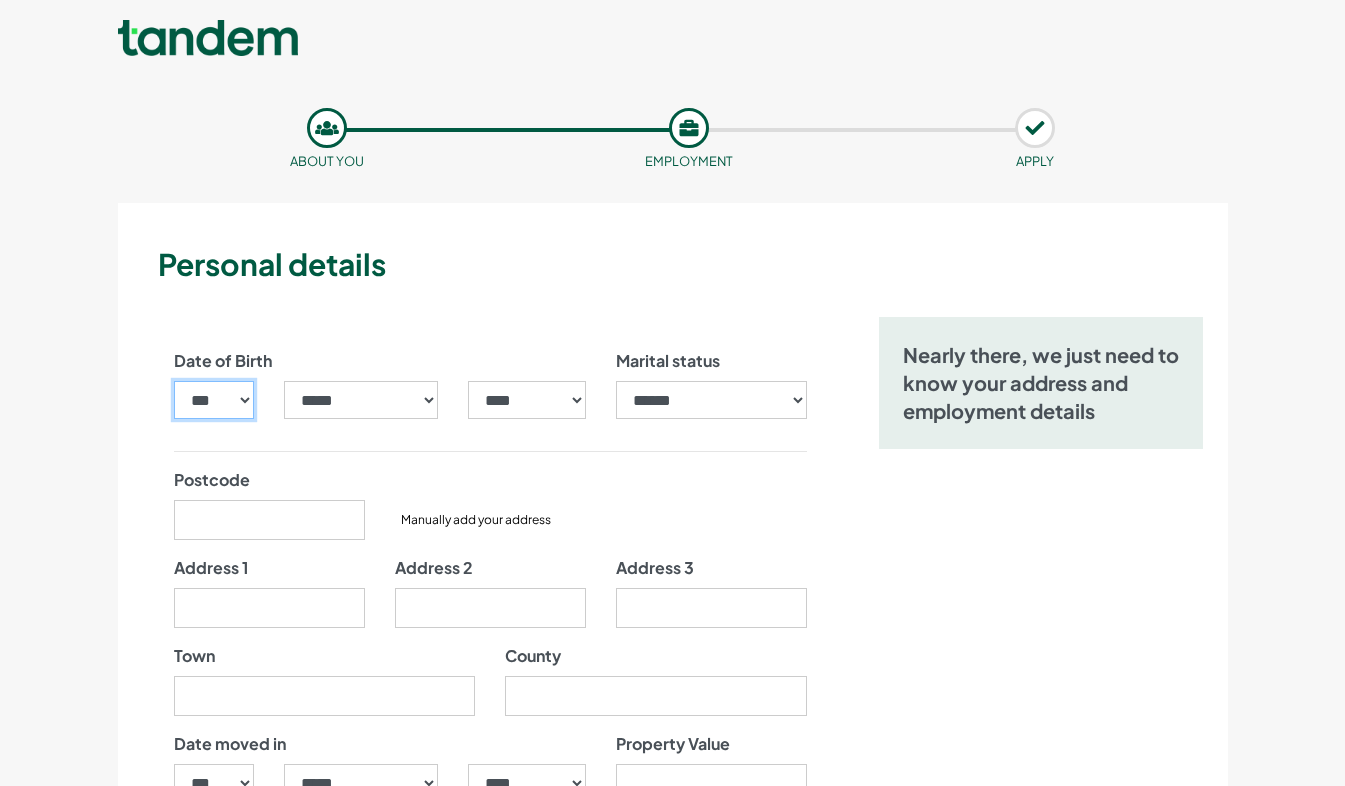 click on "***
* * * * * * * * * ** ** ** ** ** ** ** ** ** ** ** ** ** ** ** ** ** ** ** ** ** **" at bounding box center (214, 400) 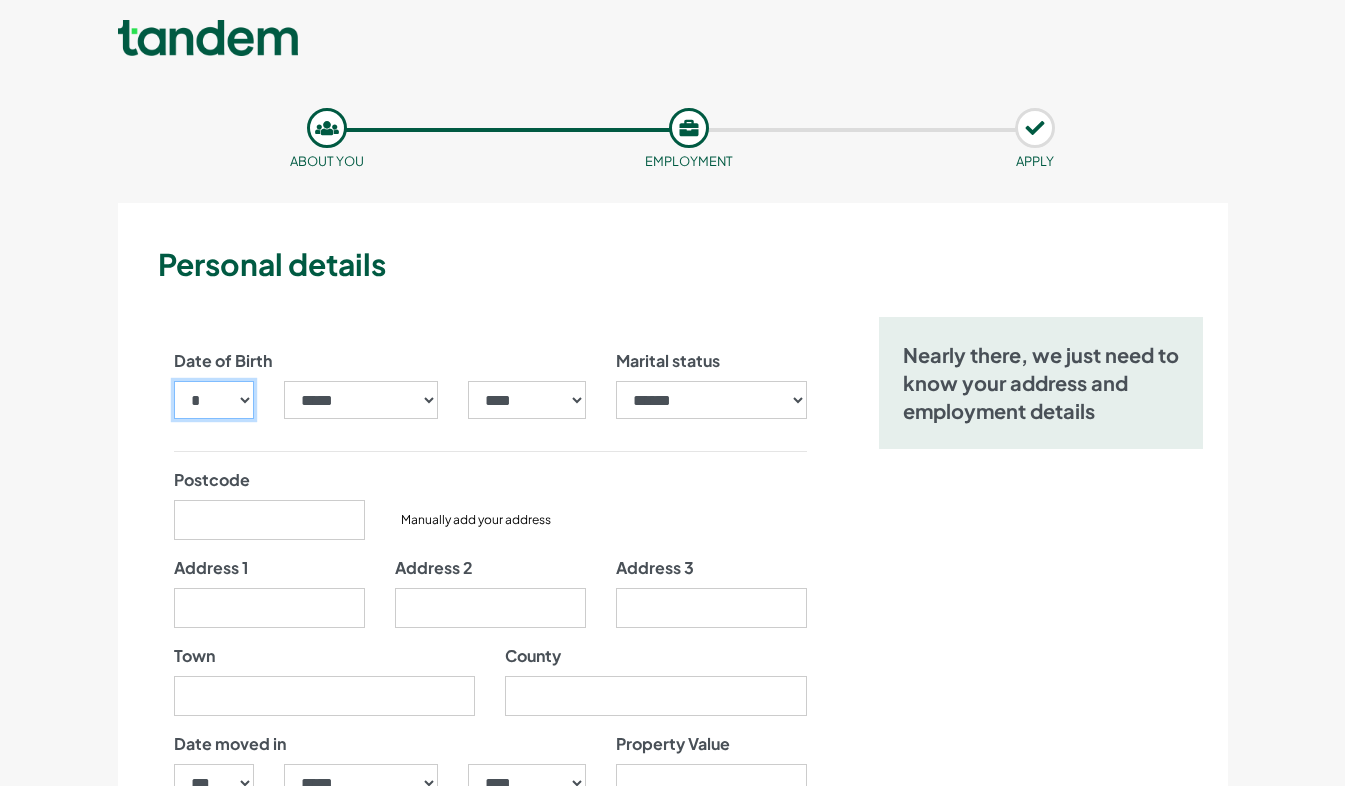 click on "***
* * * * * * * * * ** ** ** ** ** ** ** ** ** ** ** ** ** ** ** ** ** ** ** ** ** **" at bounding box center [214, 400] 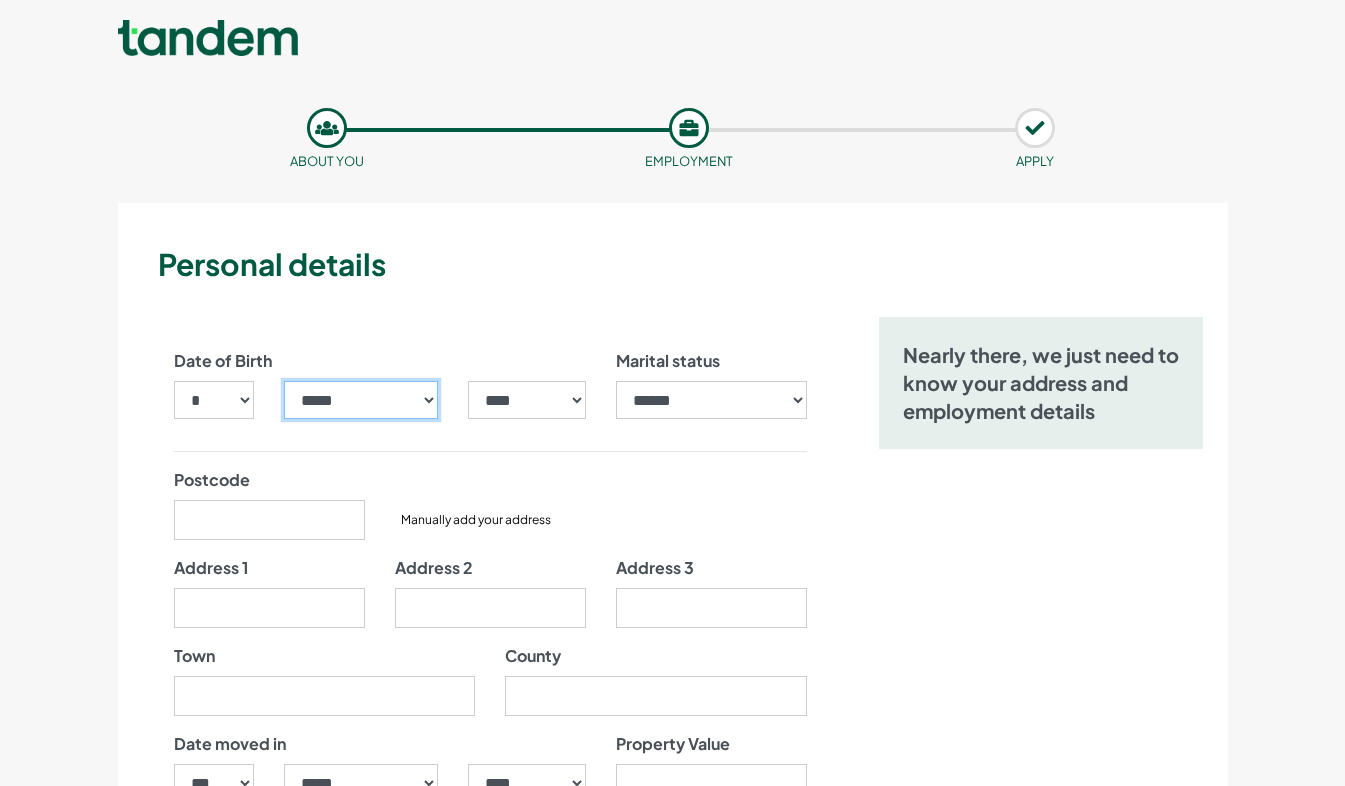 click on "*****
*******
********
*****
*****
***
****
****
******
*********
*******
********
********" at bounding box center (361, 400) 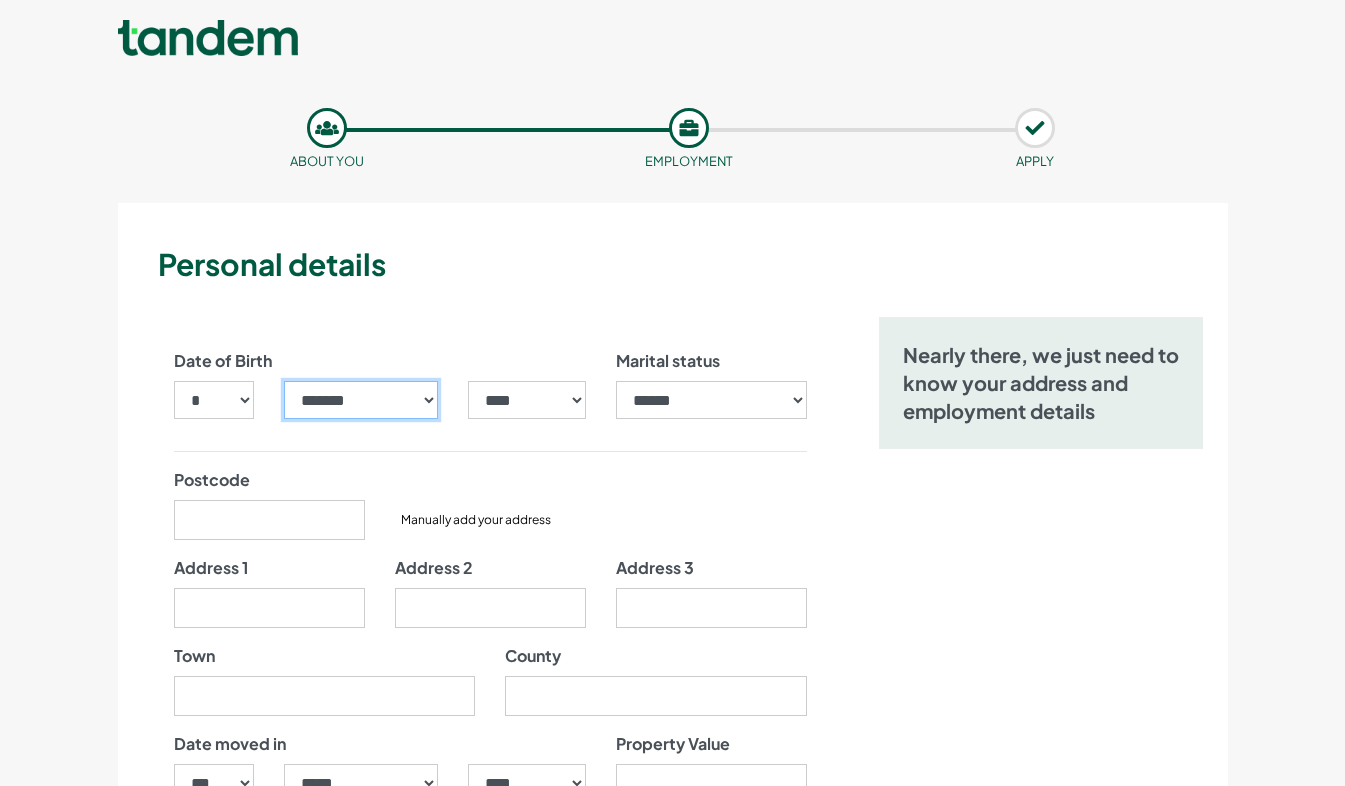 click on "*****
*******
********
*****
*****
***
****
****
******
*********
*******
********
********" at bounding box center (361, 400) 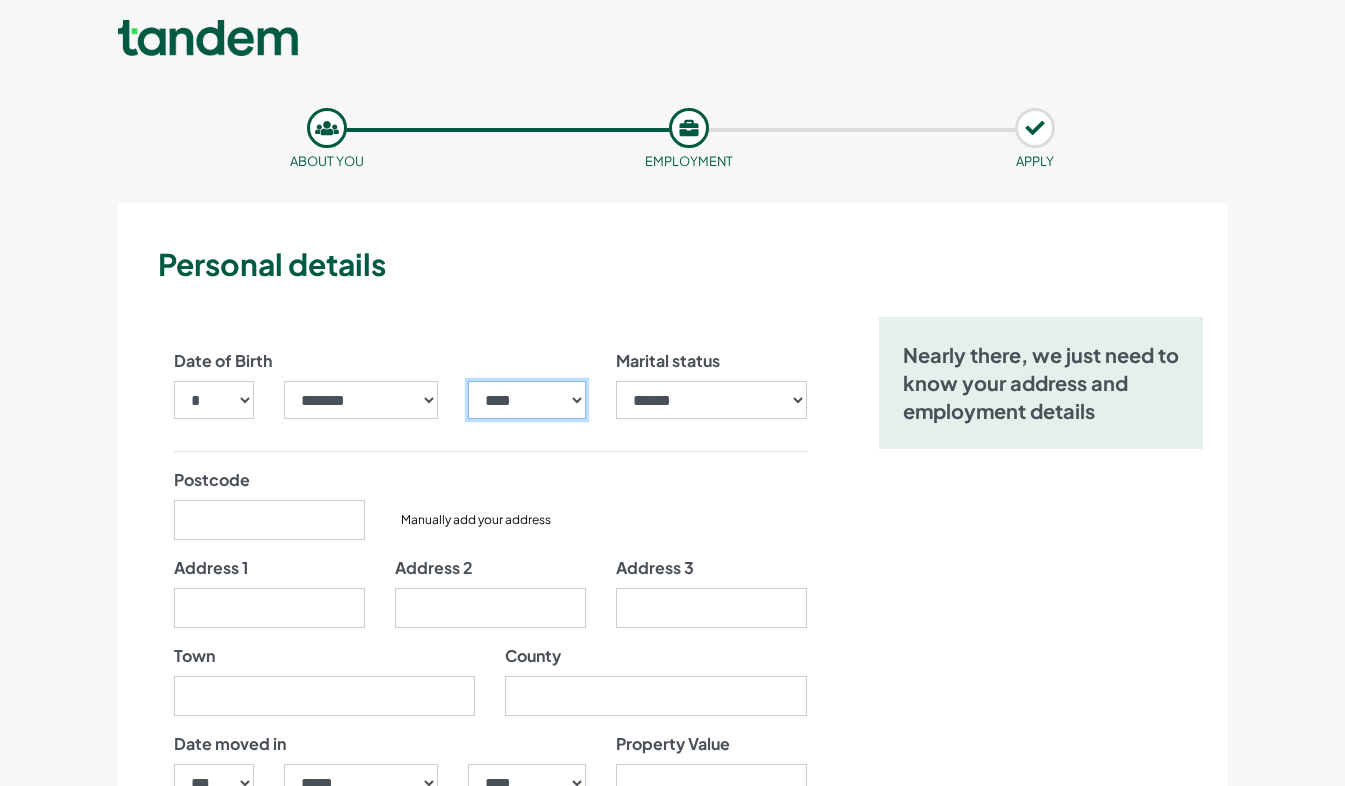 click on "****
**** **** **** **** **** **** **** **** **** **** **** **** **** **** **** **** **** **** **** **** **** **** **** **** **** **** **** **** **** **** **** **** **** **** **** **** **** **** **** **** **** **** **** **** **** **** **** **** **** **** **** **** **** **** **** **** **** **** **** **** **** **** **** **** **** **** **** **** **** **** **** **** **** **** **** **** **** **** **** **** **** **** **** **** **** **** **** **** **** **** **** **** **** **** **** **** **** **** **** **** **** **** **** **** **** **** **** **** **** **** **** **** **** **** **** **** **** **** **** **** **** **** **** **** **** ****" at bounding box center (526, 400) 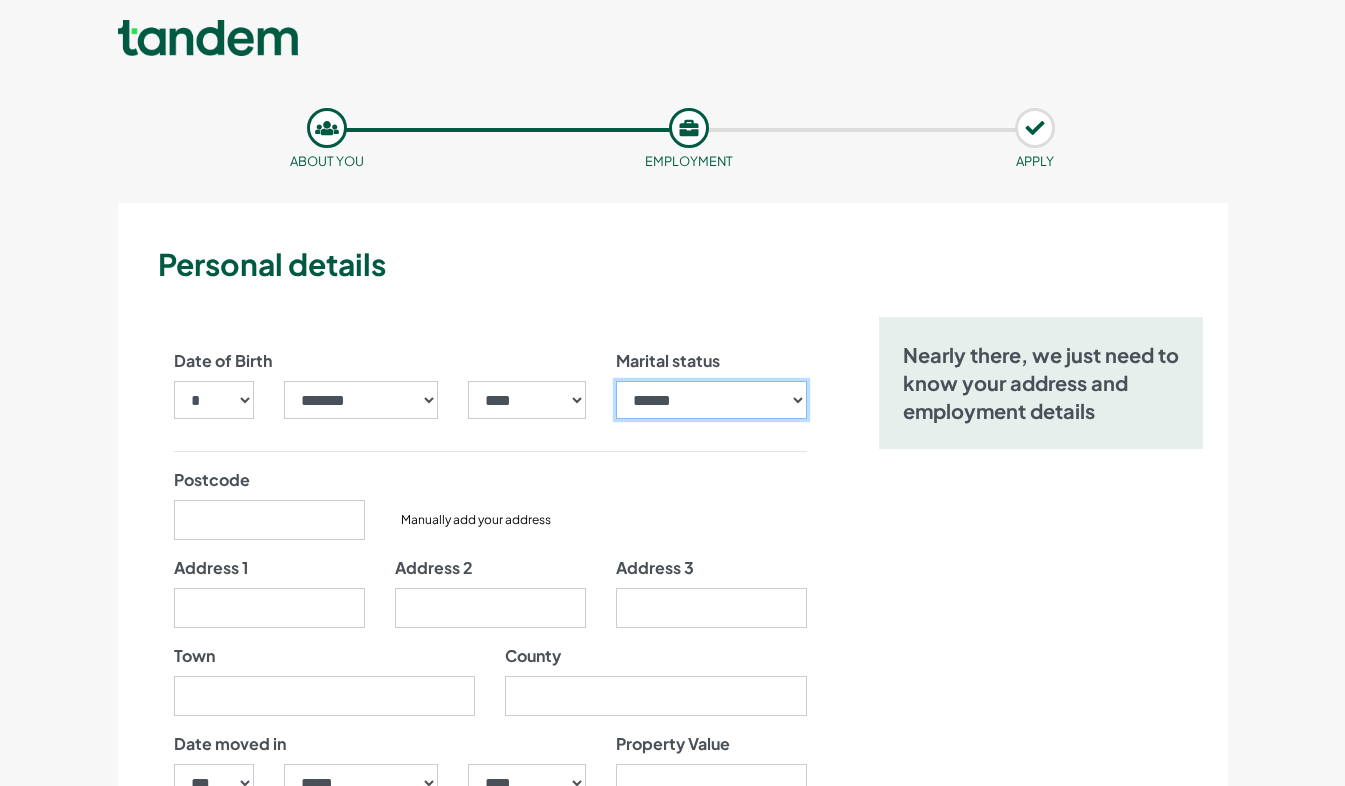 click on "**********" at bounding box center (711, 400) 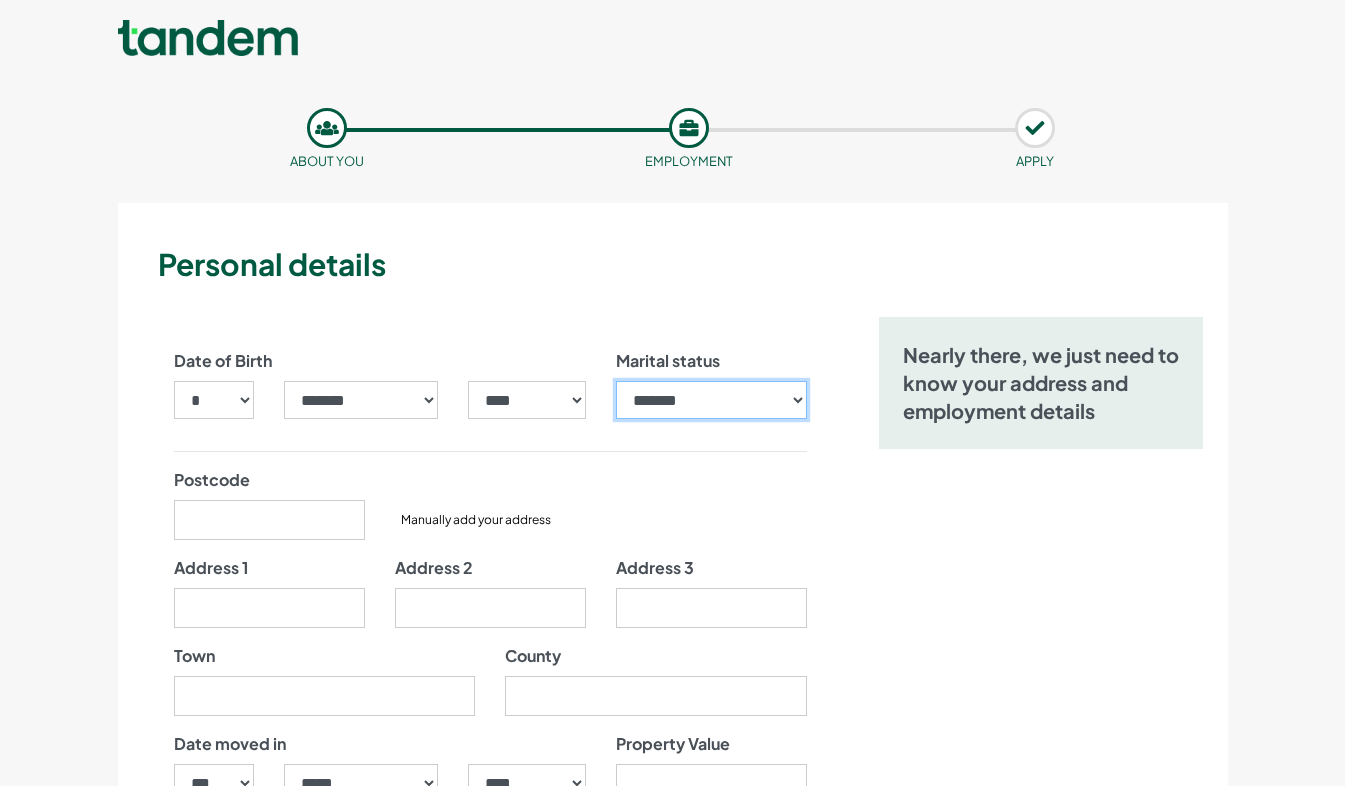 click on "**********" at bounding box center [711, 400] 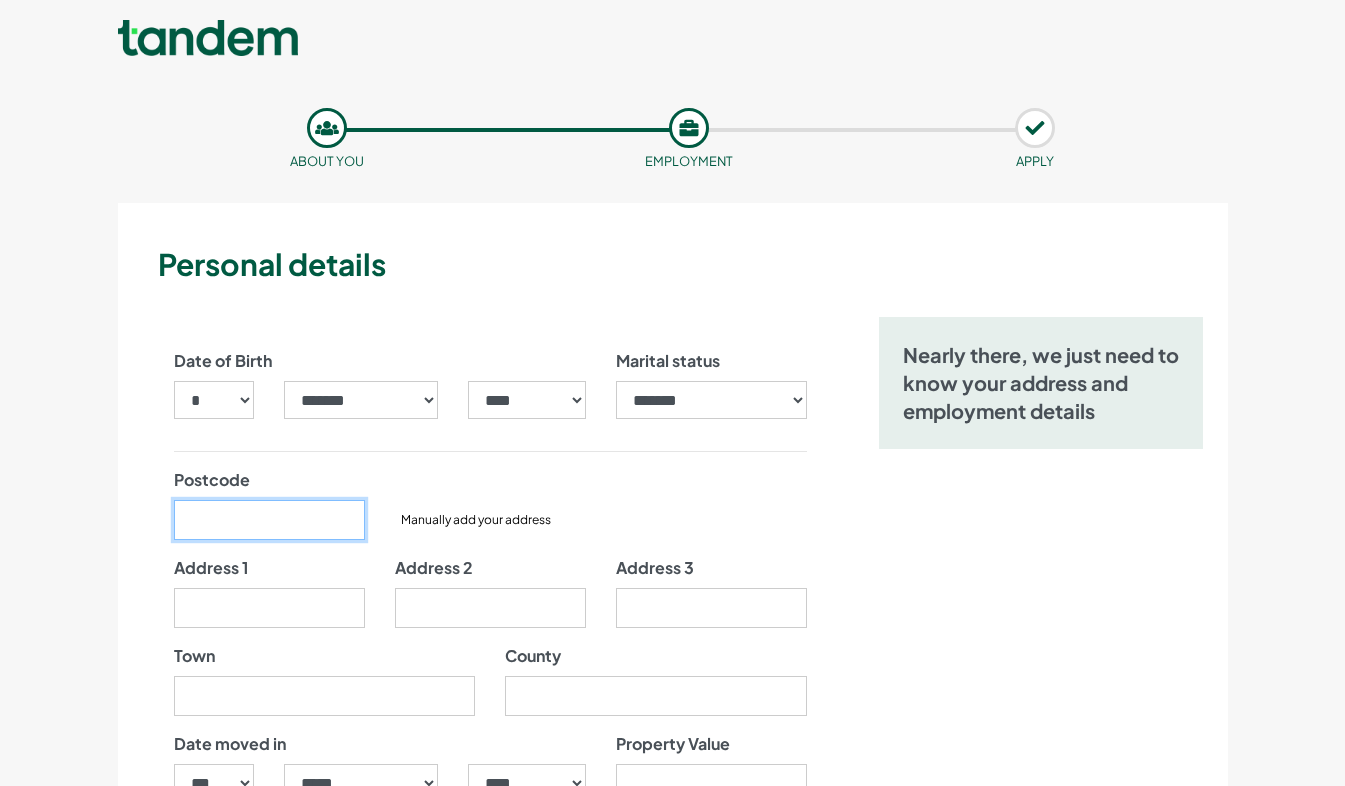 click on "Postcode" at bounding box center [269, 520] 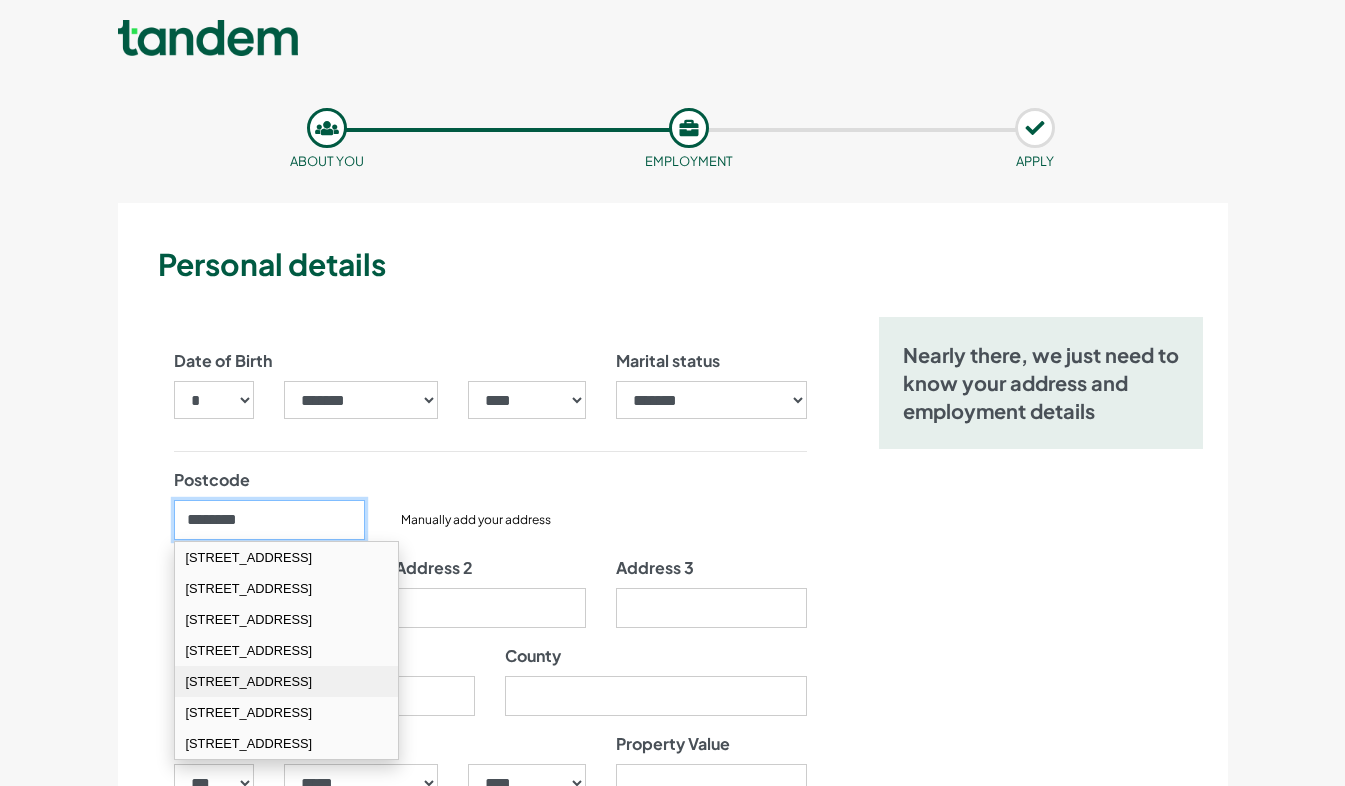 scroll, scrollTop: 81, scrollLeft: 0, axis: vertical 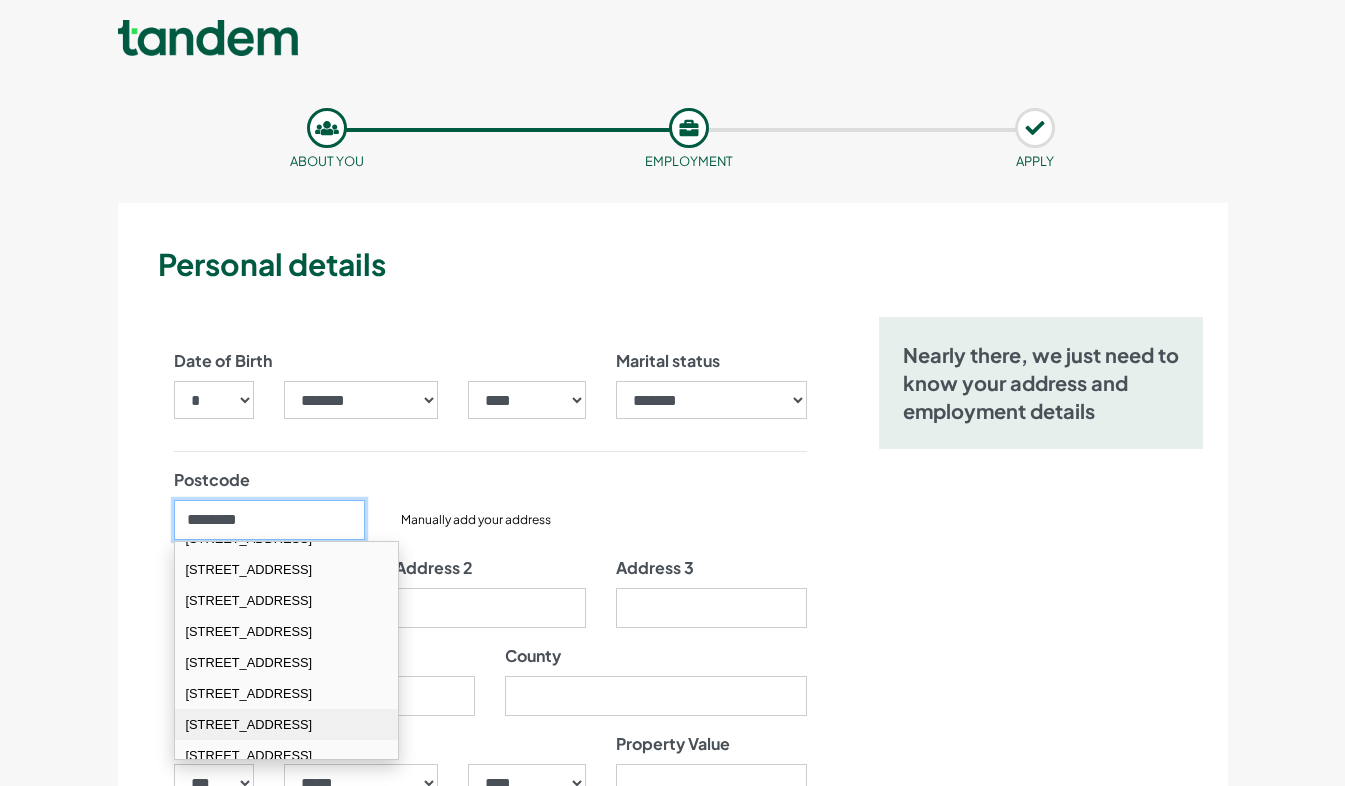type on "********" 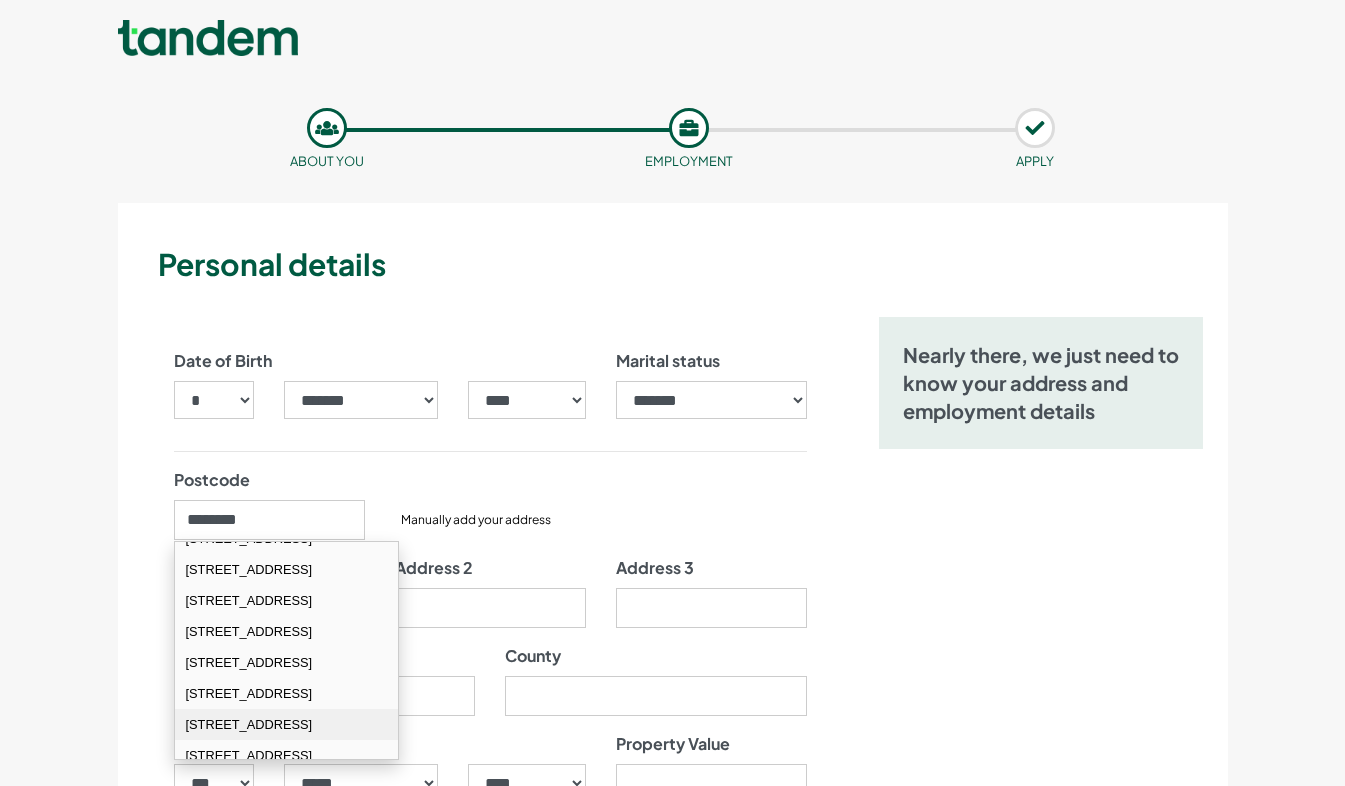 click on "8 West Park Drive Billericay CM12 9EH" at bounding box center (287, 724) 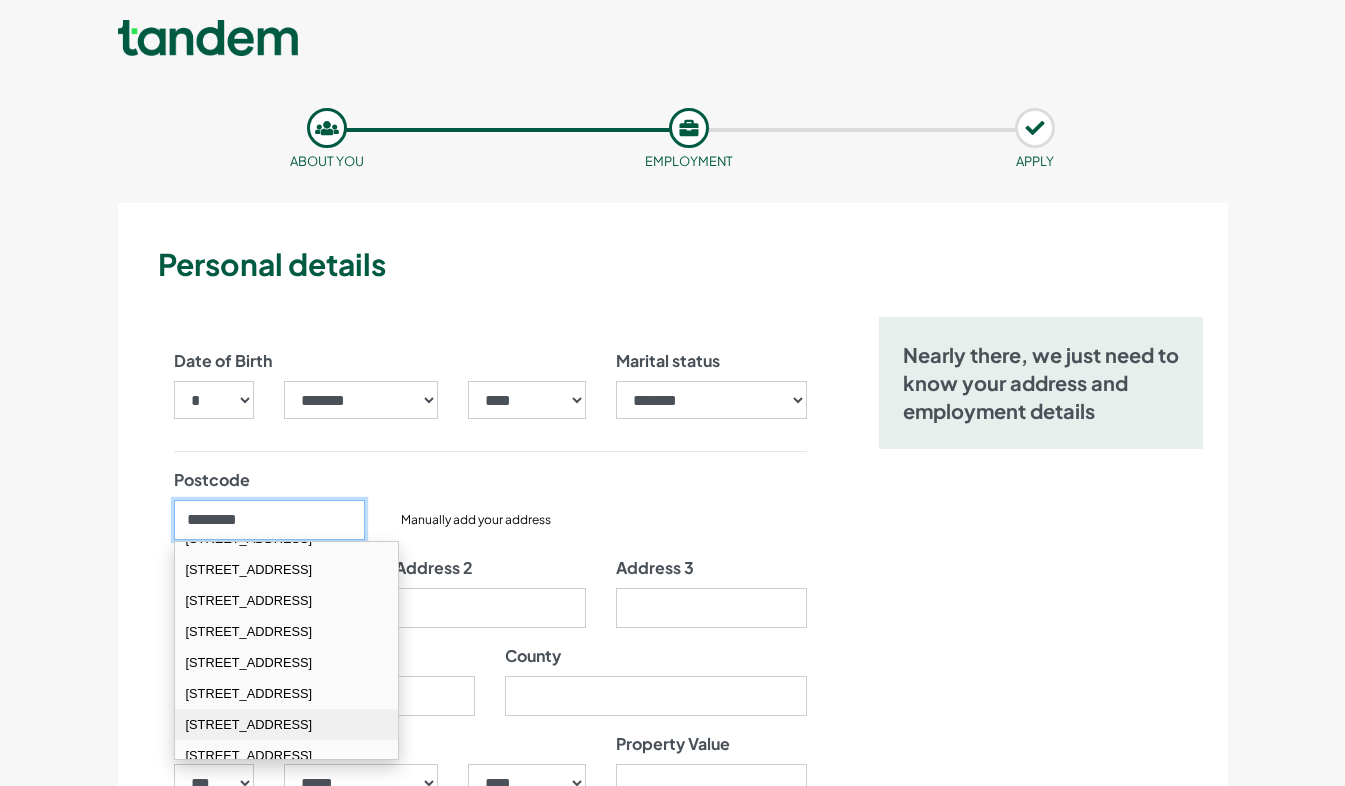 type on "**********" 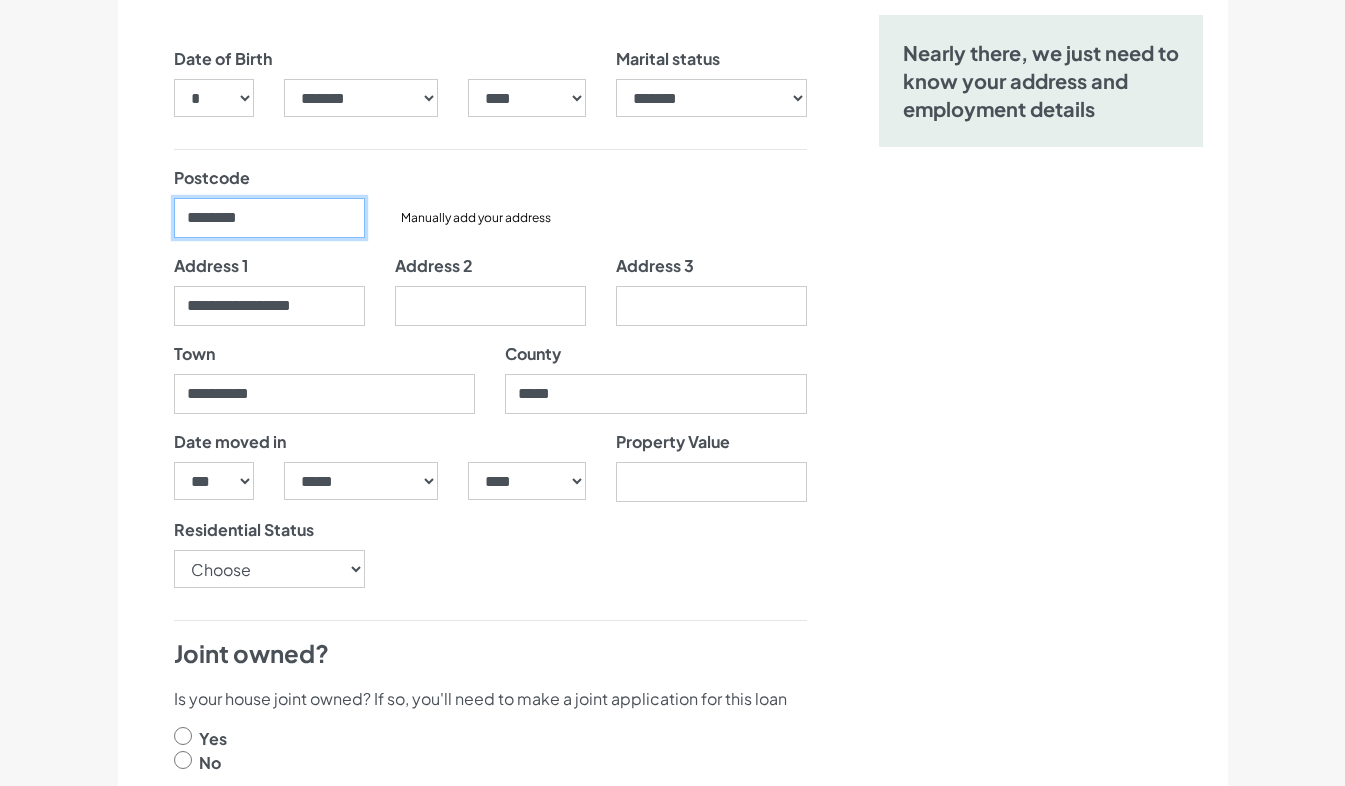 scroll, scrollTop: 311, scrollLeft: 0, axis: vertical 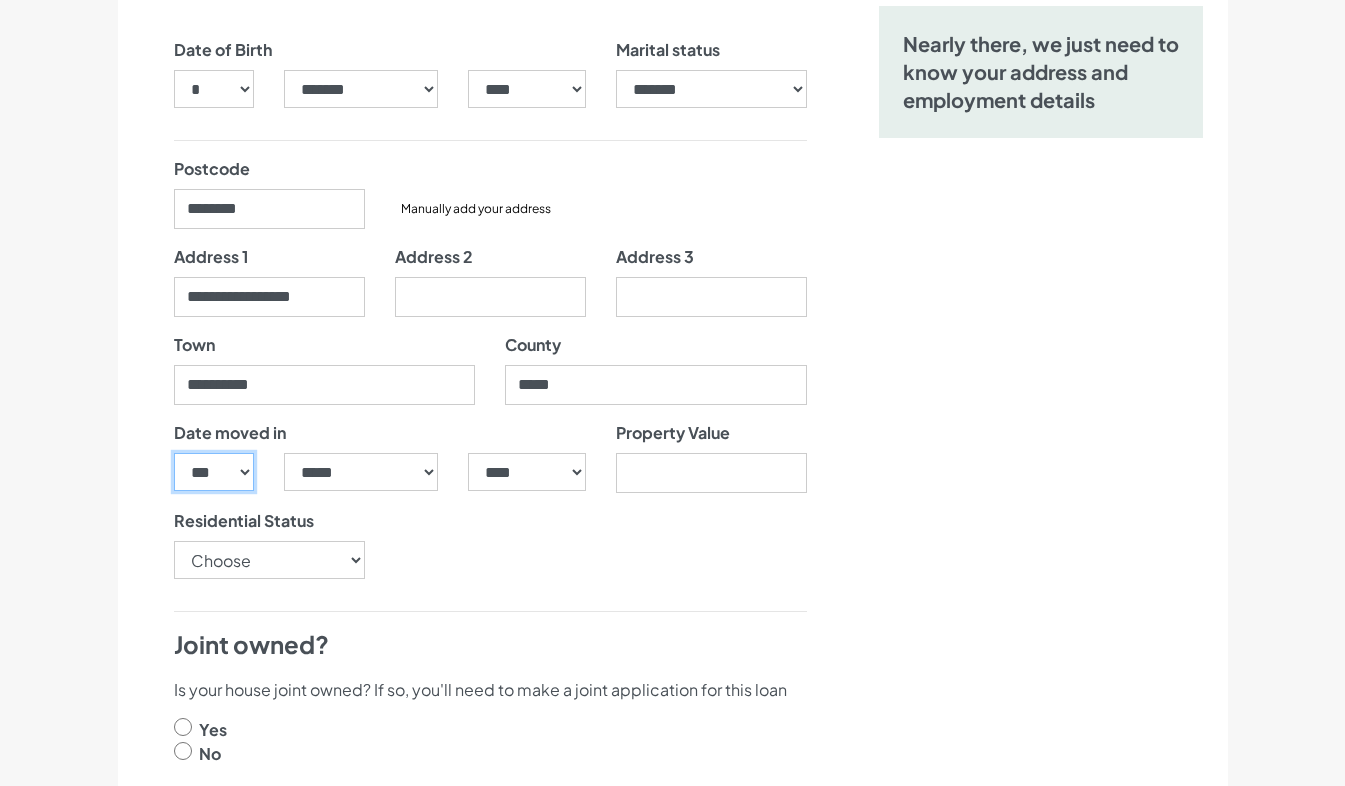 click on "***
* * * * * * * * * ** ** ** ** ** ** ** ** ** ** ** ** ** ** ** ** ** ** ** ** ** **" at bounding box center [214, 472] 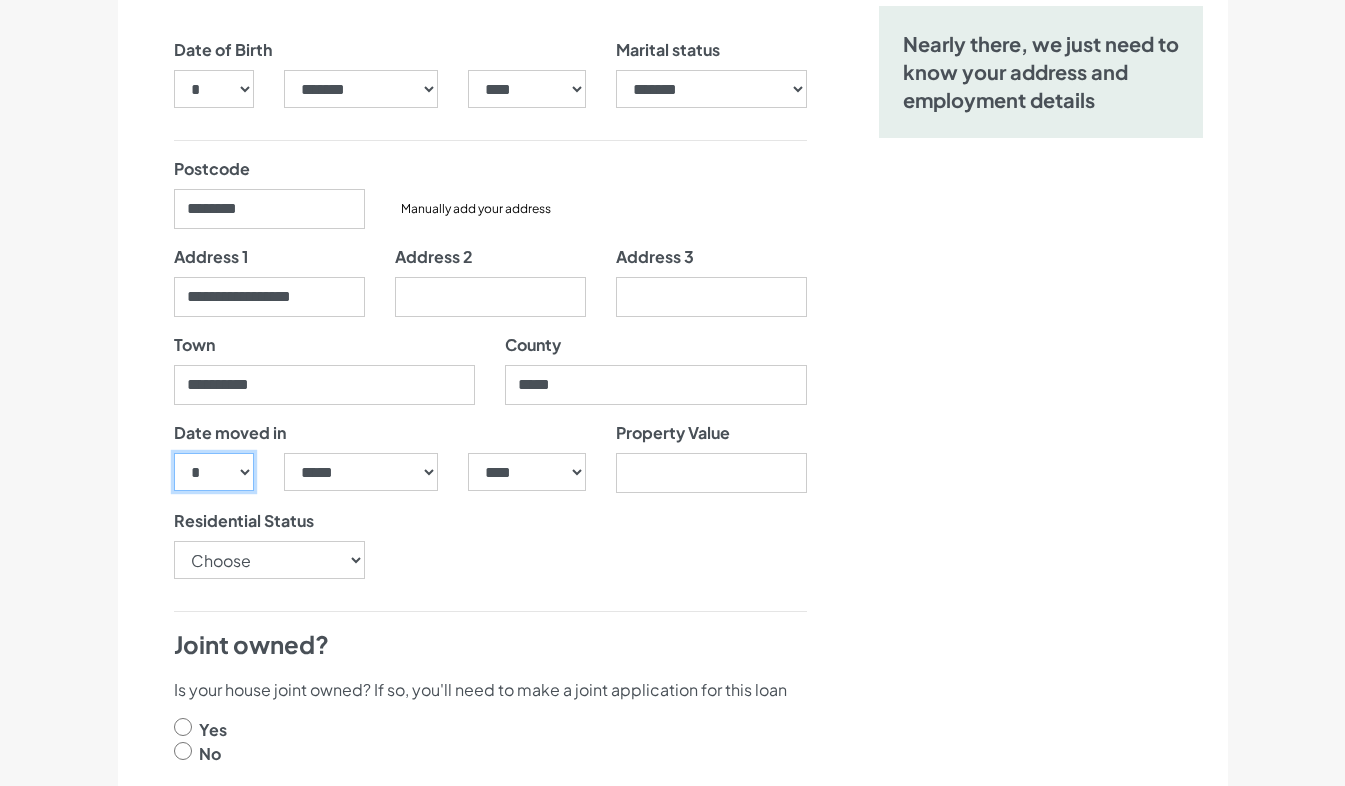 click on "***
* * * * * * * * * ** ** ** ** ** ** ** ** ** ** ** ** ** ** ** ** ** ** ** ** ** **" at bounding box center (214, 472) 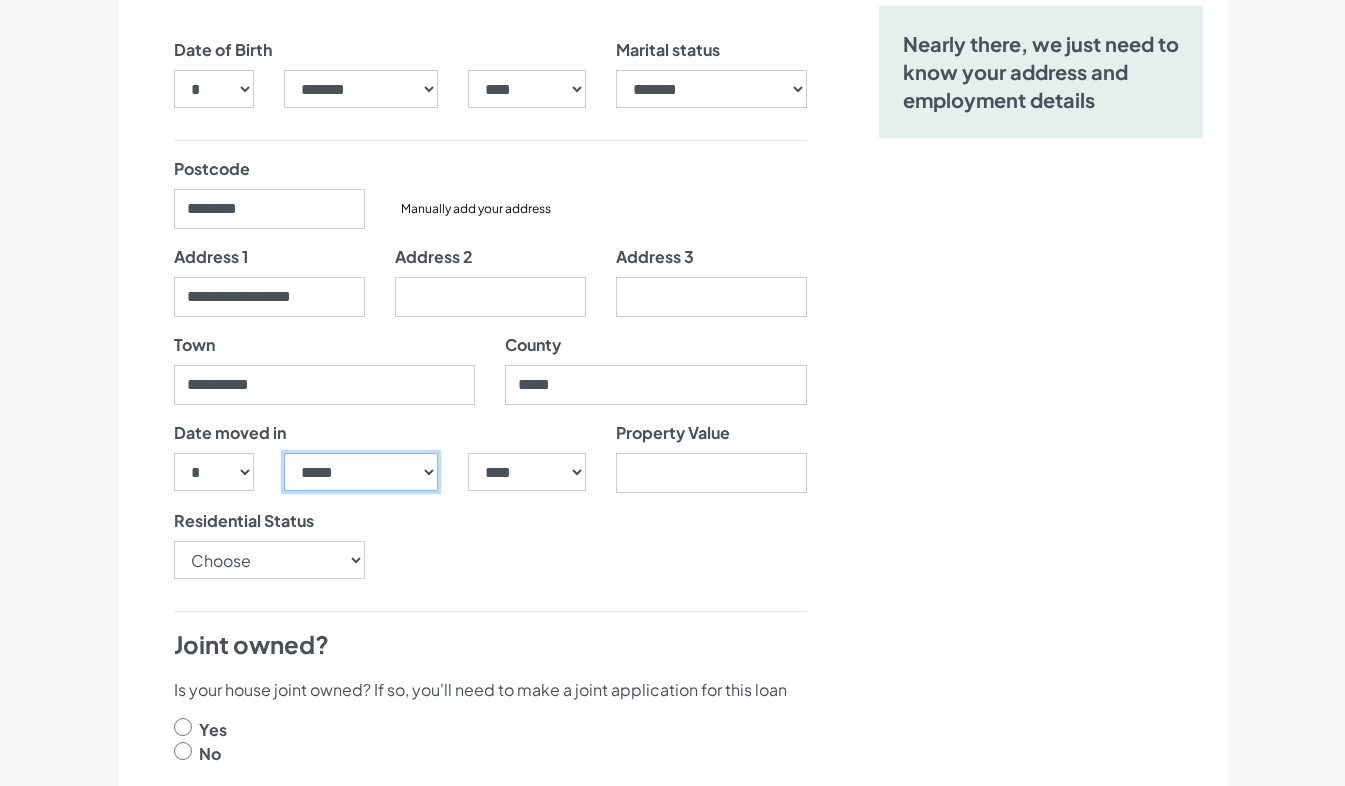 click on "*****
*******
********
*****
*****
***
****
****
******
*********
*******
********
********" at bounding box center (361, 472) 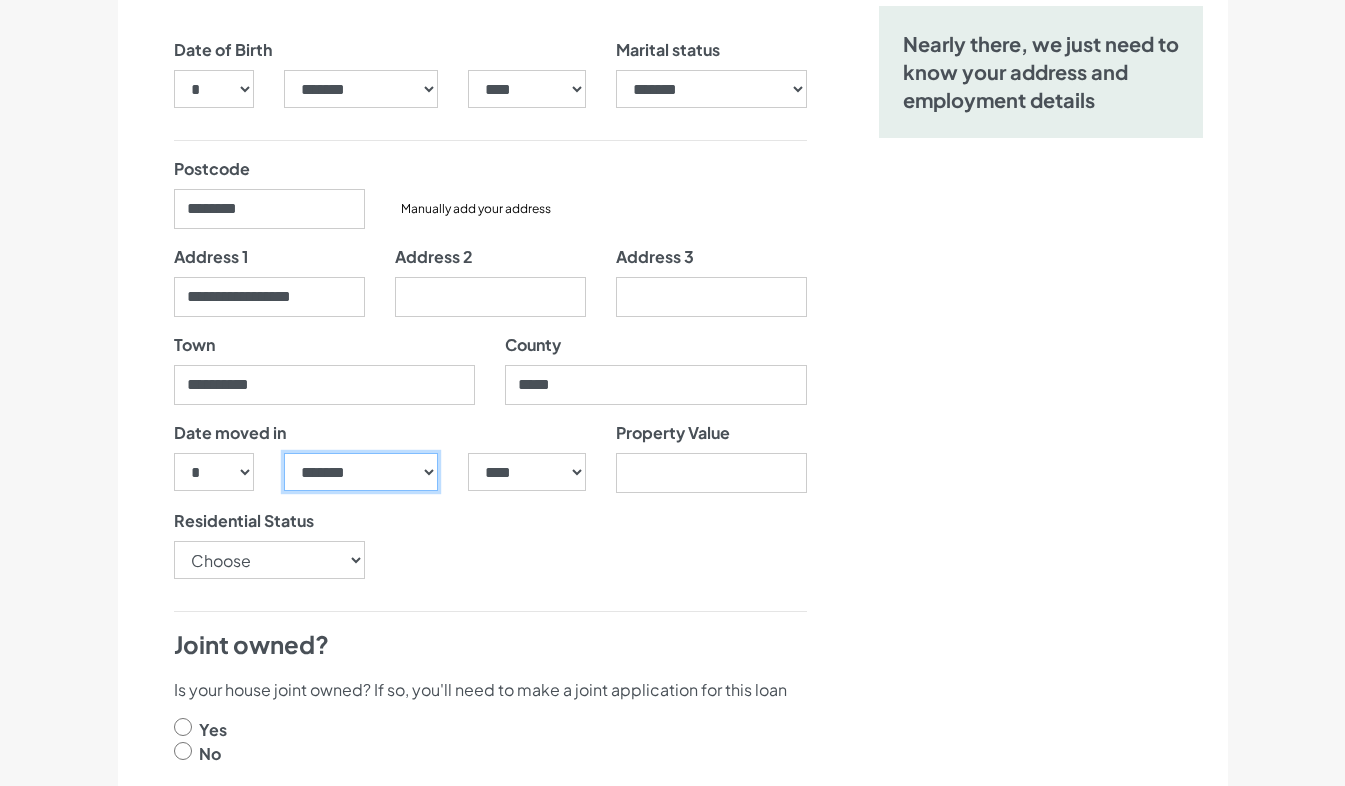 click on "*****
*******
********
*****
*****
***
****
****
******
*********
*******
********
********" at bounding box center (361, 472) 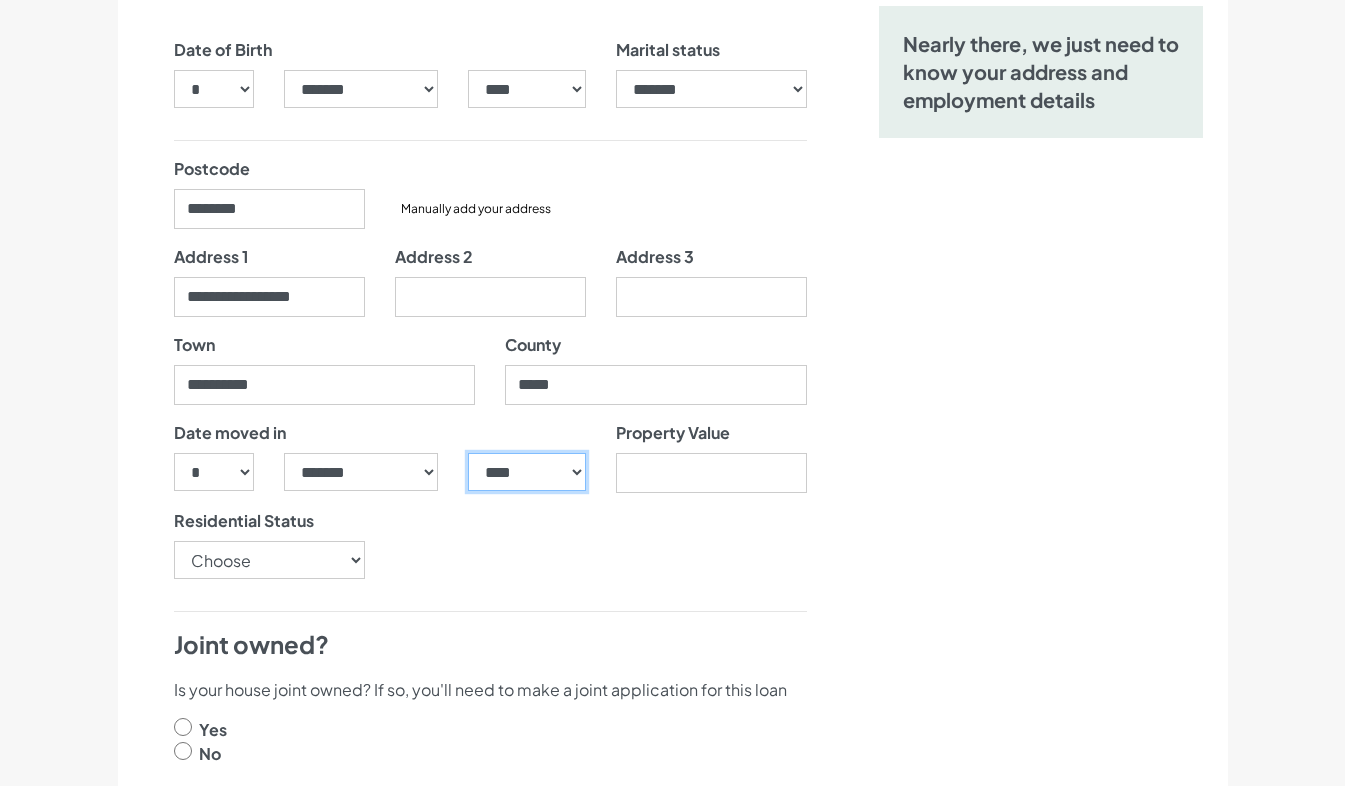 click on "****
**** **** **** **** **** **** **** **** **** **** **** **** **** **** **** **** **** **** **** **** **** **** **** **** **** **** **** **** **** **** **** **** **** **** **** **** **** **** **** **** **** **** **** **** **** **** **** **** **** **** **** **** **** **** **** **** **** **** **** **** **** **** **** **** **** **** **** **** **** **** **** **** **** **** **** **** **** **** **** **** **** **** **** **** **** **** **** **** **** **** **** **** **** **** **** **** **** **** **** **** **** **** **** **** **** **** **** **** **** **** **** **** **** **** **** **** **** **** **** **** **** **** **** **** **** ****" at bounding box center [526, 472] 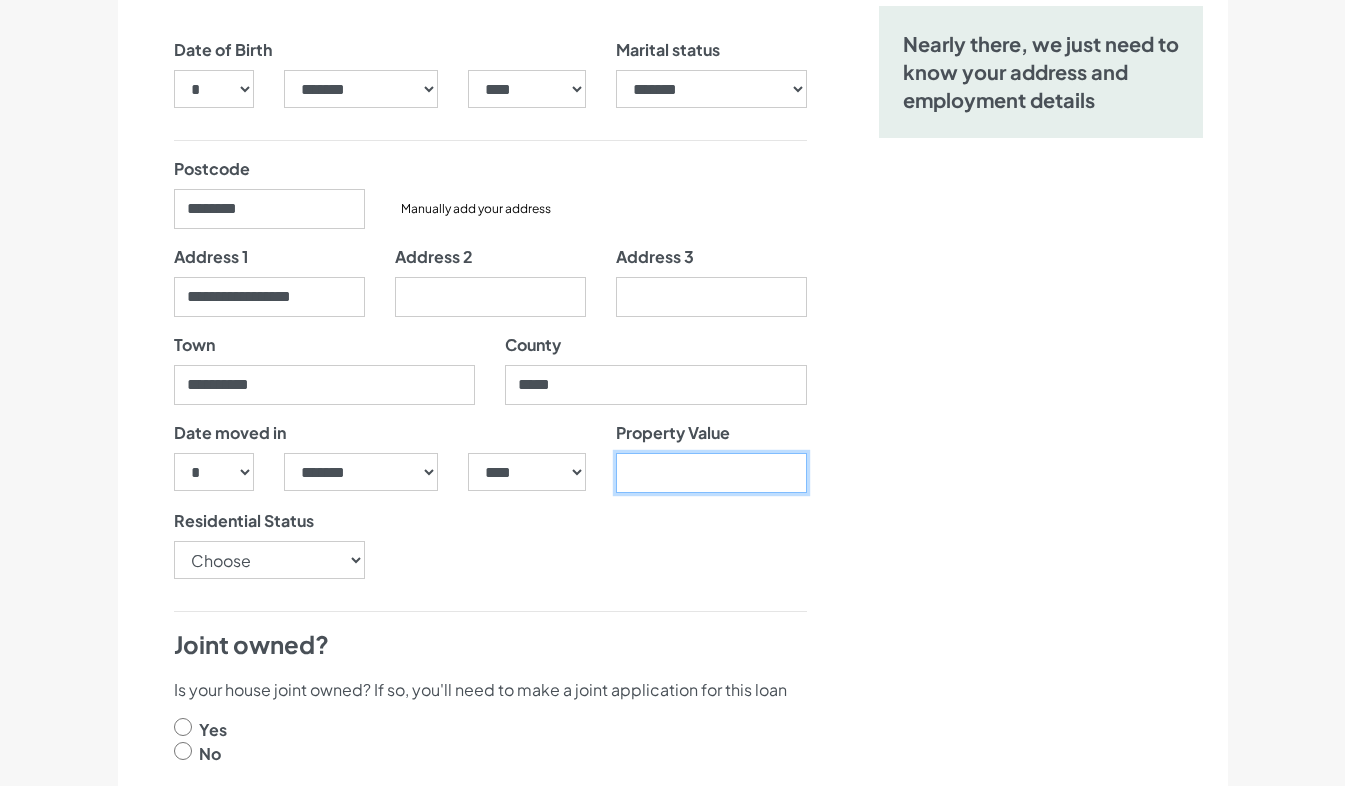 click on "Property Value" at bounding box center [711, 473] 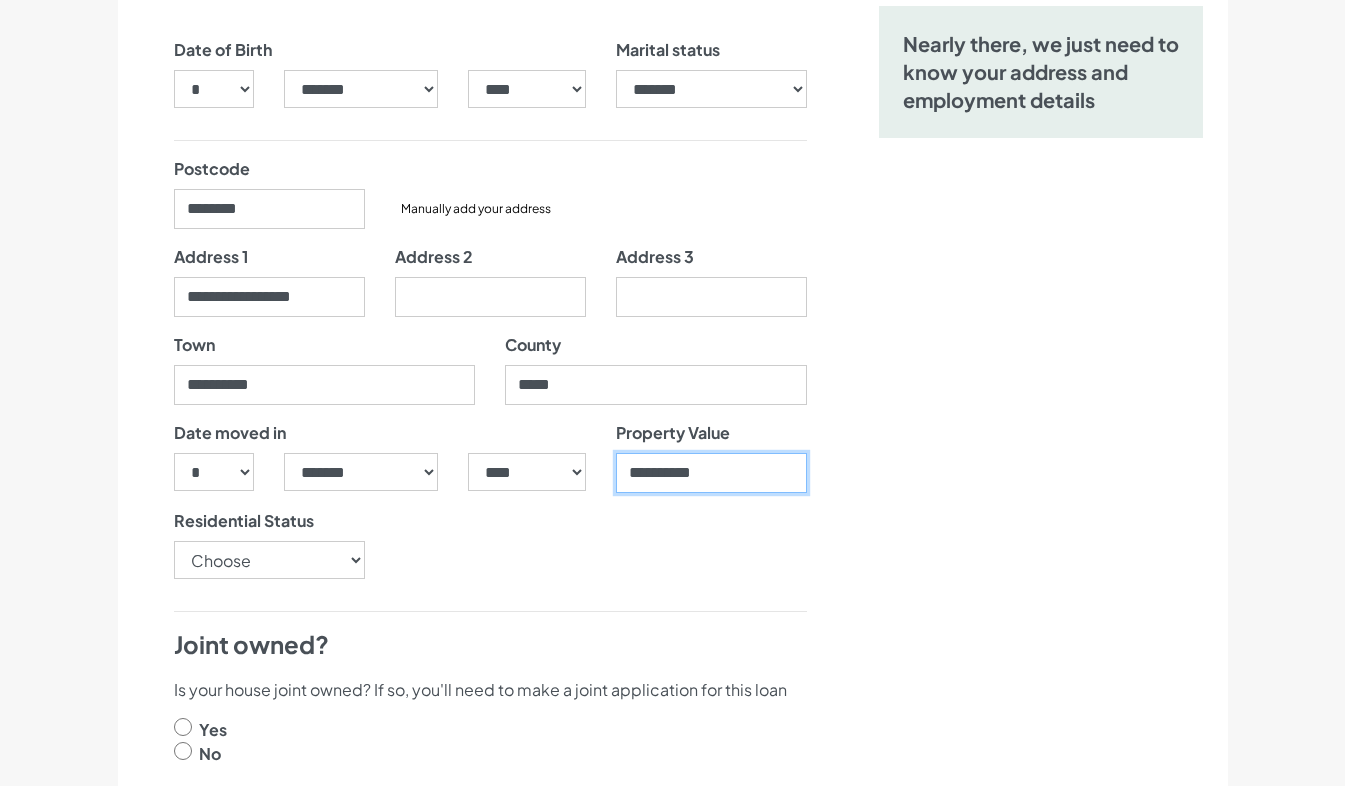 type on "**********" 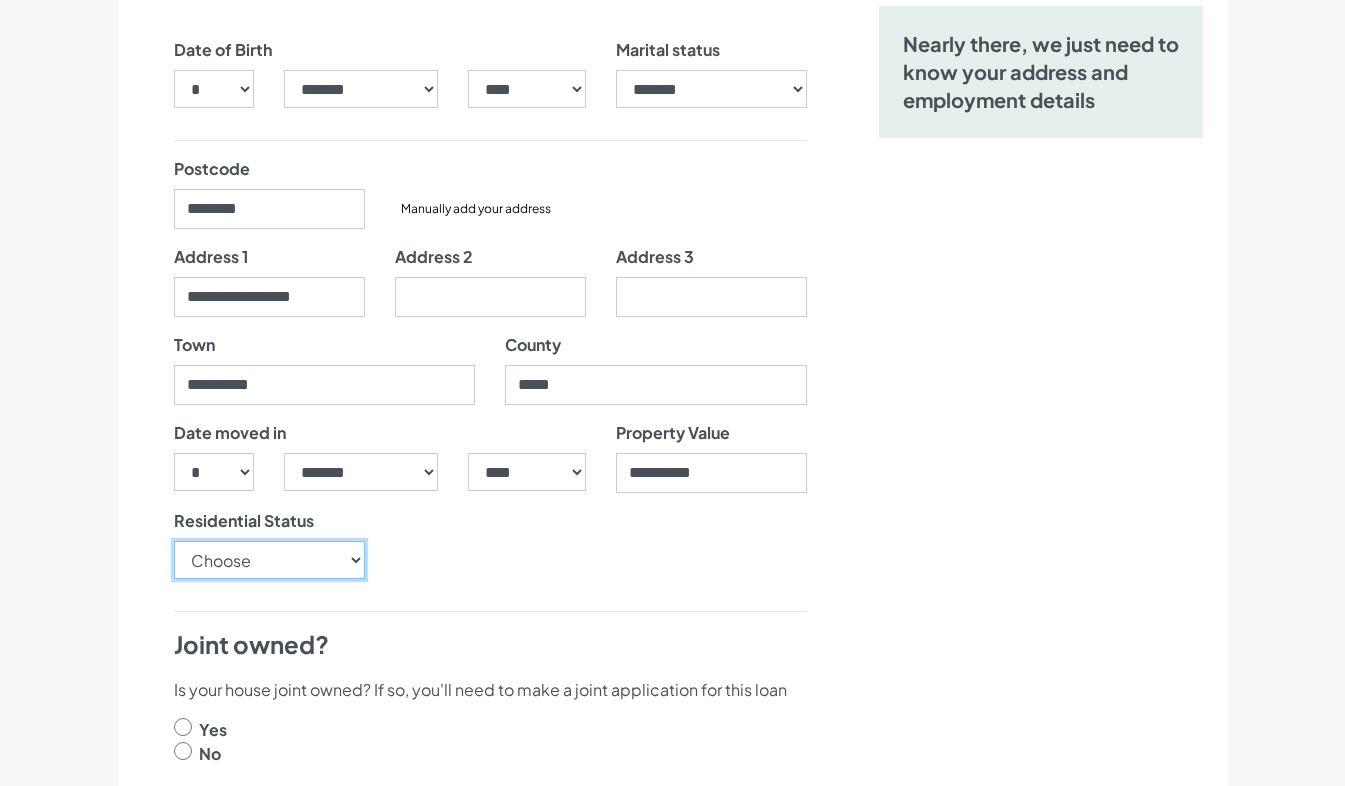 click on "Choose
Owner Occupier
Owner Non Occupier
Living With Parents
Property Owned By Partner
Tenant - Council
Tenant - Housing Association
Tenant - Lodger
Tenant - Private
Living with Friends
Military Accommodation
Works Accommodation" at bounding box center (269, 560) 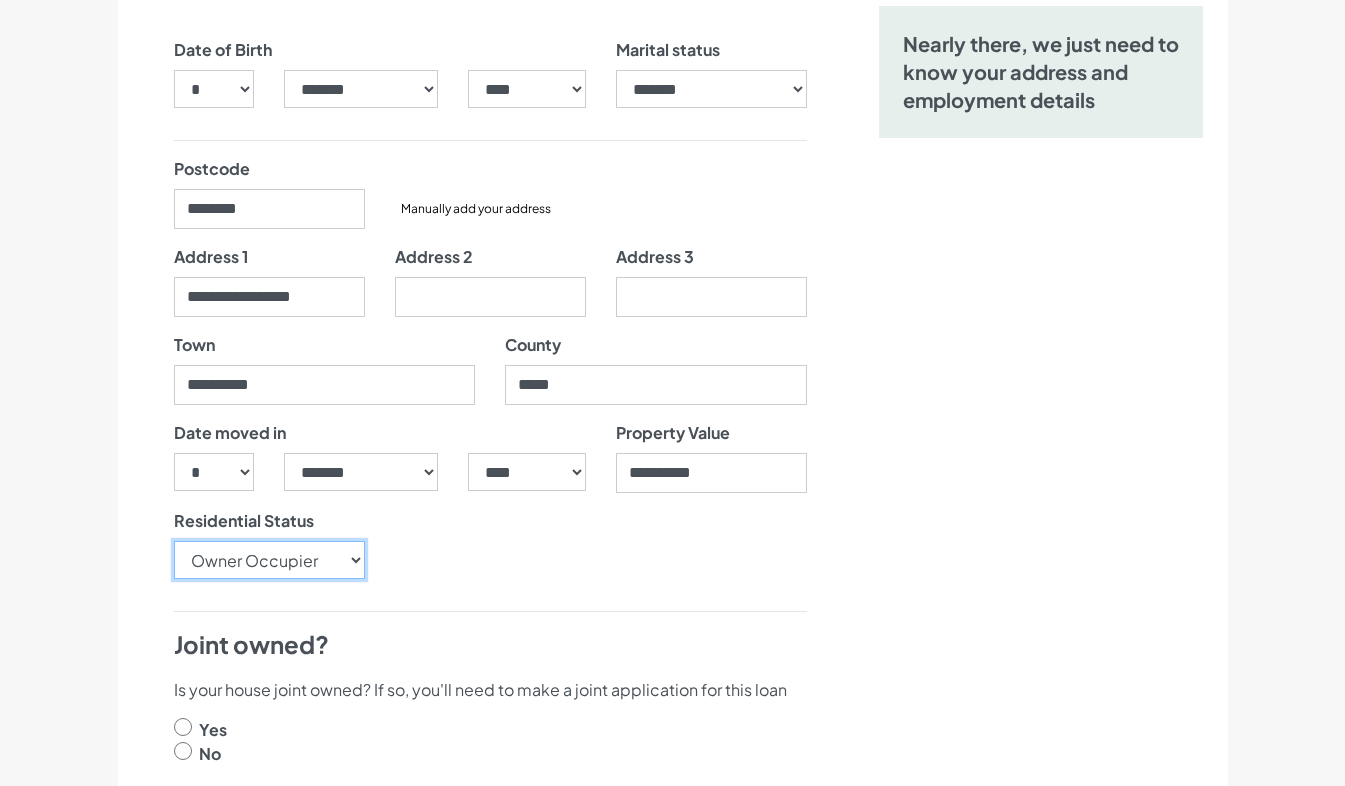 scroll, scrollTop: 444, scrollLeft: 0, axis: vertical 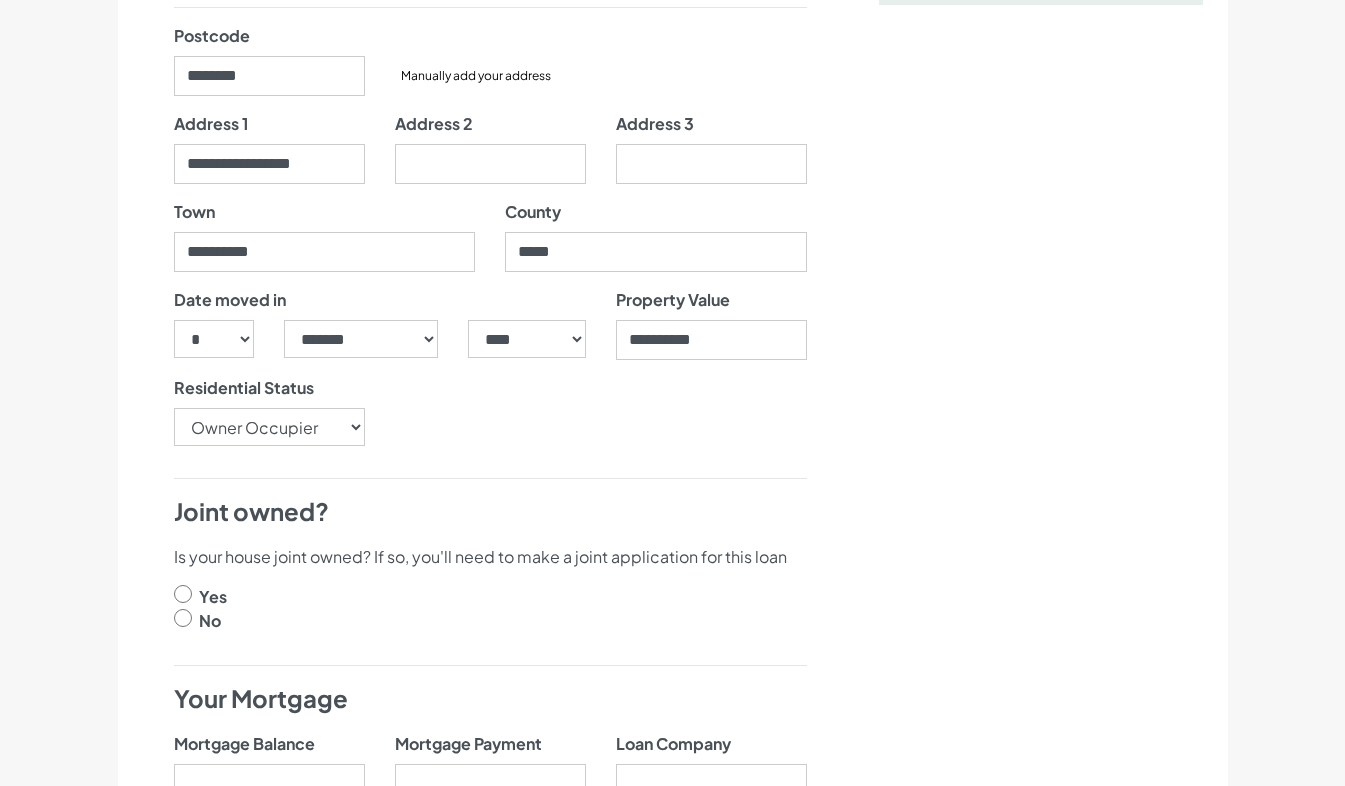 click on "Yes" at bounding box center [213, 597] 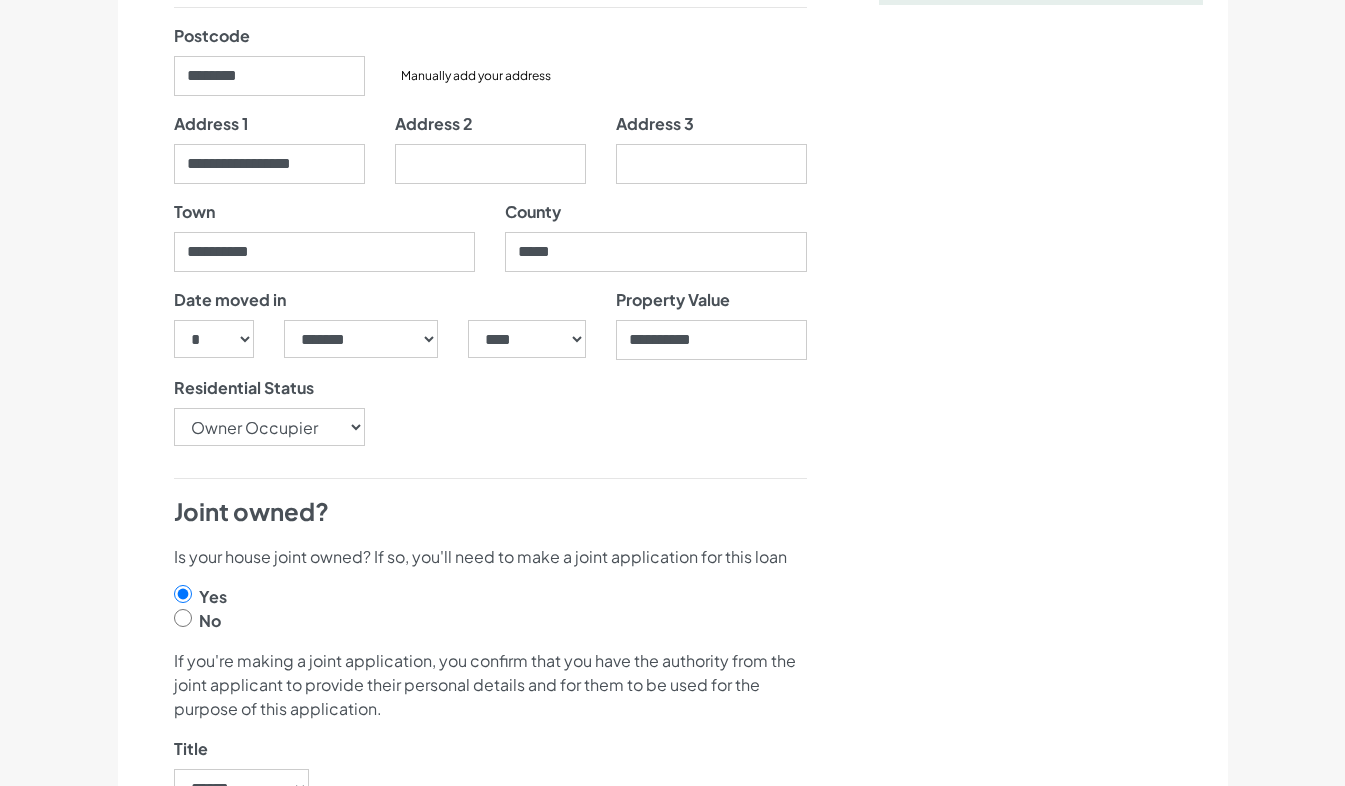 scroll, scrollTop: 708, scrollLeft: 0, axis: vertical 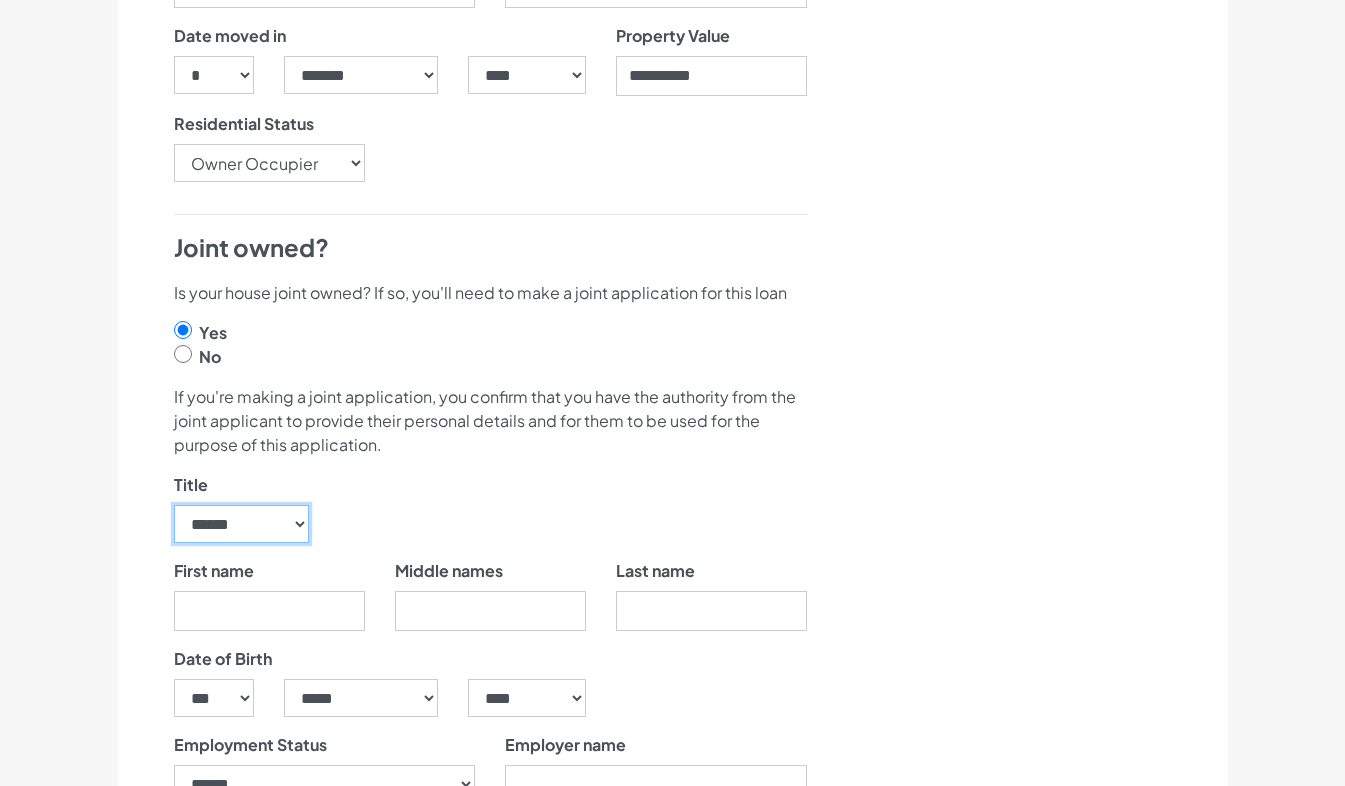 click on "******
**
***
****
**
**
****" at bounding box center (242, 524) 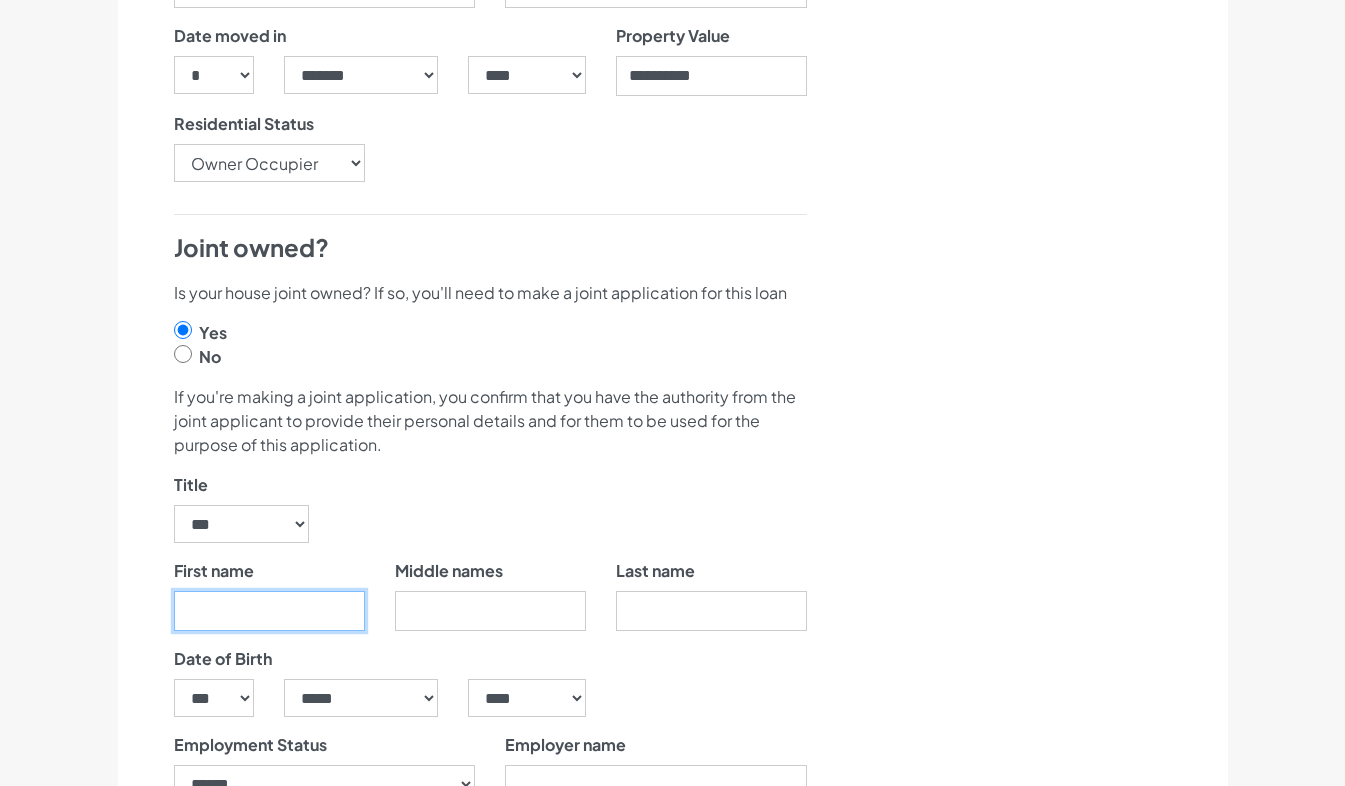 click on "First name" at bounding box center [269, 611] 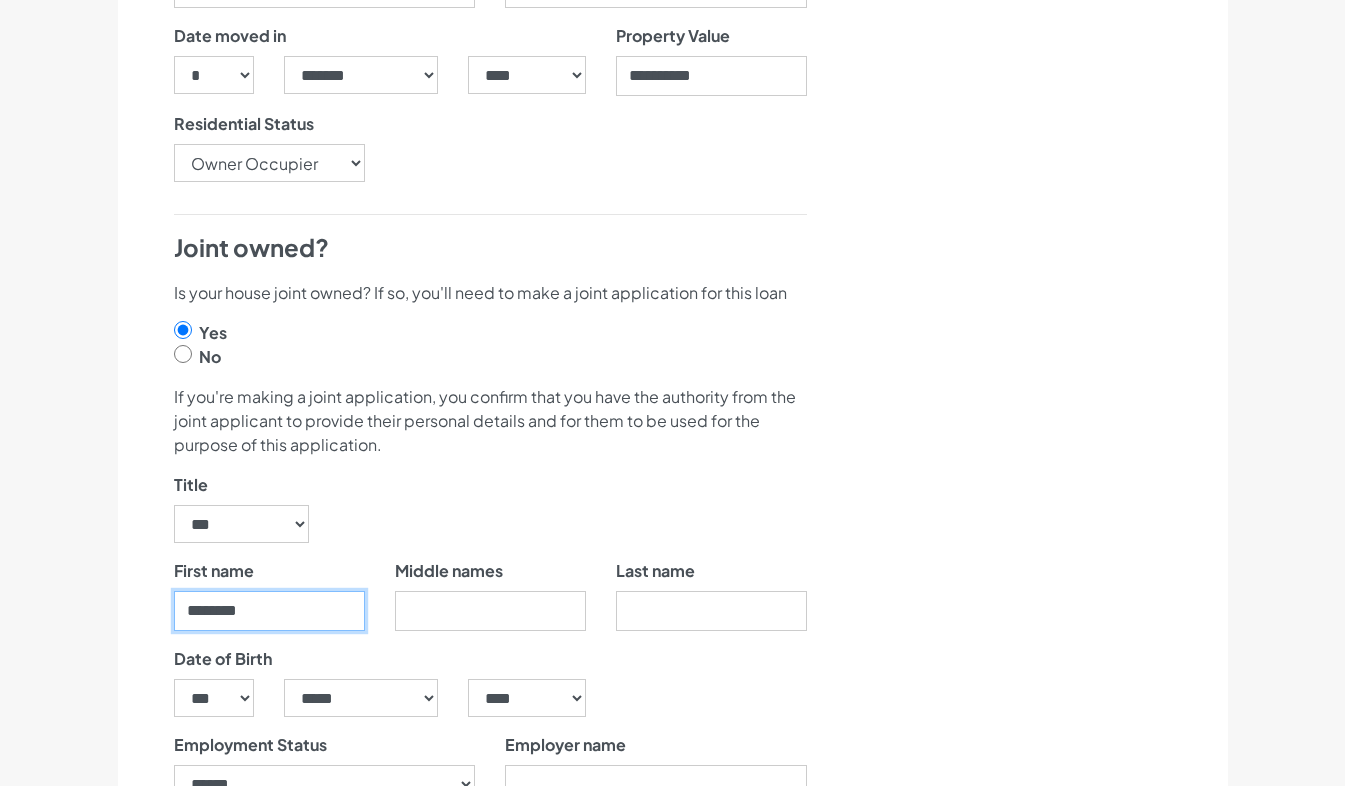 type on "********" 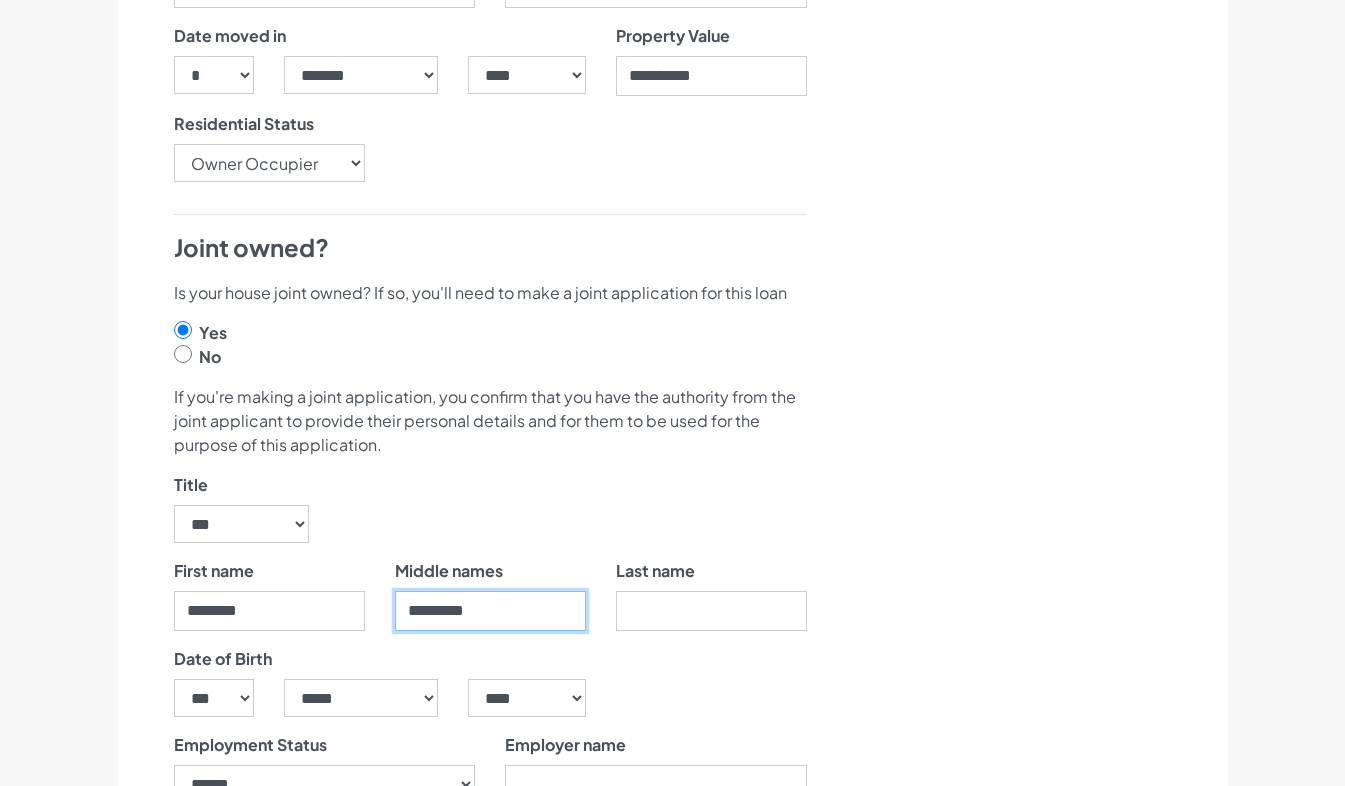 type on "*********" 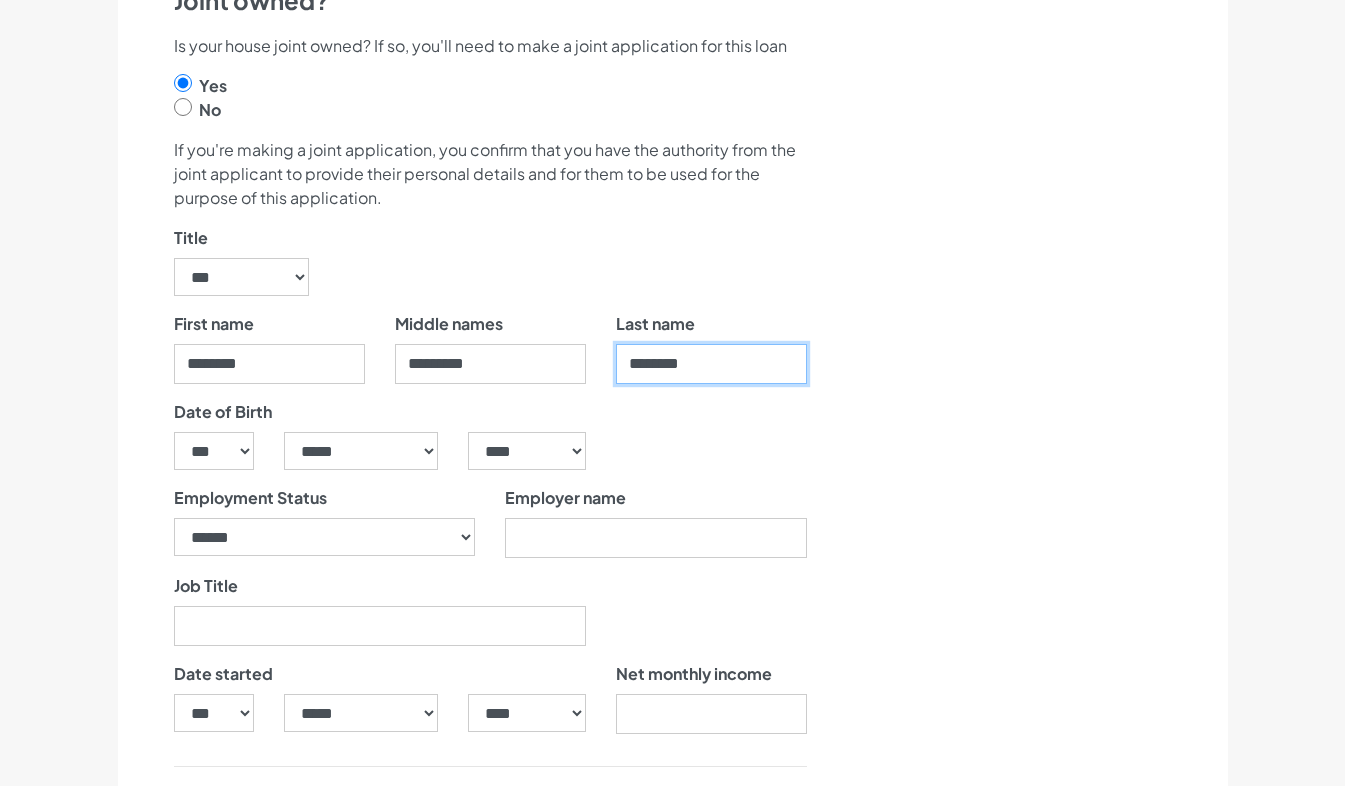 scroll, scrollTop: 956, scrollLeft: 0, axis: vertical 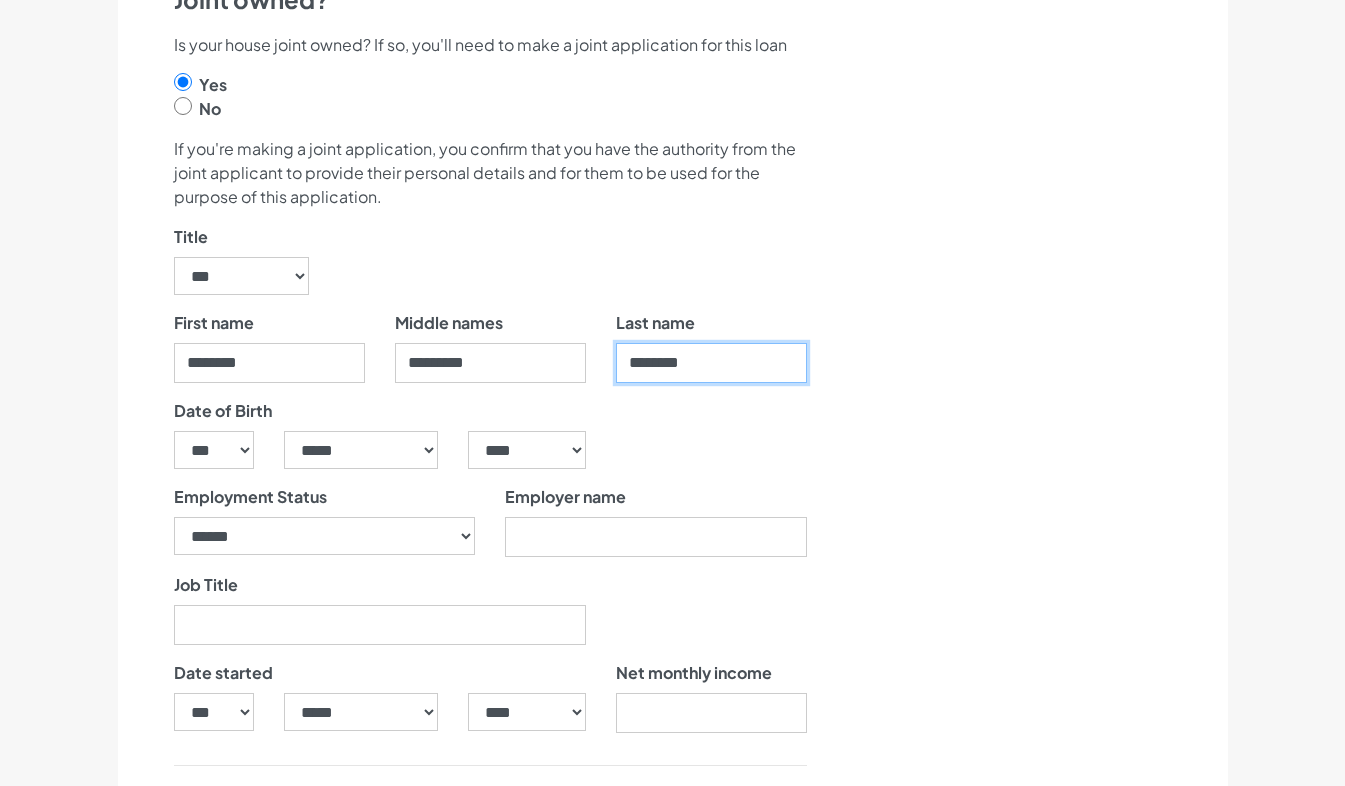 type on "********" 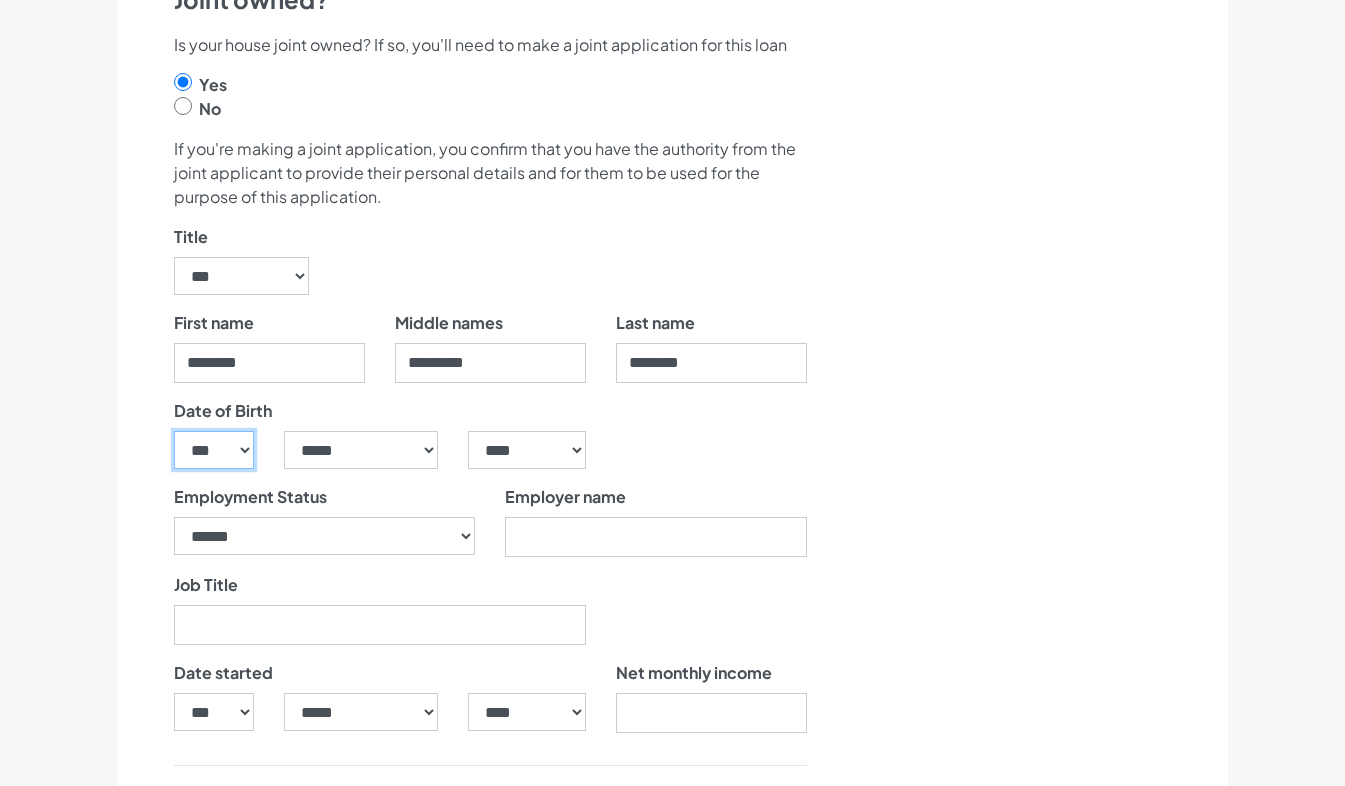 click on "***
* * * * * * * * * ** ** ** ** ** ** ** ** ** ** ** ** ** ** ** ** ** ** ** ** ** **" at bounding box center [214, 450] 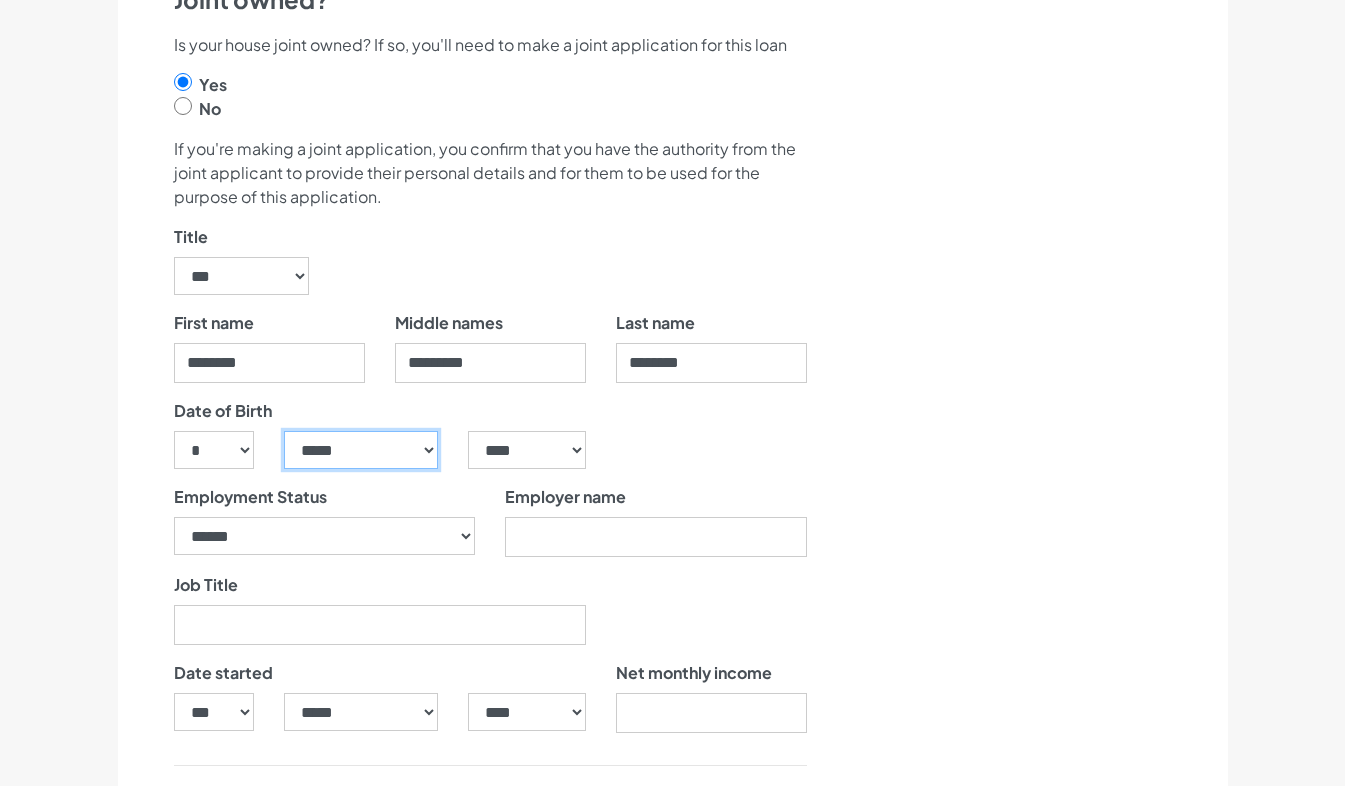 click on "*****
*******
********
*****
*****
***
****
****
******
*********
*******
********
********" at bounding box center [361, 450] 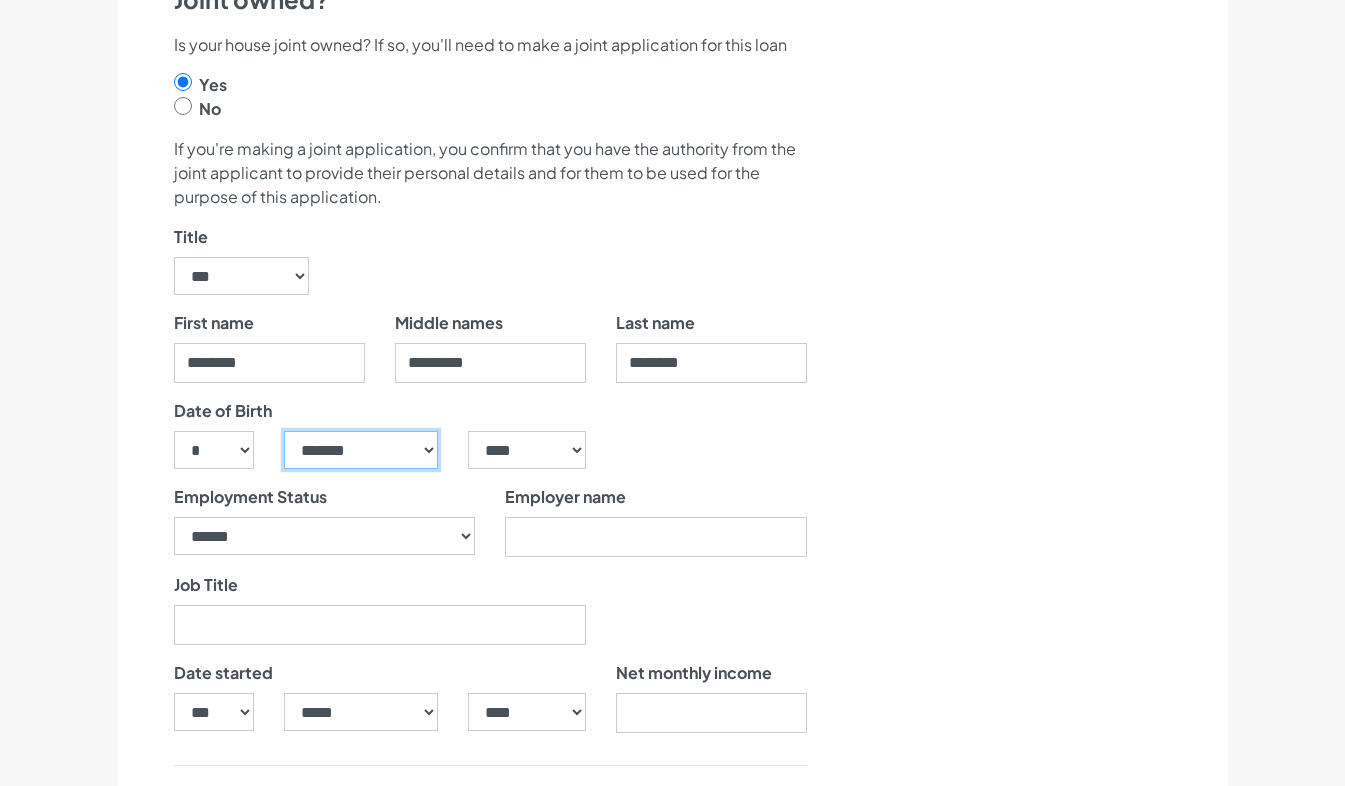 click on "*****
*******
********
*****
*****
***
****
****
******
*********
*******
********
********" at bounding box center (361, 450) 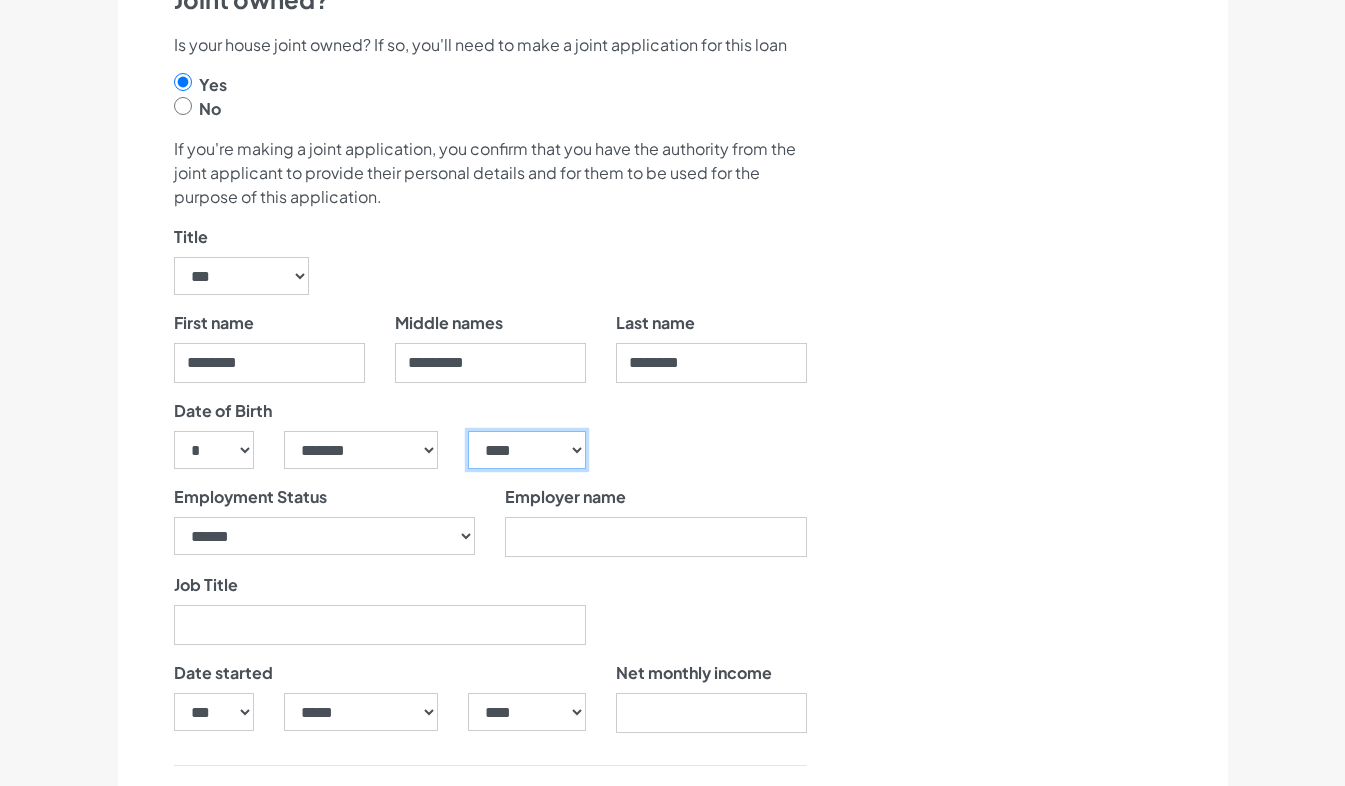 click on "****
**** **** **** **** **** **** **** **** **** **** **** **** **** **** **** **** **** **** **** **** **** **** **** **** **** **** **** **** **** **** **** **** **** **** **** **** **** **** **** **** **** **** **** **** **** **** **** **** **** **** **** **** **** **** **** **** **** **** **** **** **** **** **** **** **** **** **** **** **** **** **** **** **** **** **** **** **** **** **** **** **** **** **** **** **** **** **** **** **** **** **** **** **** **** **** **** **** **** **** **** **** **** **** **** **** **** **** **** **** **** **** **** **** **** **** **** **** **** **** **** **** **** **** **** **** ****" at bounding box center [526, 450] 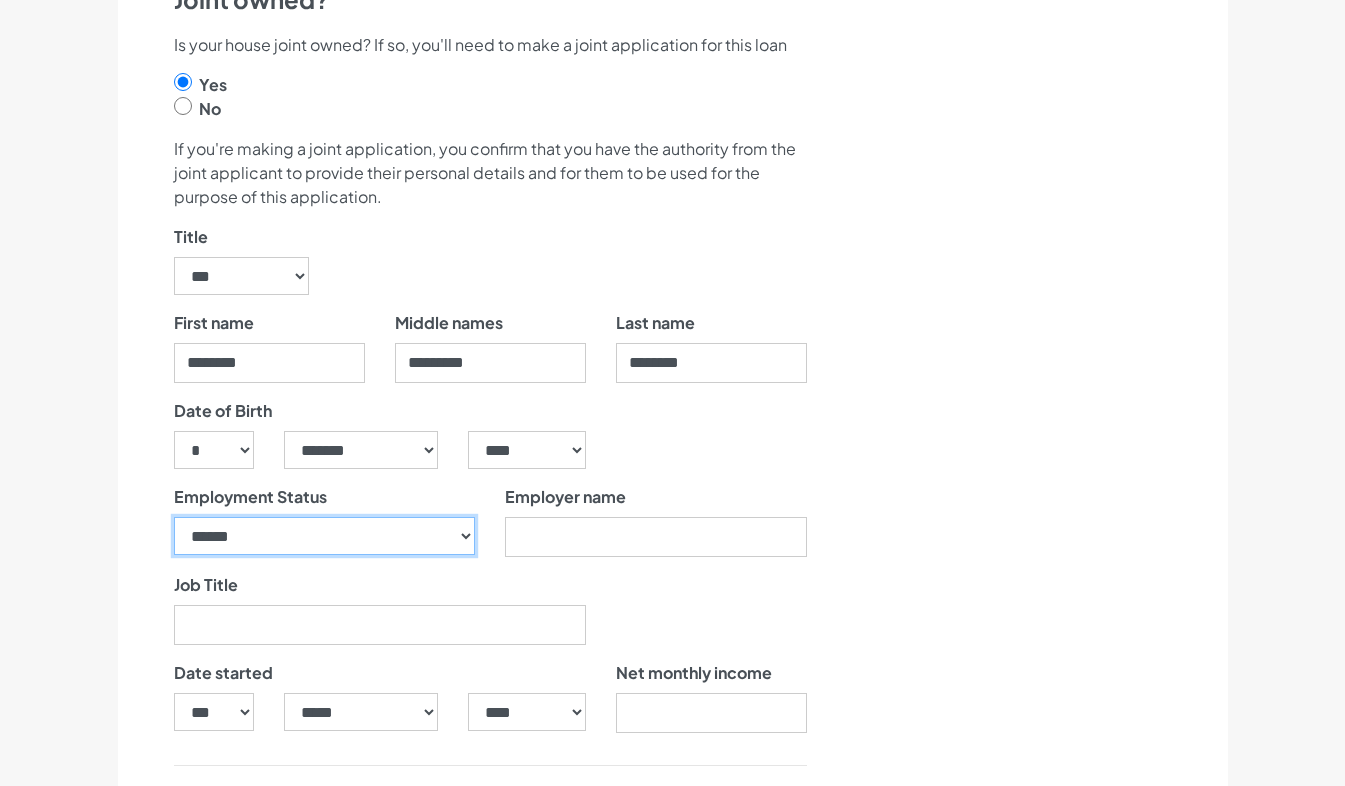 click on "**********" at bounding box center [325, 536] 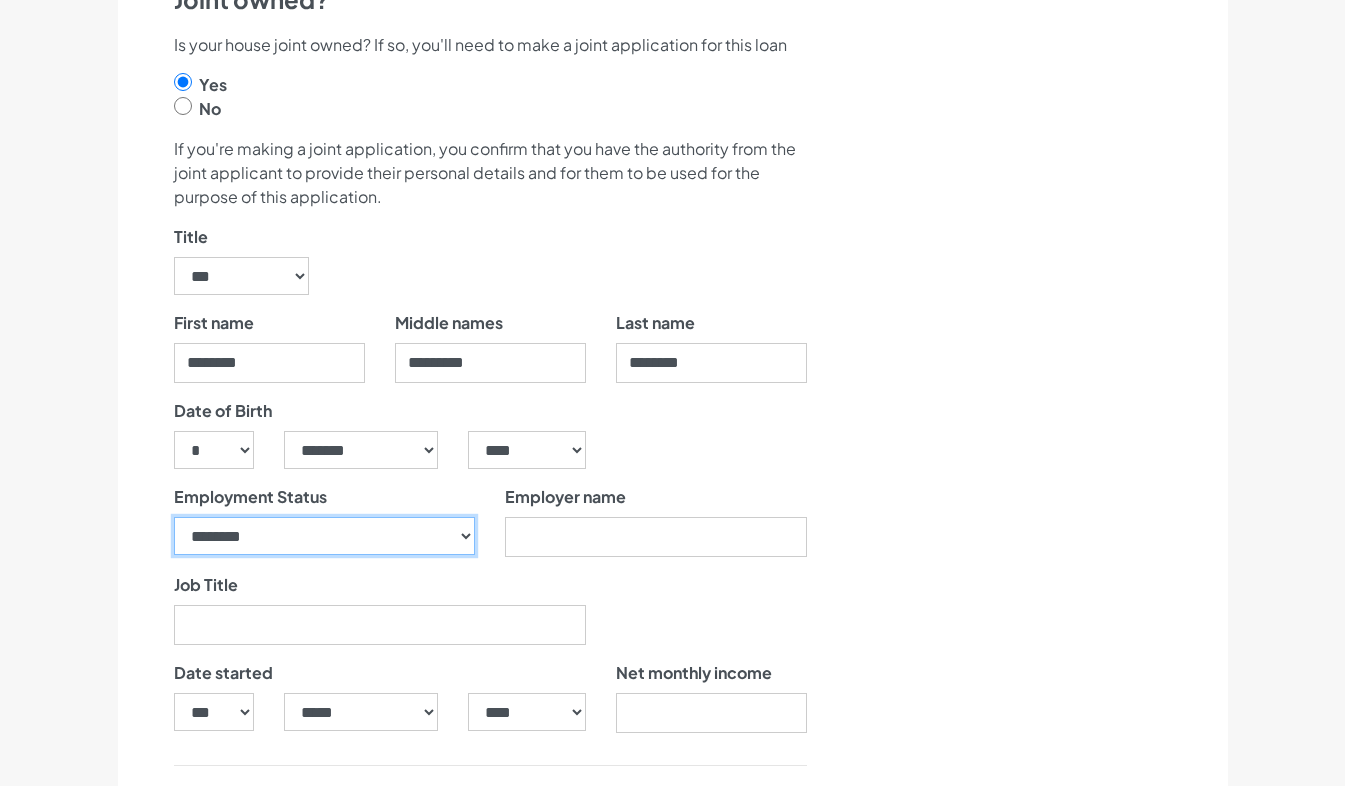 click on "**********" at bounding box center [325, 536] 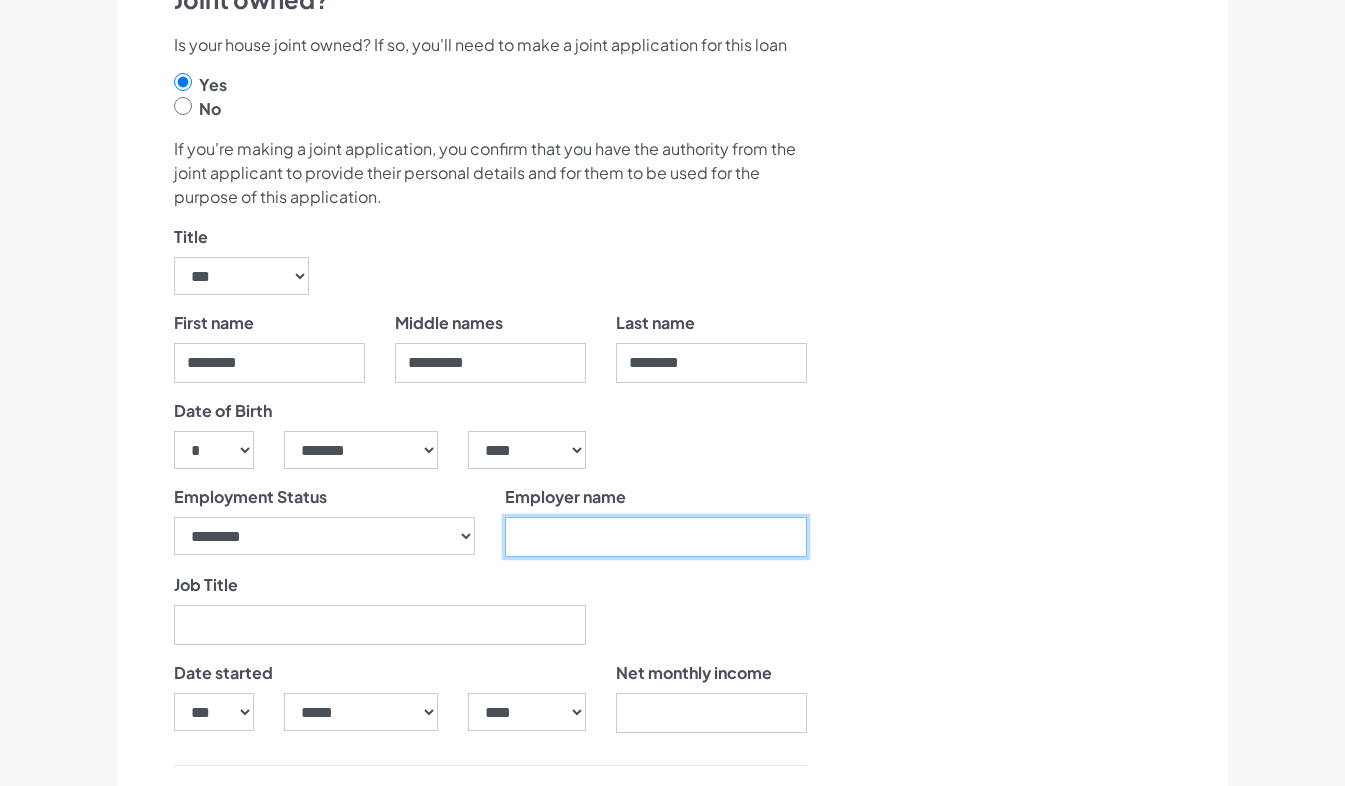 click on "Employer name" at bounding box center [656, 537] 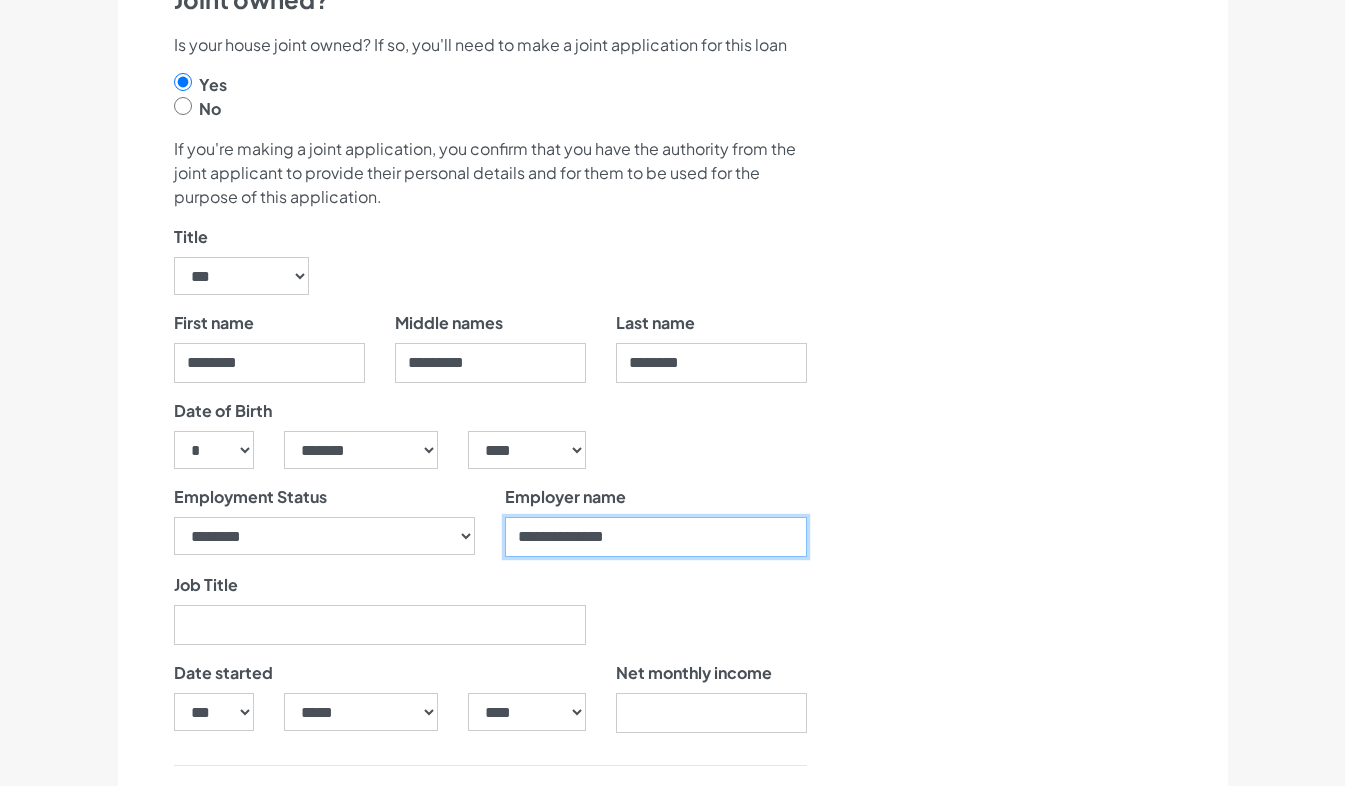 type on "**********" 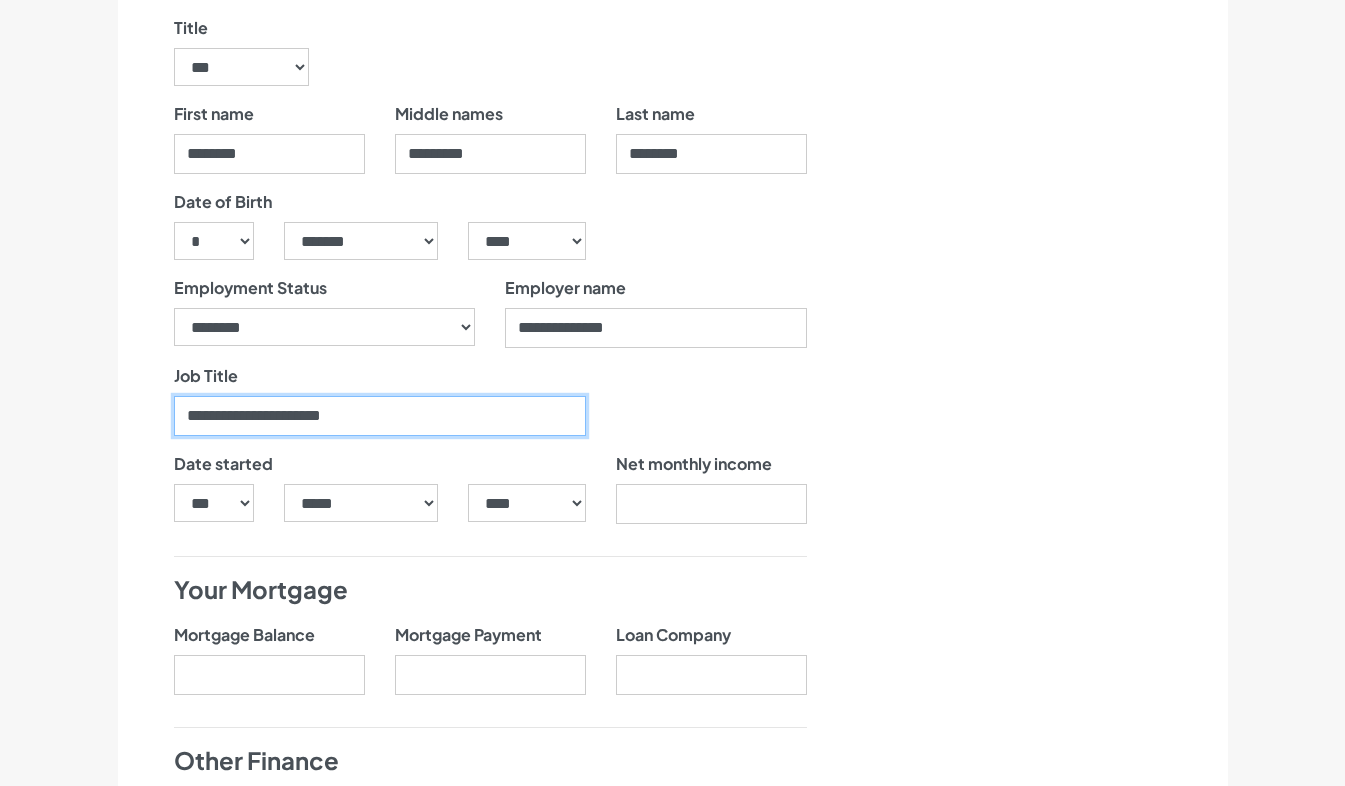 scroll, scrollTop: 1166, scrollLeft: 0, axis: vertical 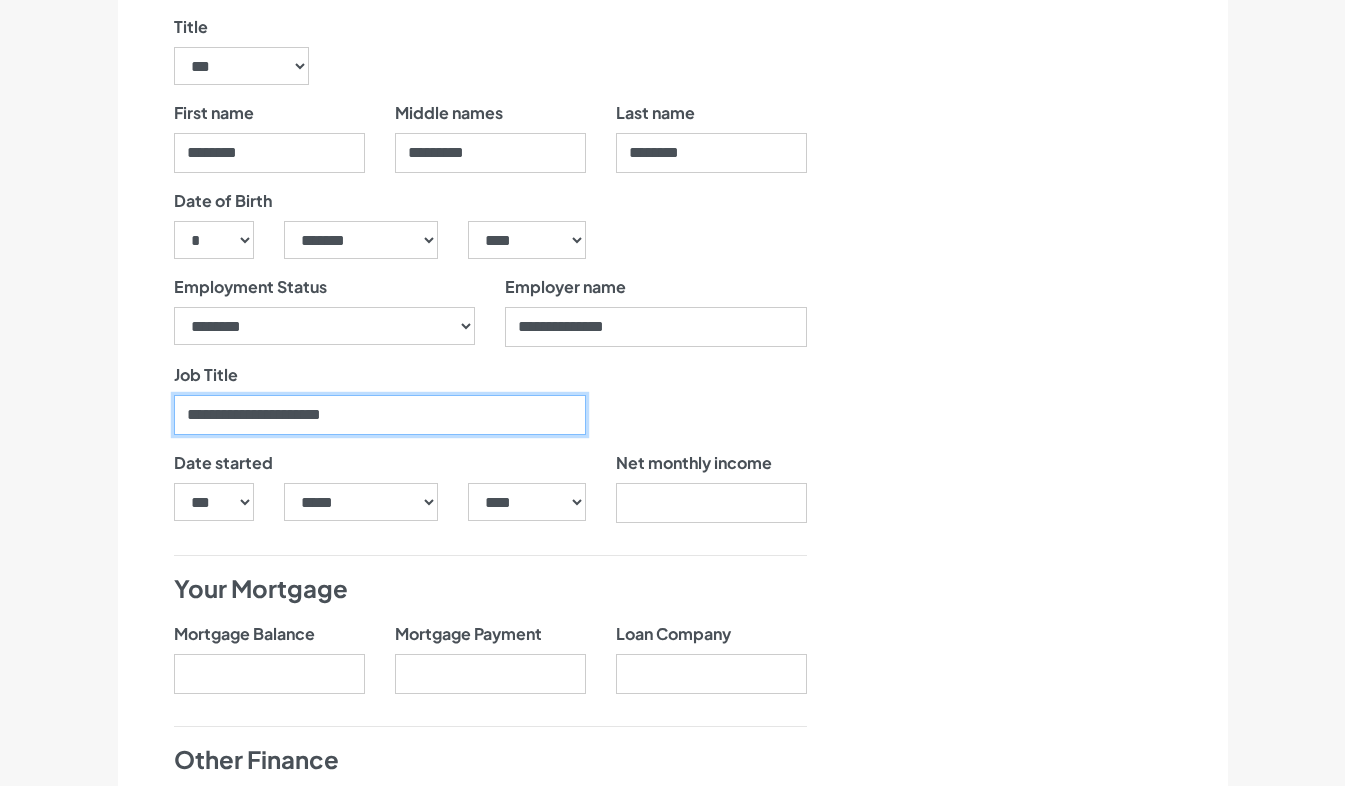 type on "**********" 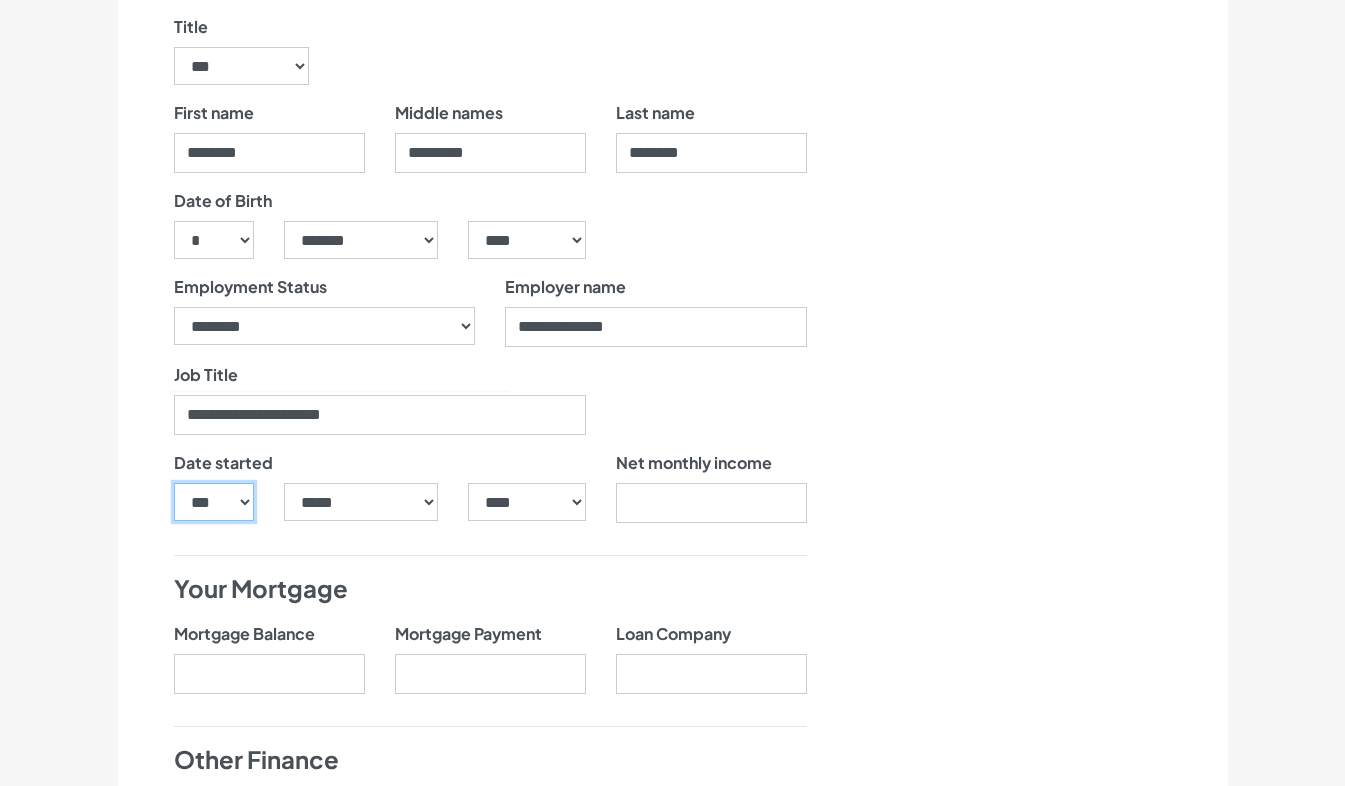 click on "***
* * * * * * * * * ** ** ** ** ** ** ** ** ** ** ** ** ** ** ** ** ** ** ** ** ** **" at bounding box center [214, 502] 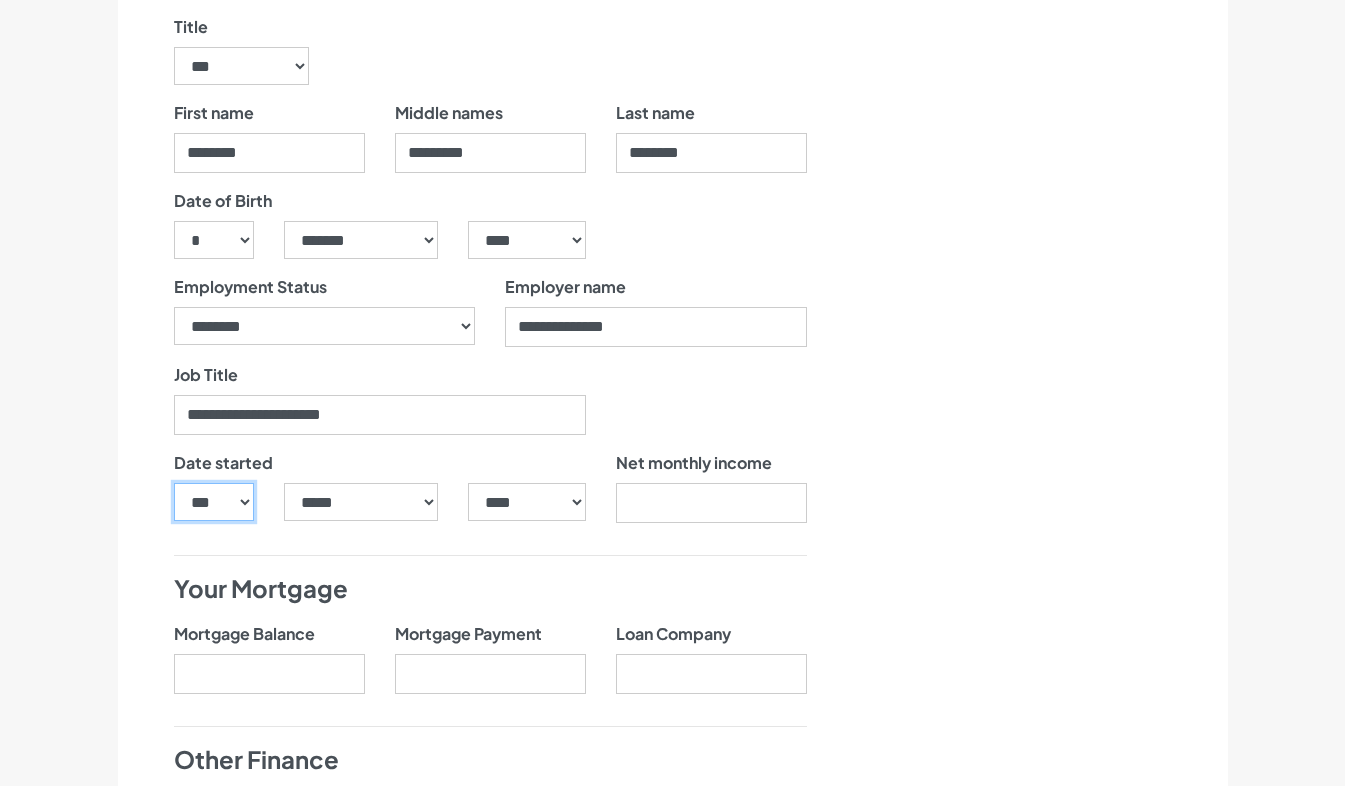 select on "**" 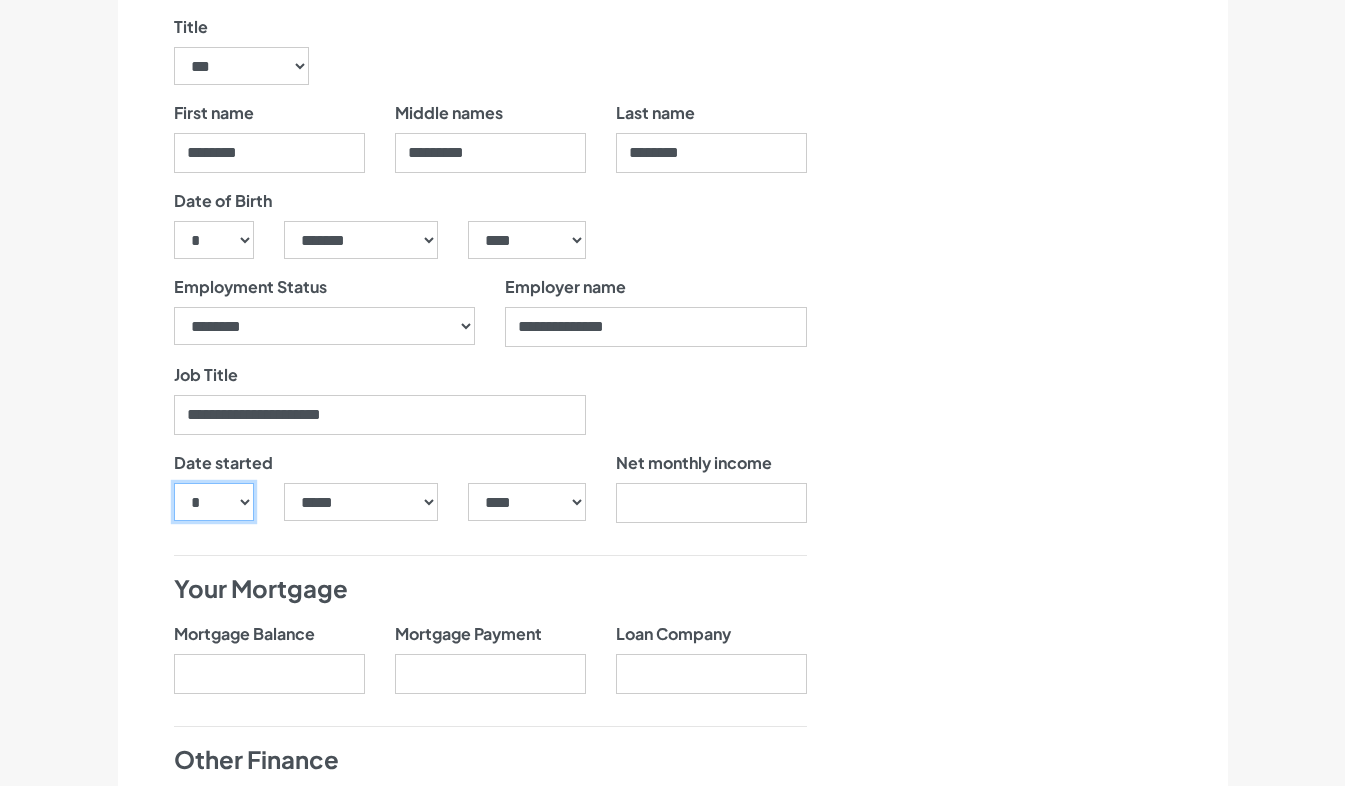 click on "***
* * * * * * * * * ** ** ** ** ** ** ** ** ** ** ** ** ** ** ** ** ** ** ** ** ** **" at bounding box center (214, 502) 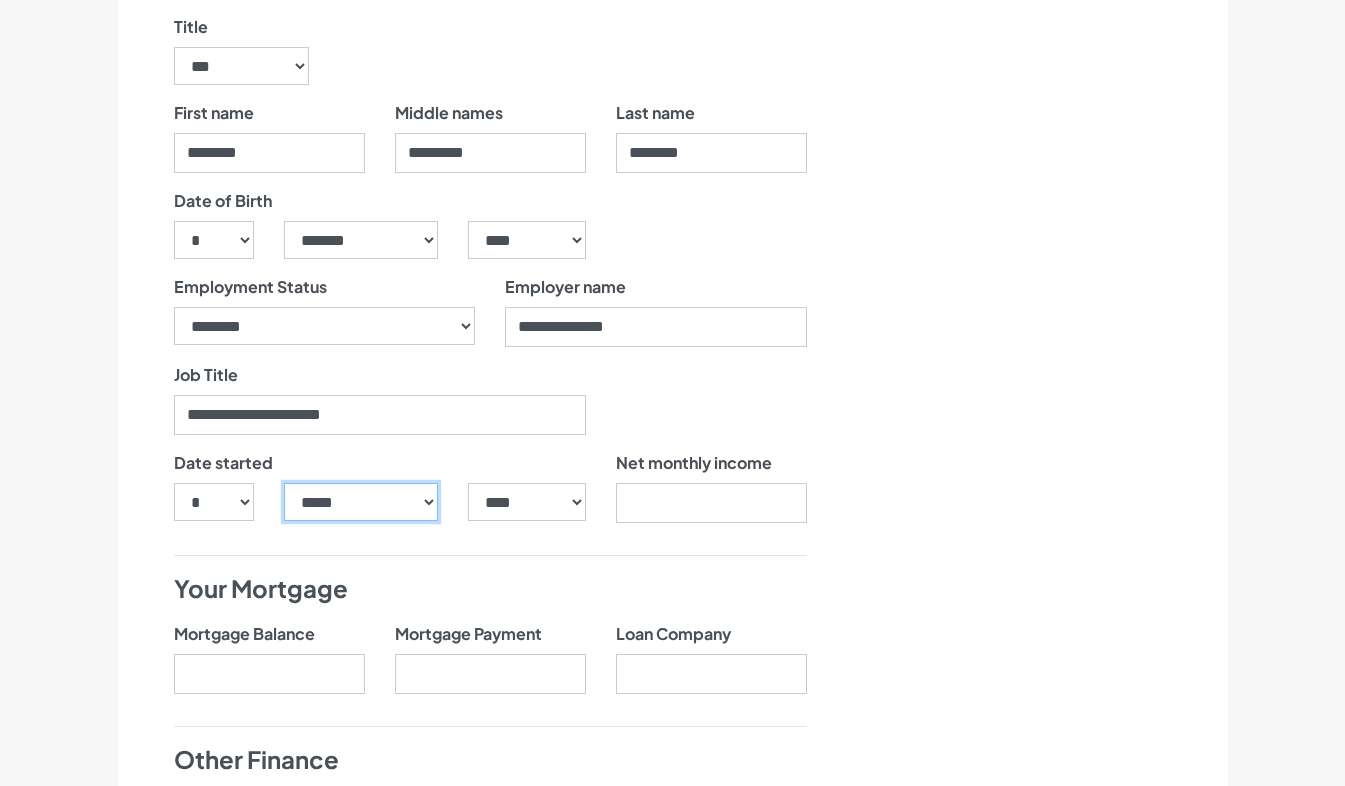 click on "*****
*******
********
*****
*****
***
****
****
******
*********
*******
********
********" at bounding box center [361, 502] 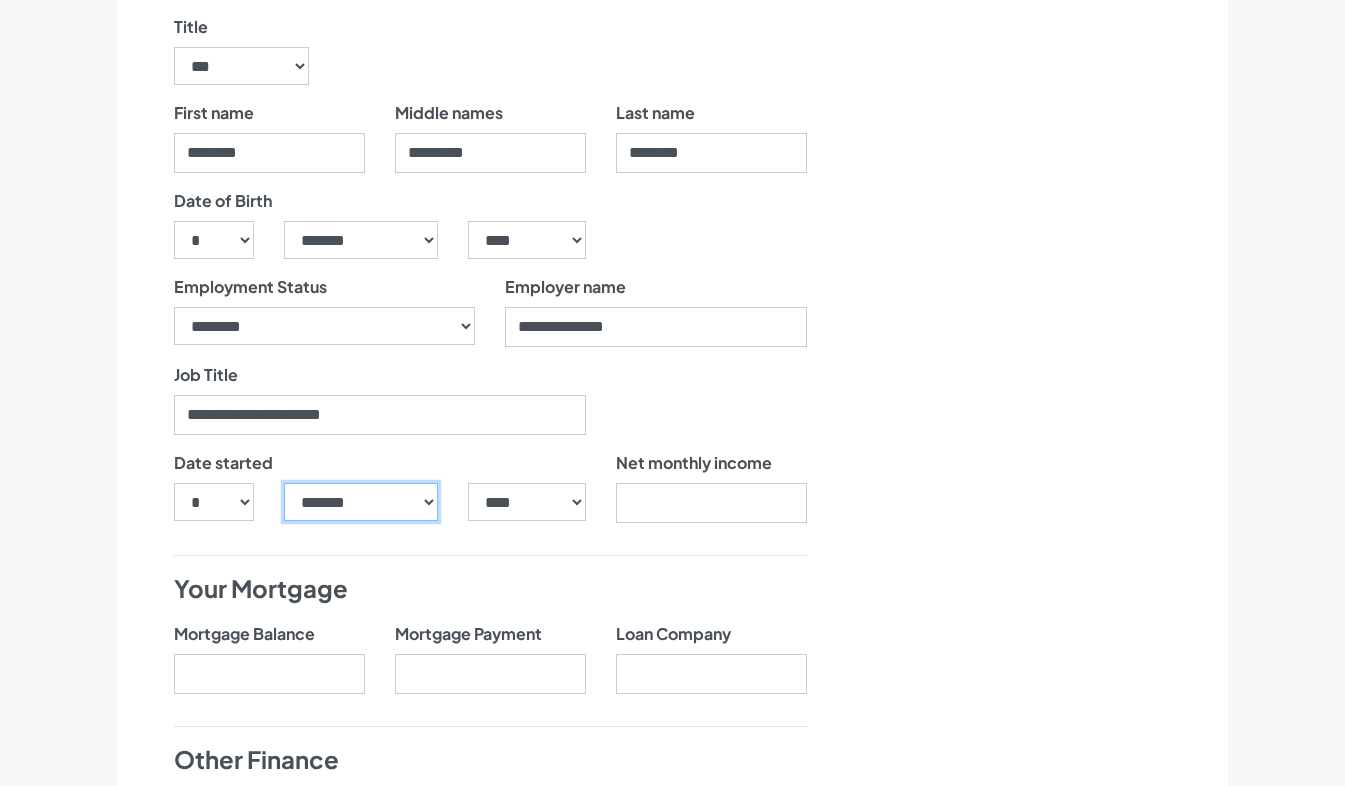 click on "*****
*******
********
*****
*****
***
****
****
******
*********
*******
********
********" at bounding box center [361, 502] 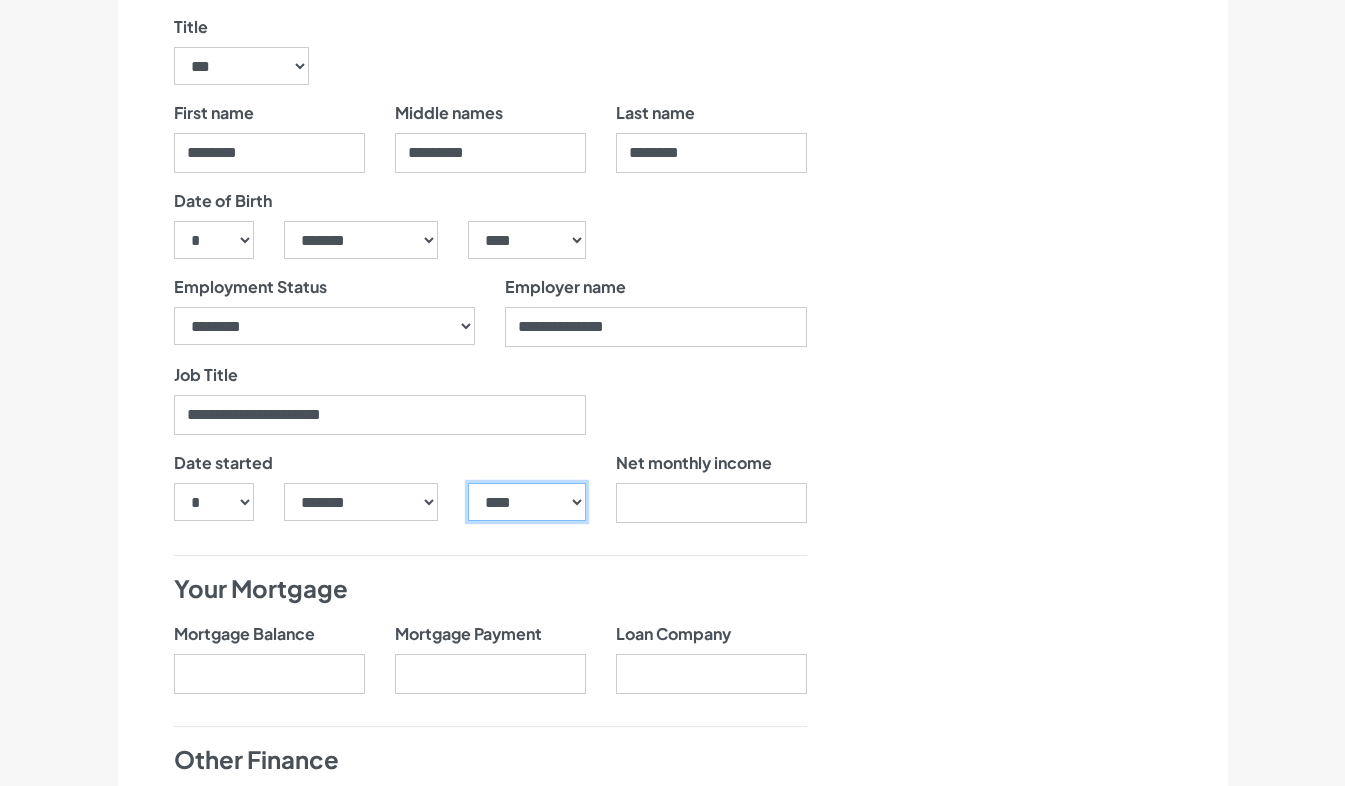 click on "****
**** **** **** **** **** **** **** **** **** **** **** **** **** **** **** **** **** **** **** **** **** **** **** **** **** **** **** **** **** **** **** **** **** **** **** **** **** **** **** **** **** **** **** **** **** **** **** **** **** **** **** **** **** **** **** **** **** **** **** **** **** **** **** **** **** **** **** **** **** **** **** **** **** **** **** **** **** **** **** **** **** **** **** **** **** **** **** **** **** **** **** **** **** **** **** **** **** **** **** **** **** **** **** **** **** **** **** **** **** **** **** **** **** **** **** **** **** **** **** **** **** **** **** **** **** ****" at bounding box center (526, 502) 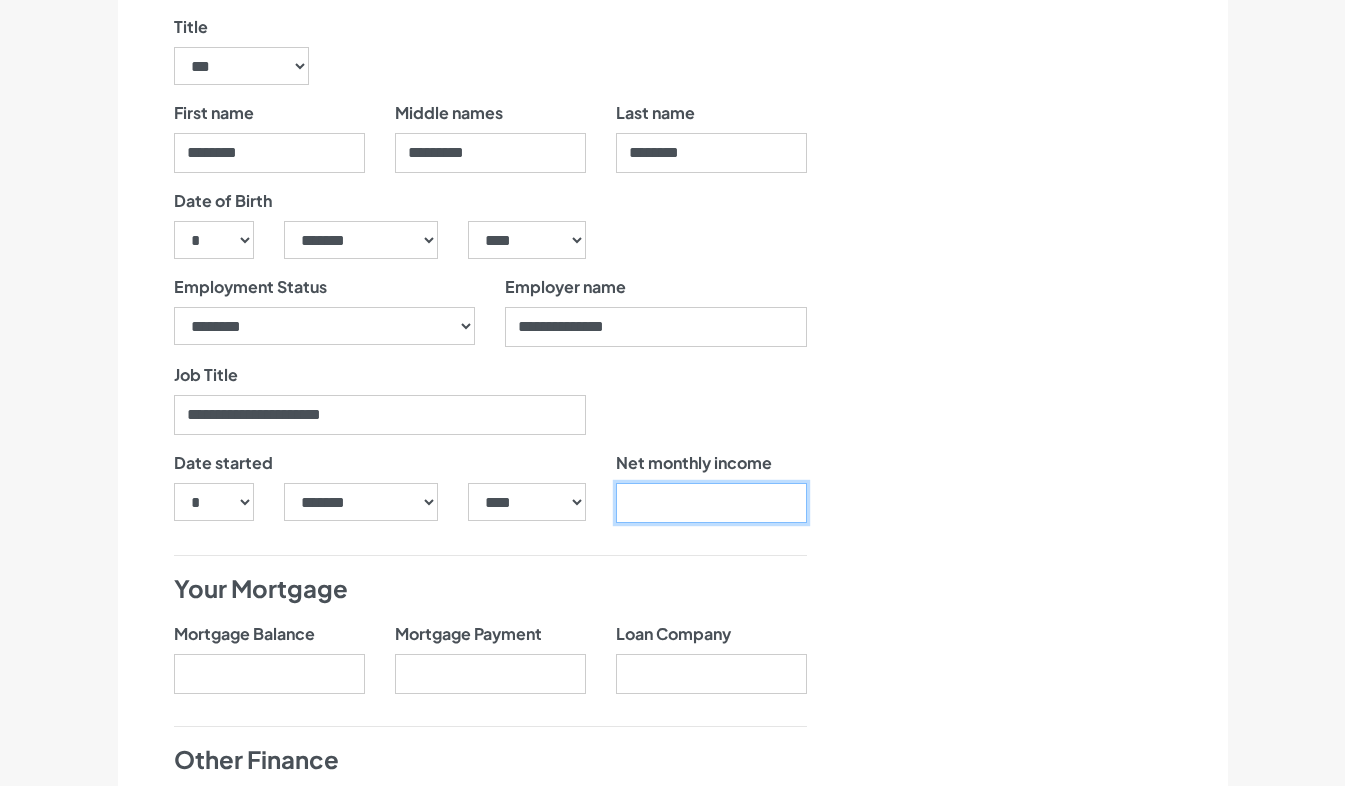 click at bounding box center [711, 503] 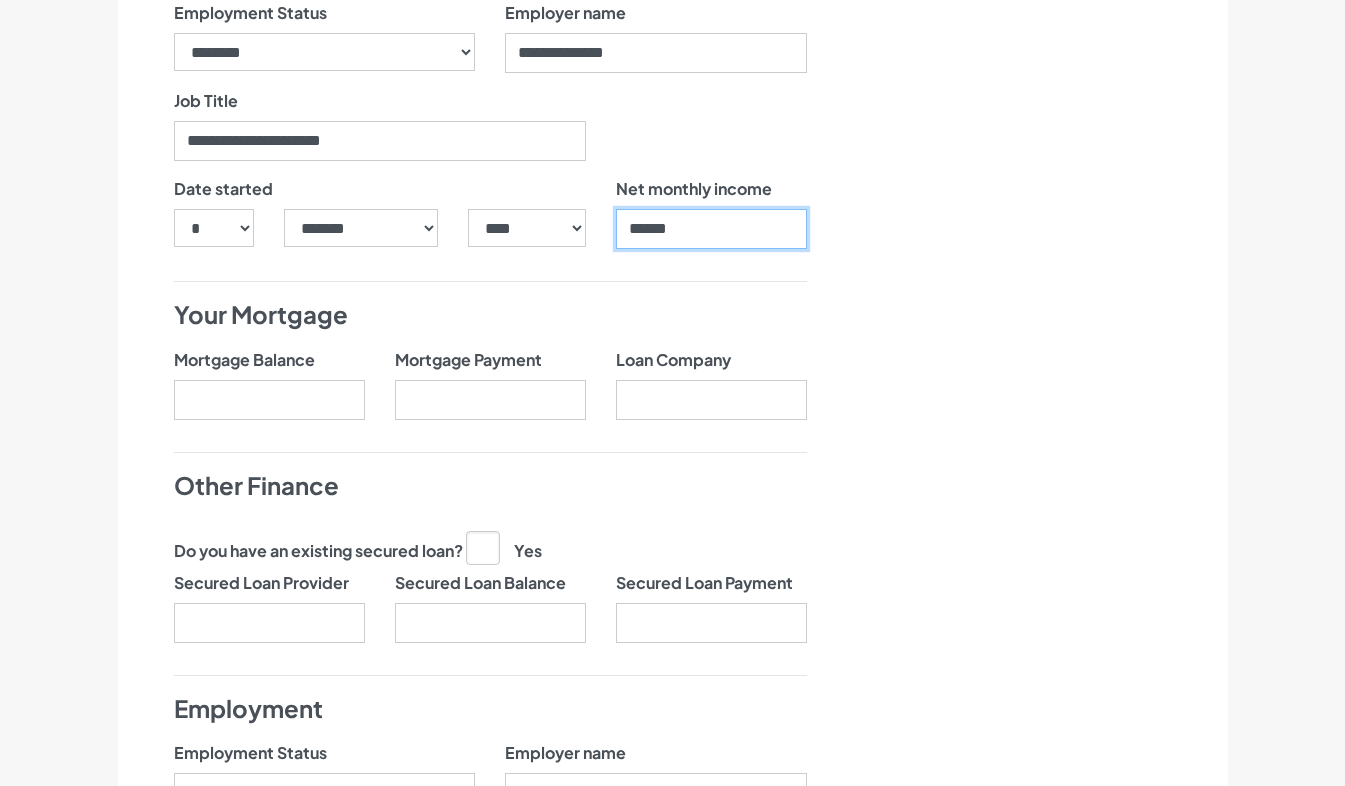 scroll, scrollTop: 1441, scrollLeft: 0, axis: vertical 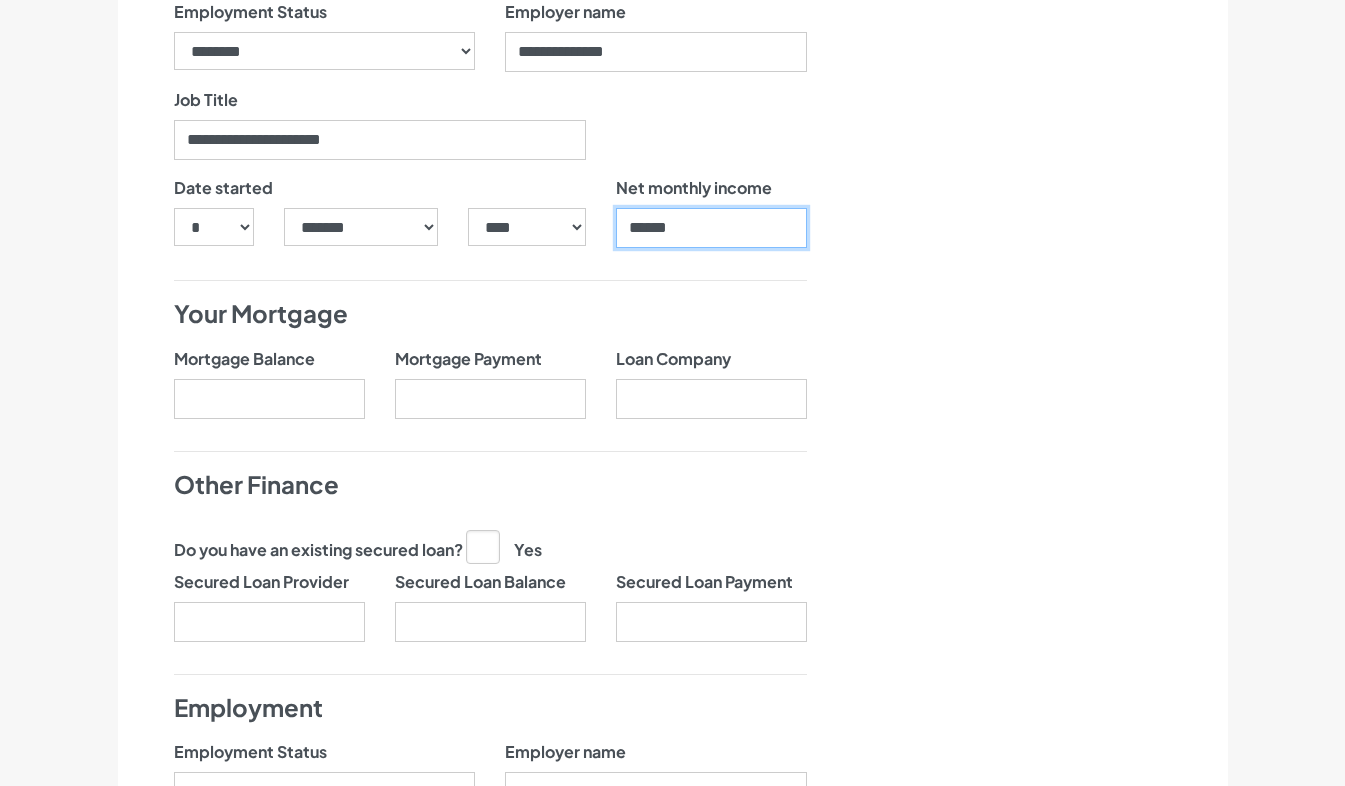 type on "******" 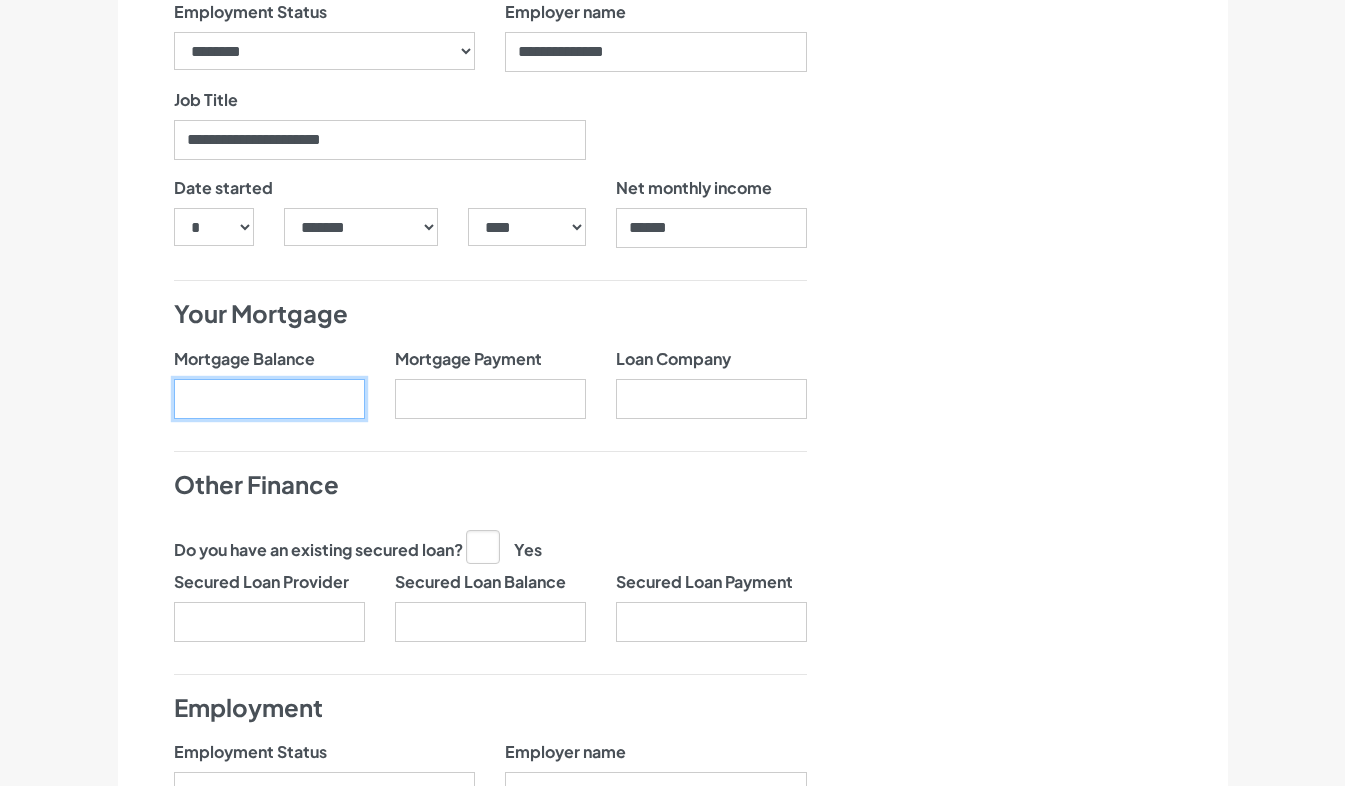 click on "Mortgage Balance" at bounding box center (269, 399) 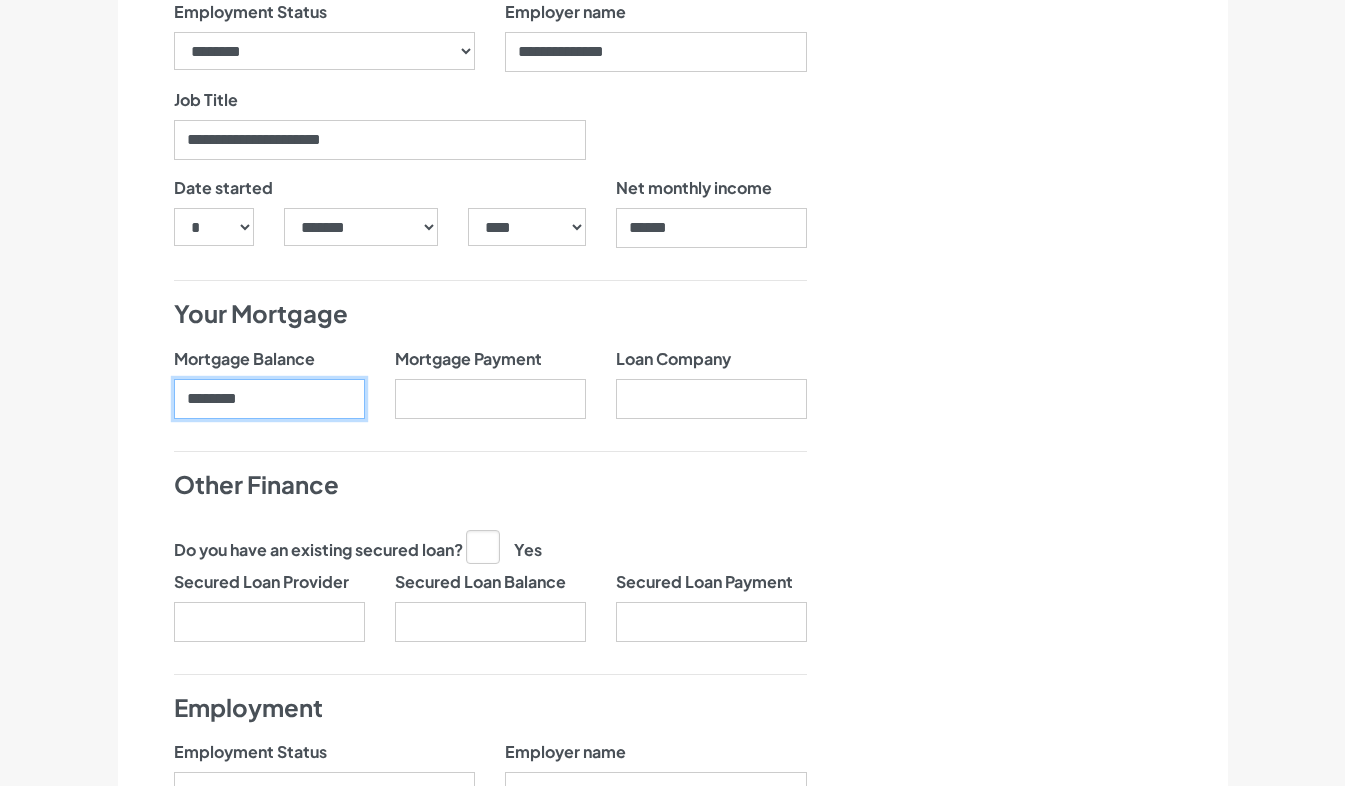 type on "********" 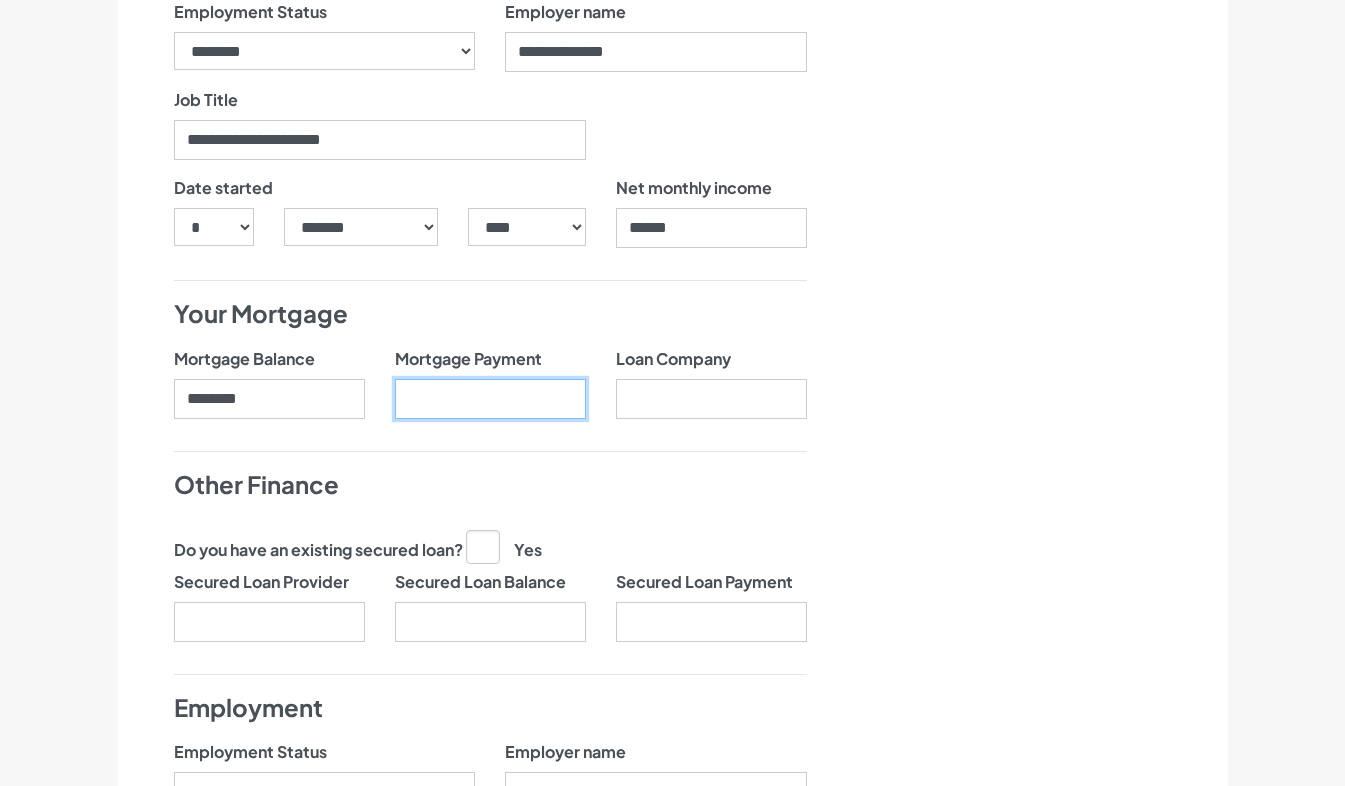 click on "Mortgage Payment" at bounding box center [490, 399] 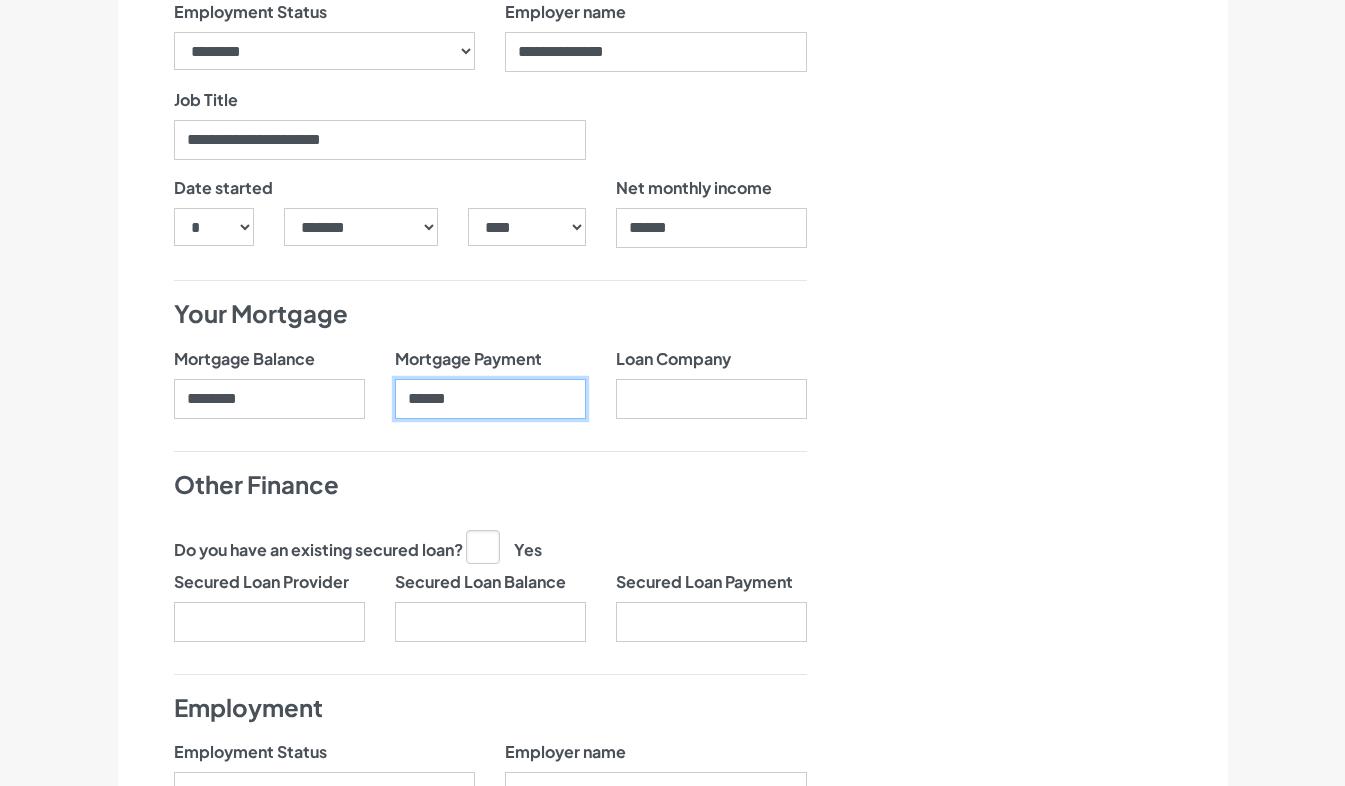 type on "******" 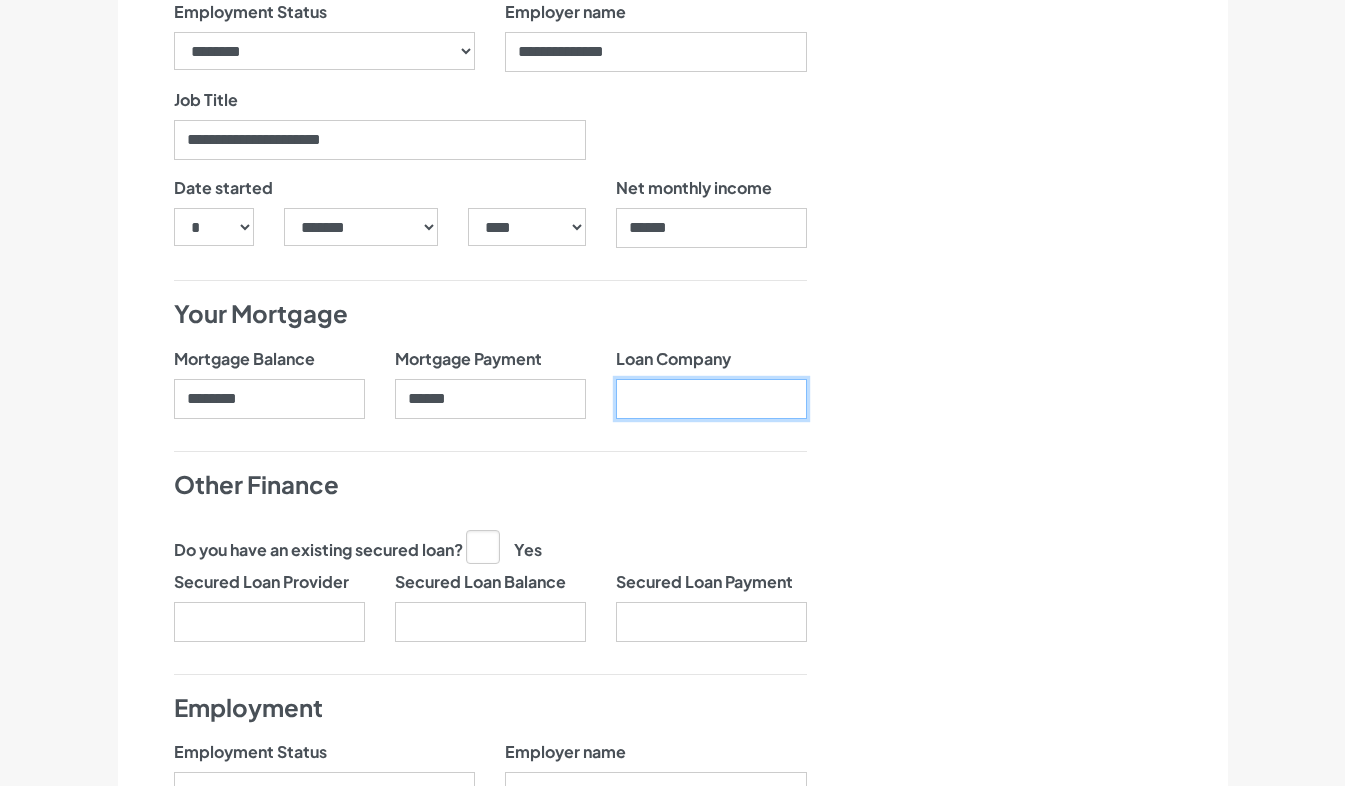 click on "Loan Company" at bounding box center (711, 399) 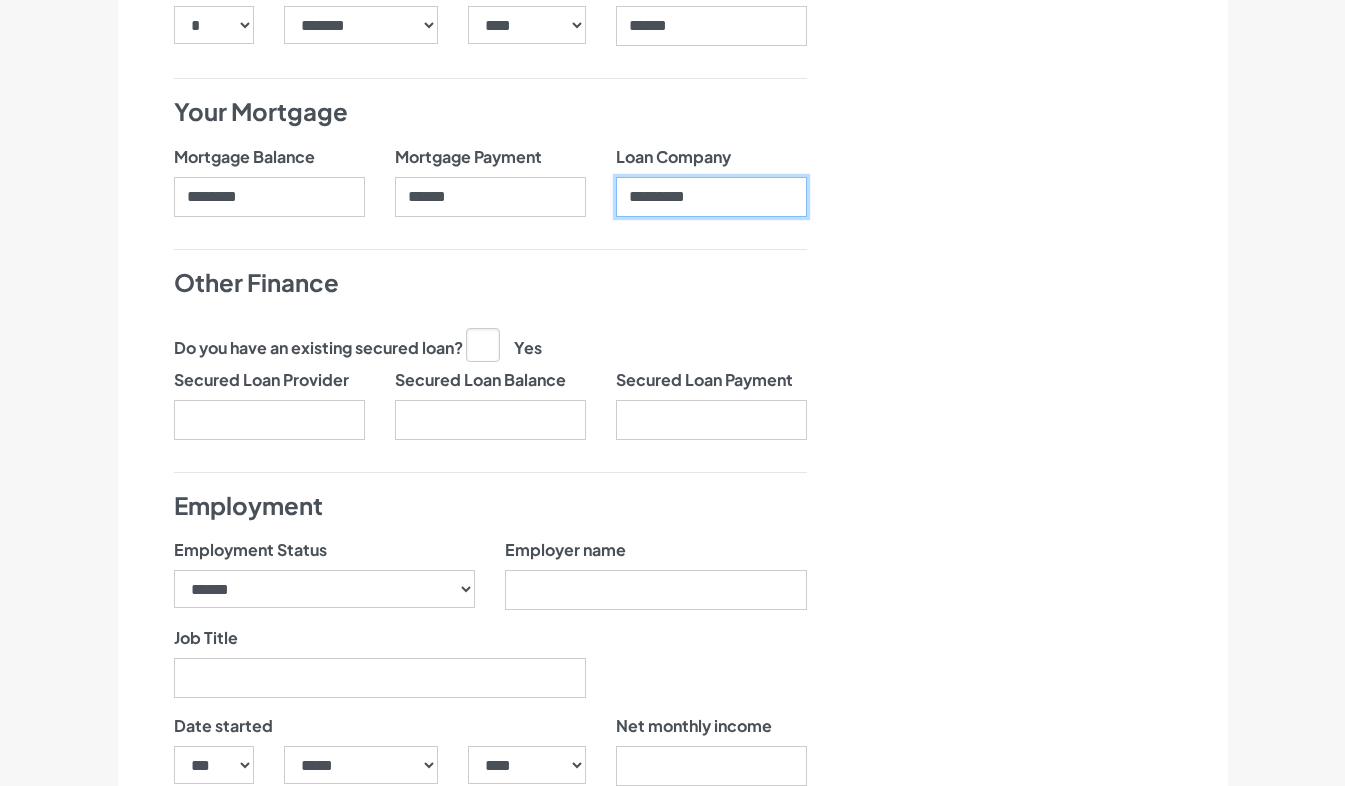 scroll, scrollTop: 1644, scrollLeft: 0, axis: vertical 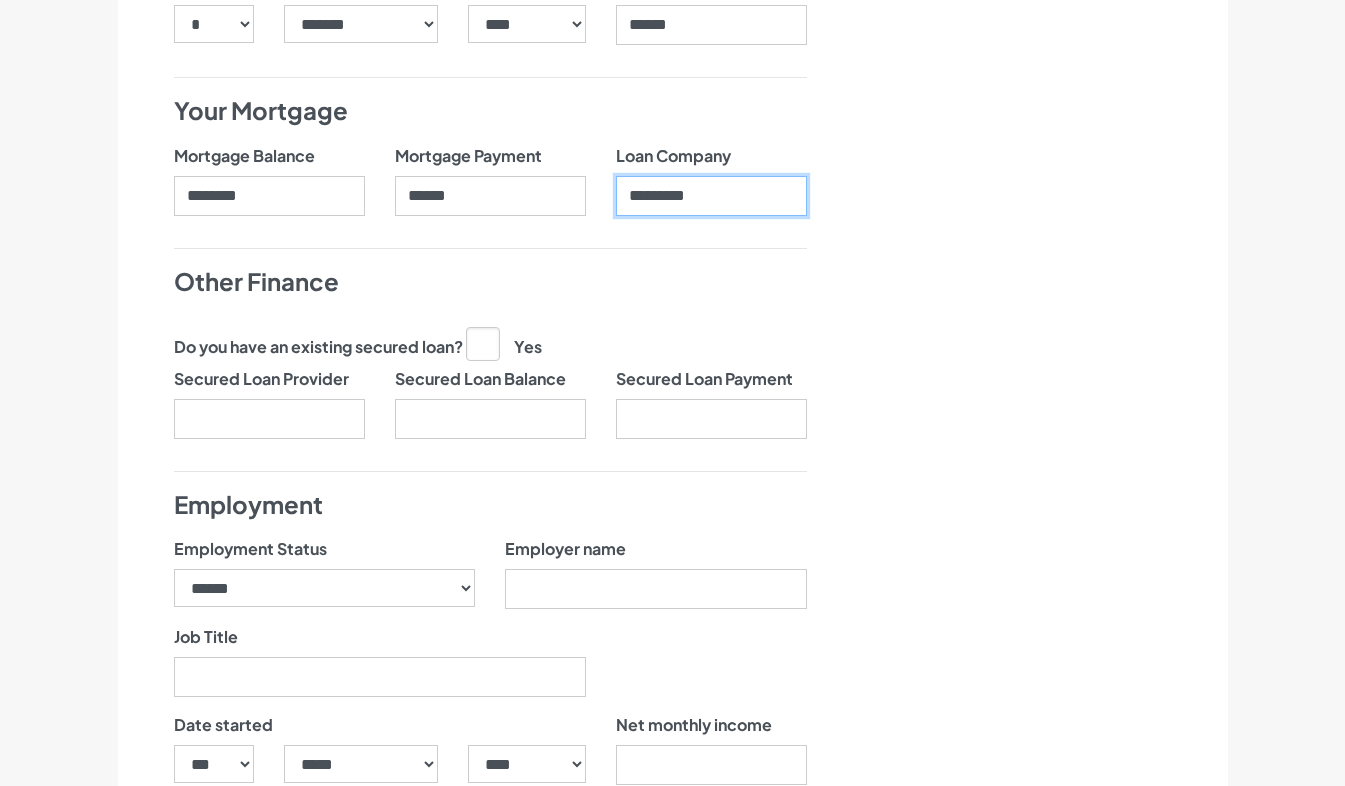 type on "*********" 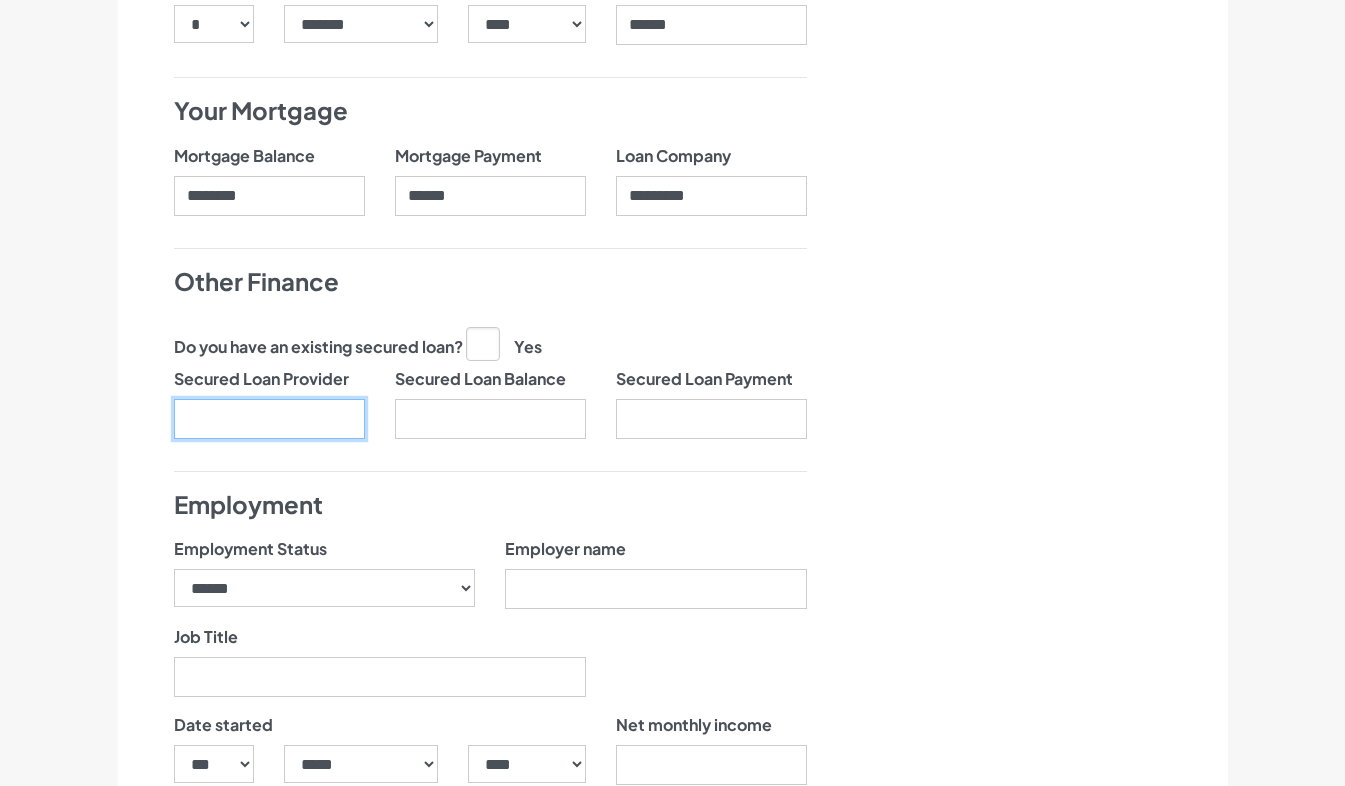 click on "Secured Loan Provider" at bounding box center [269, 419] 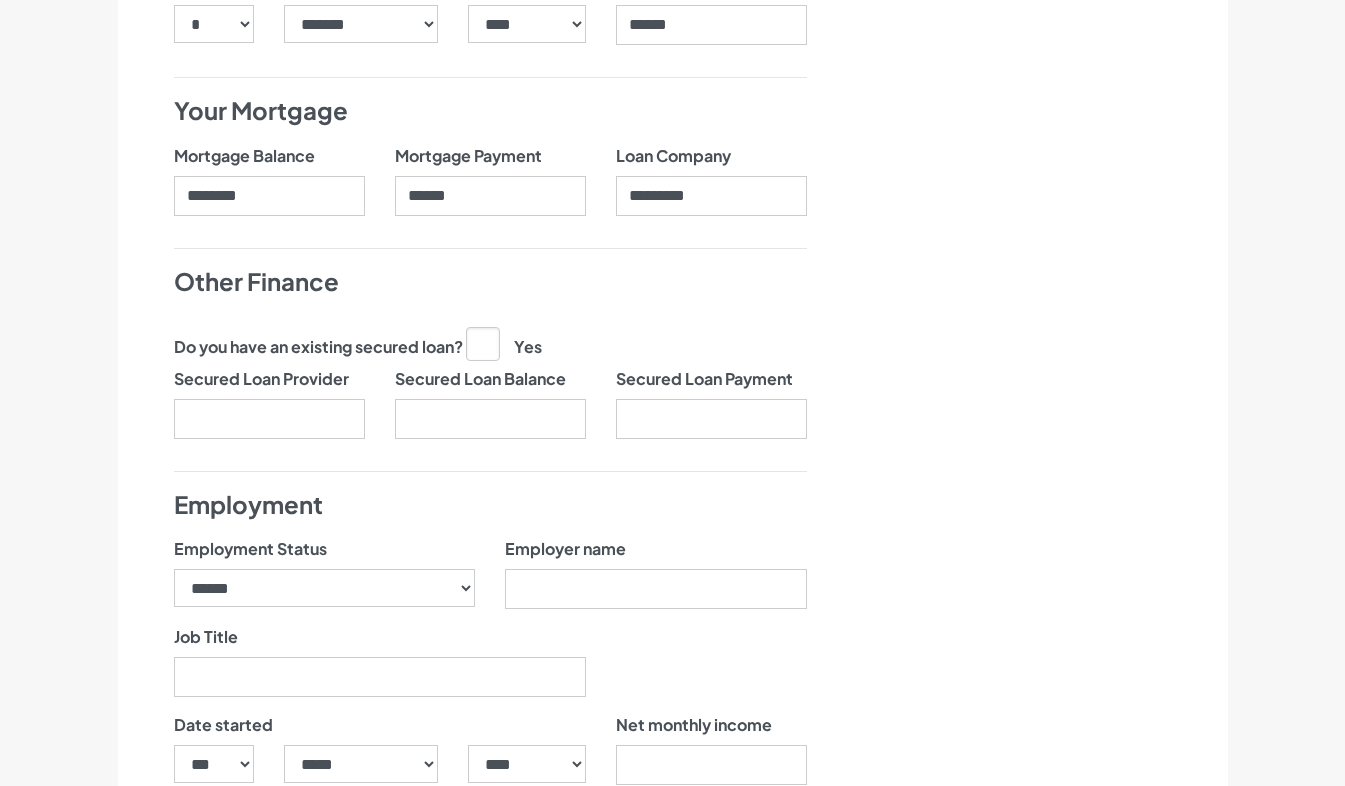 click on "Yes" at bounding box center [504, 343] 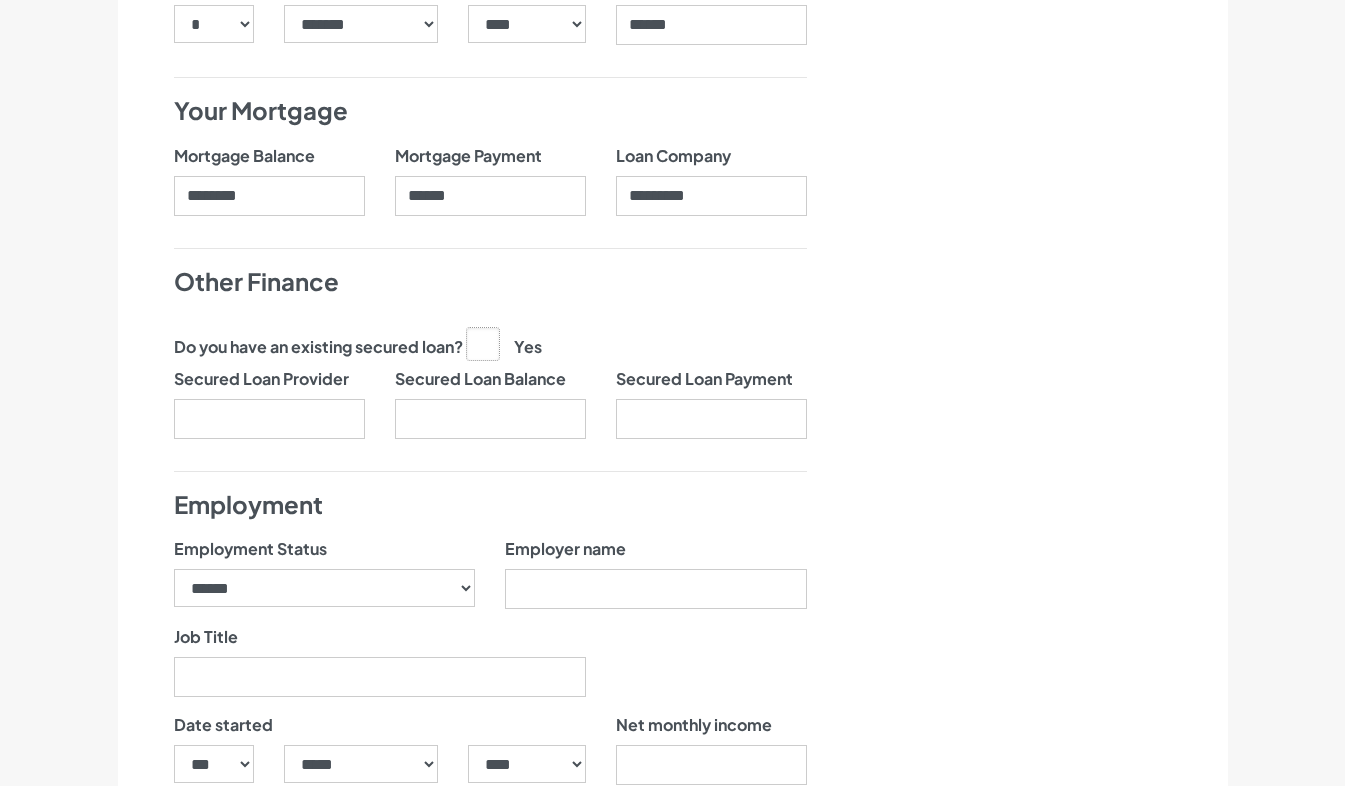 click on "Yes" at bounding box center [-9527, 342] 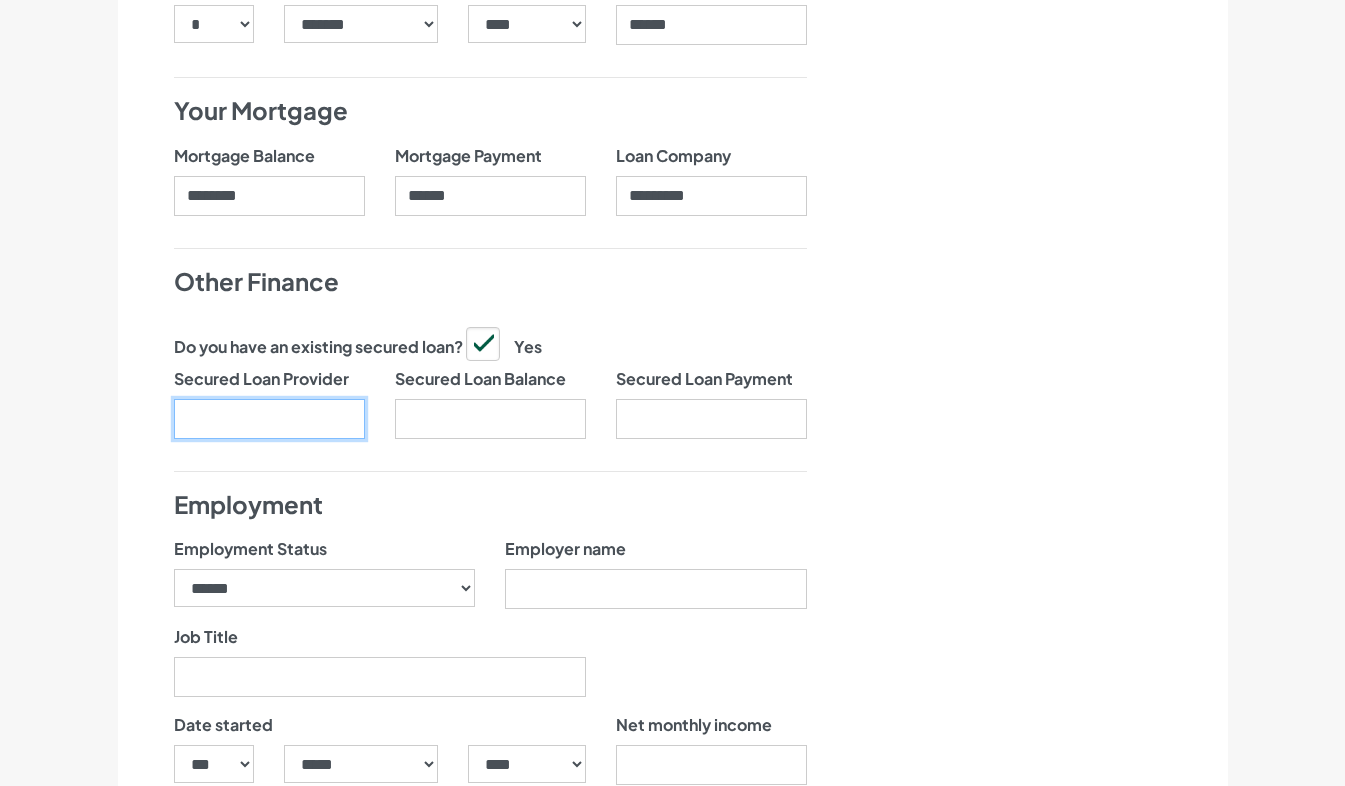 click on "Secured Loan Provider" at bounding box center [269, 419] 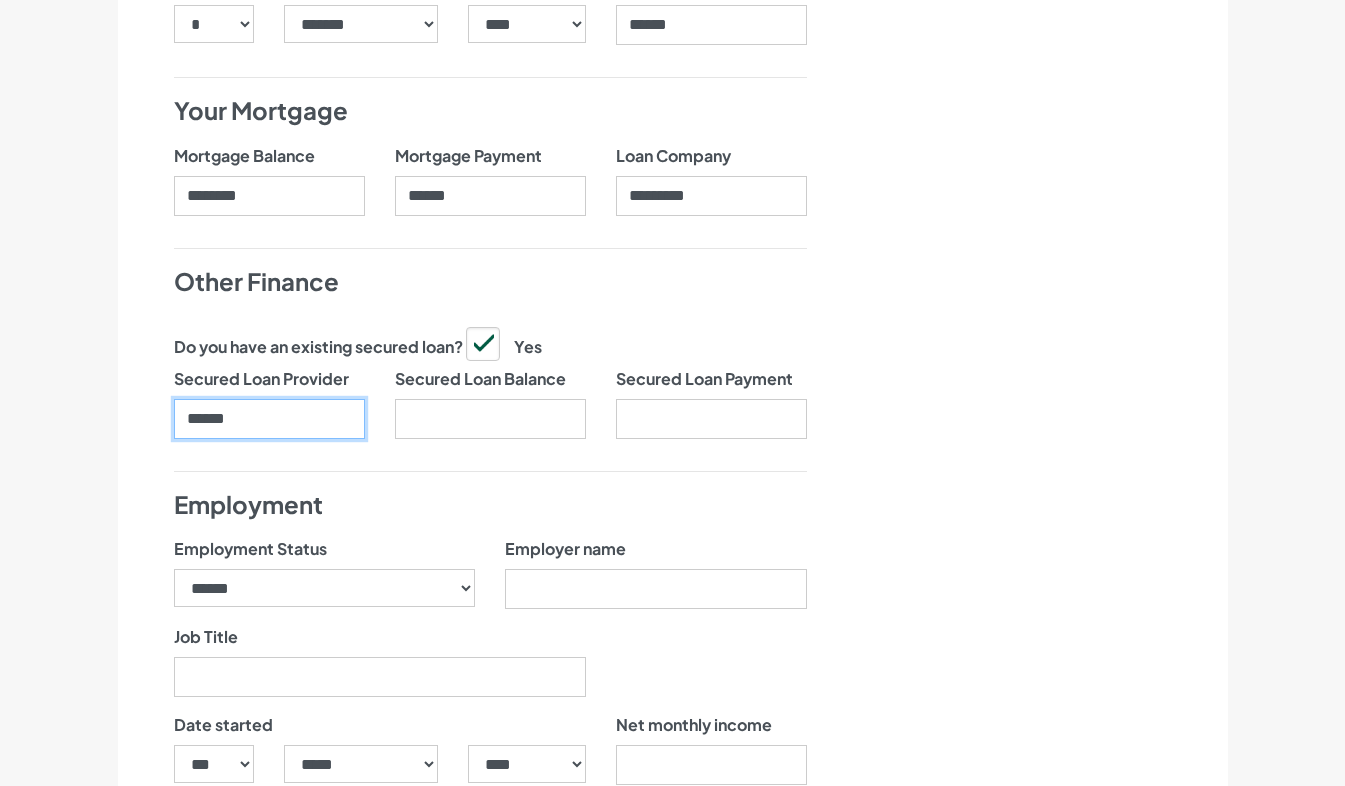 type on "******" 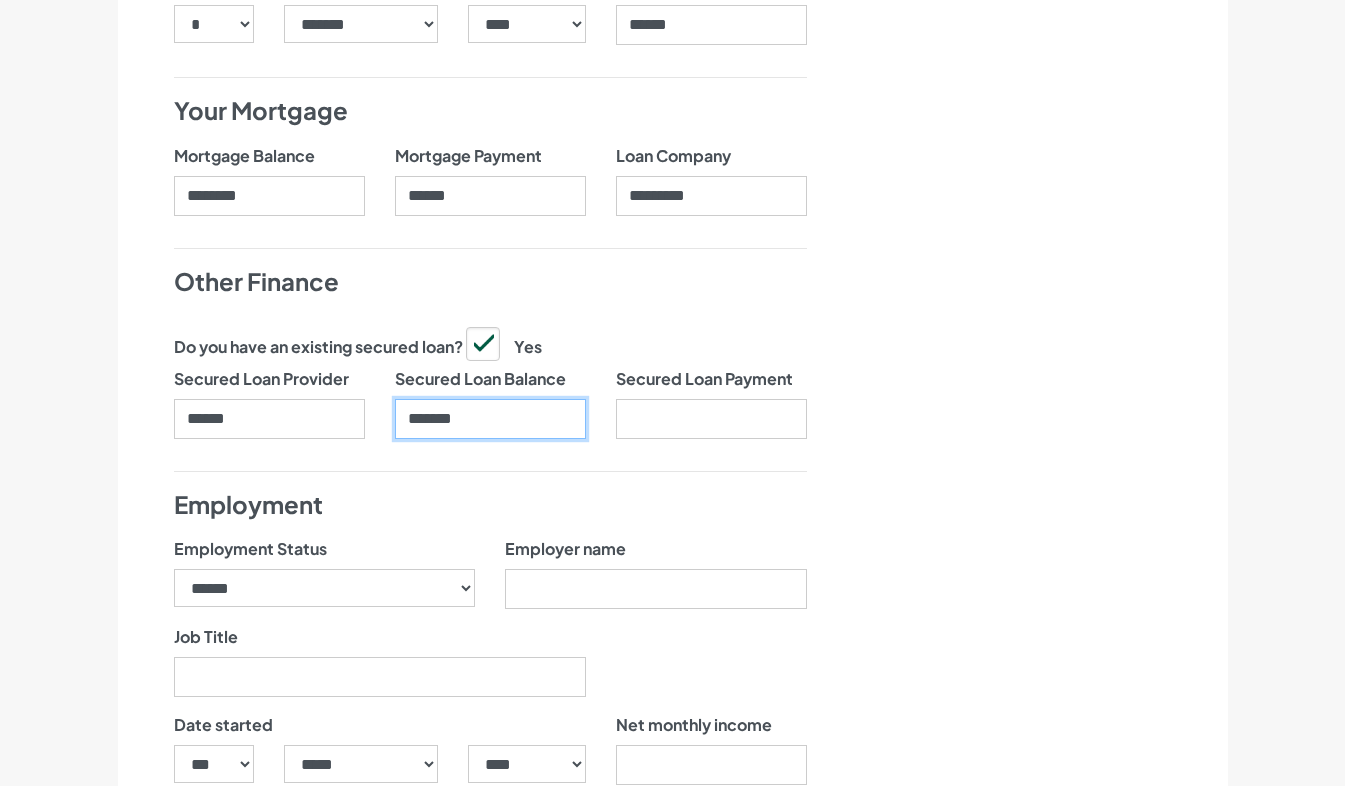 type on "*******" 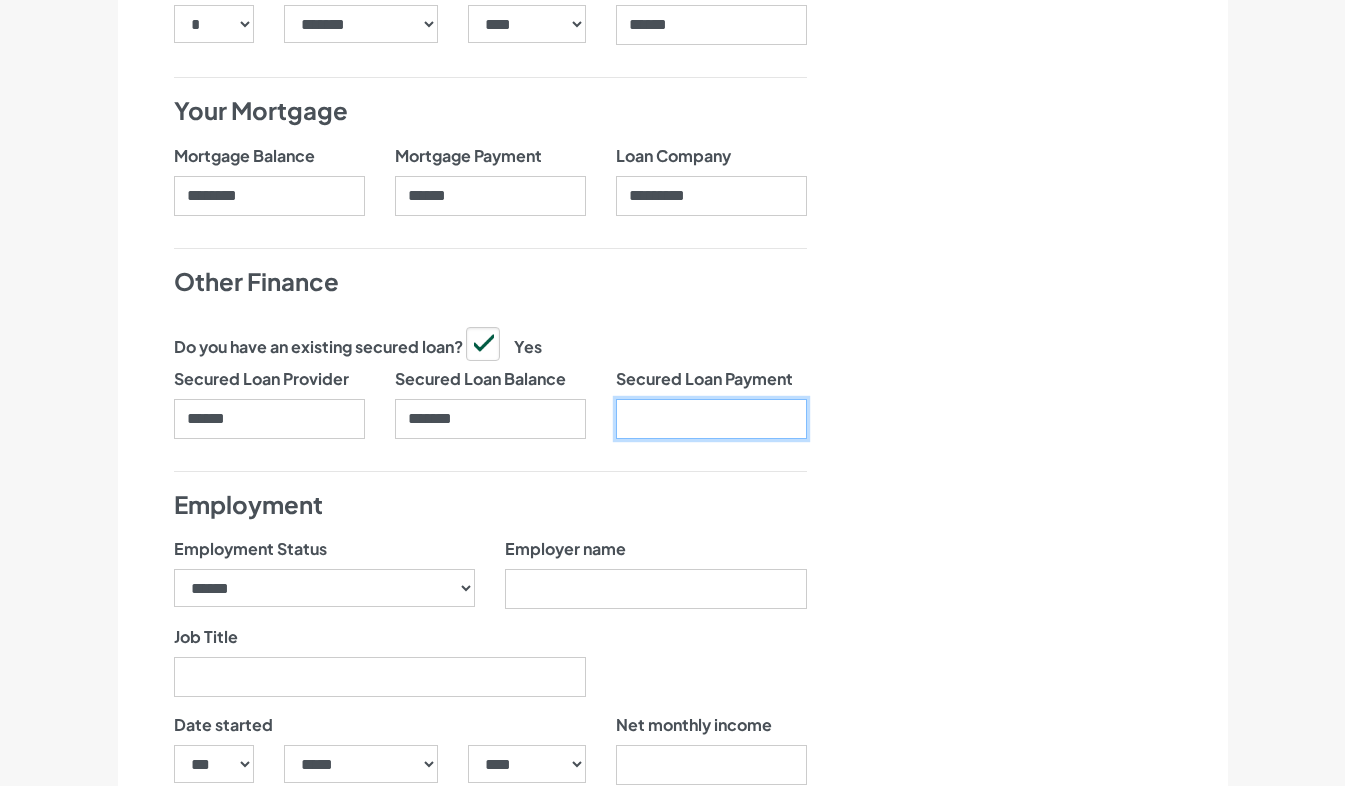 click on "Secured Loan Payment" at bounding box center [711, 419] 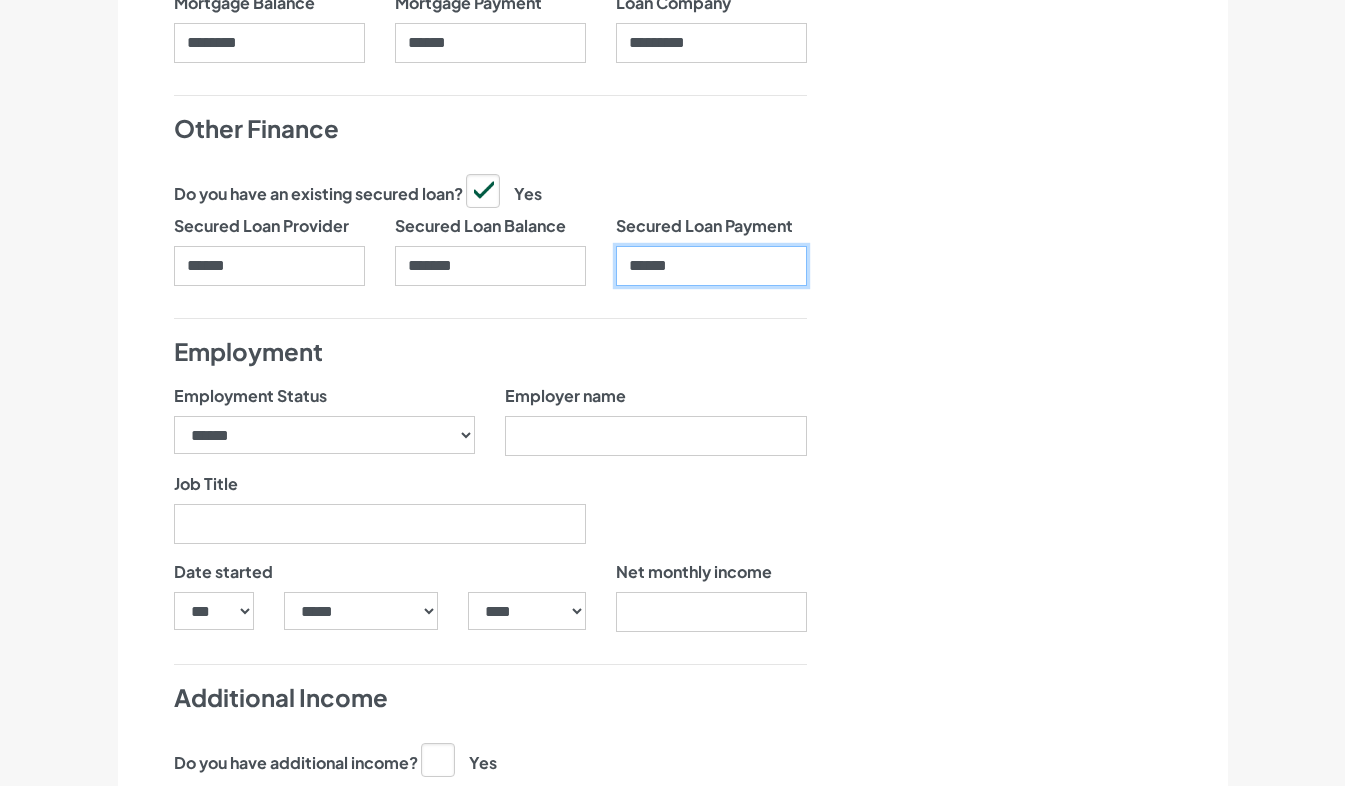 scroll, scrollTop: 1798, scrollLeft: 0, axis: vertical 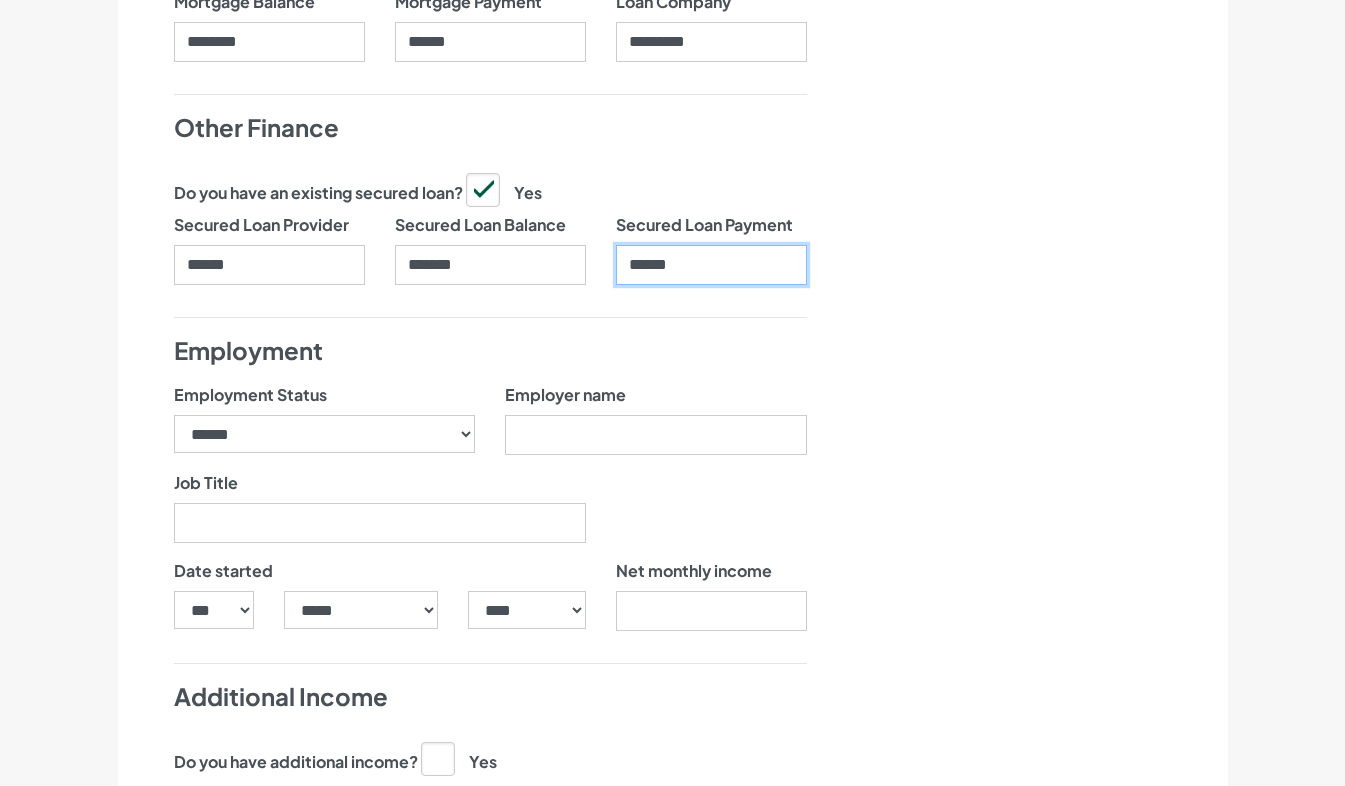 type on "******" 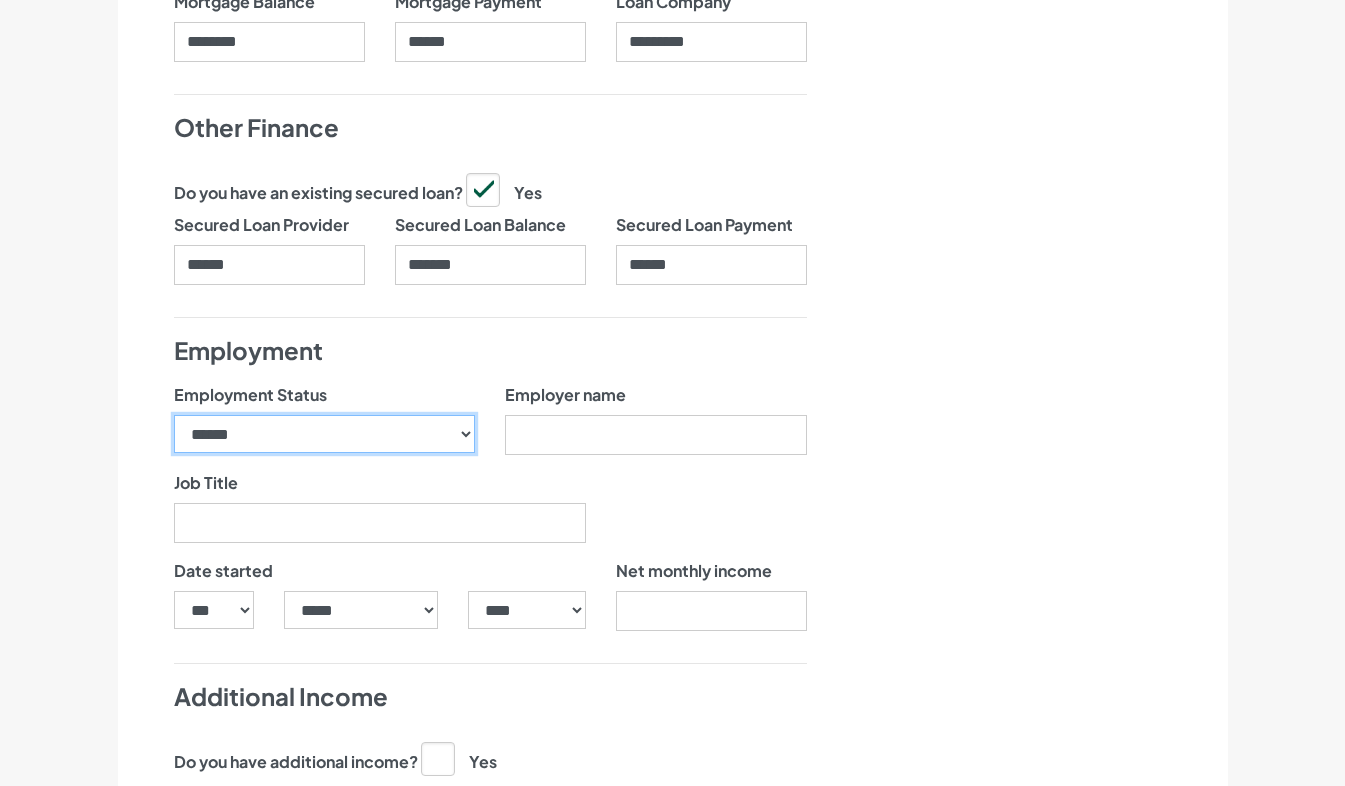 click on "**********" at bounding box center (325, 434) 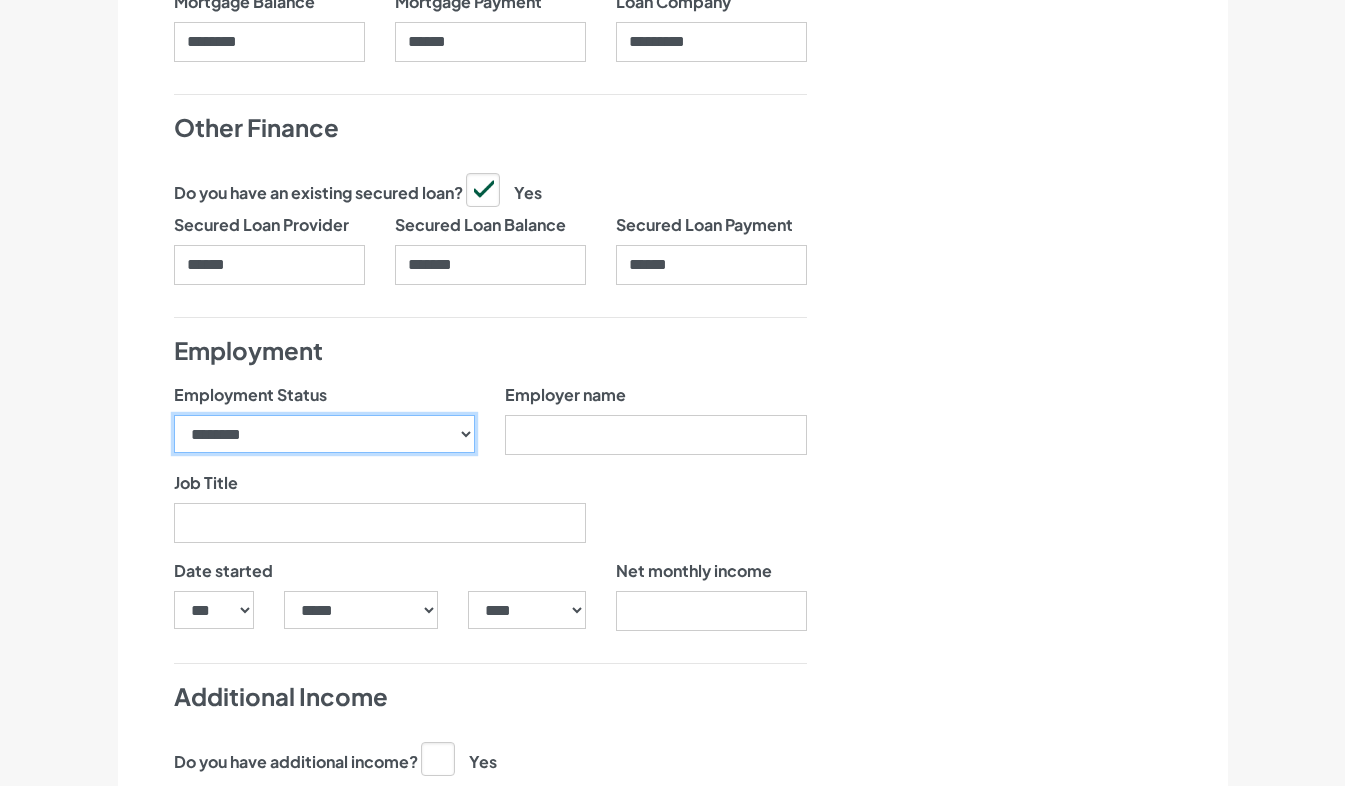 click on "**********" at bounding box center [325, 434] 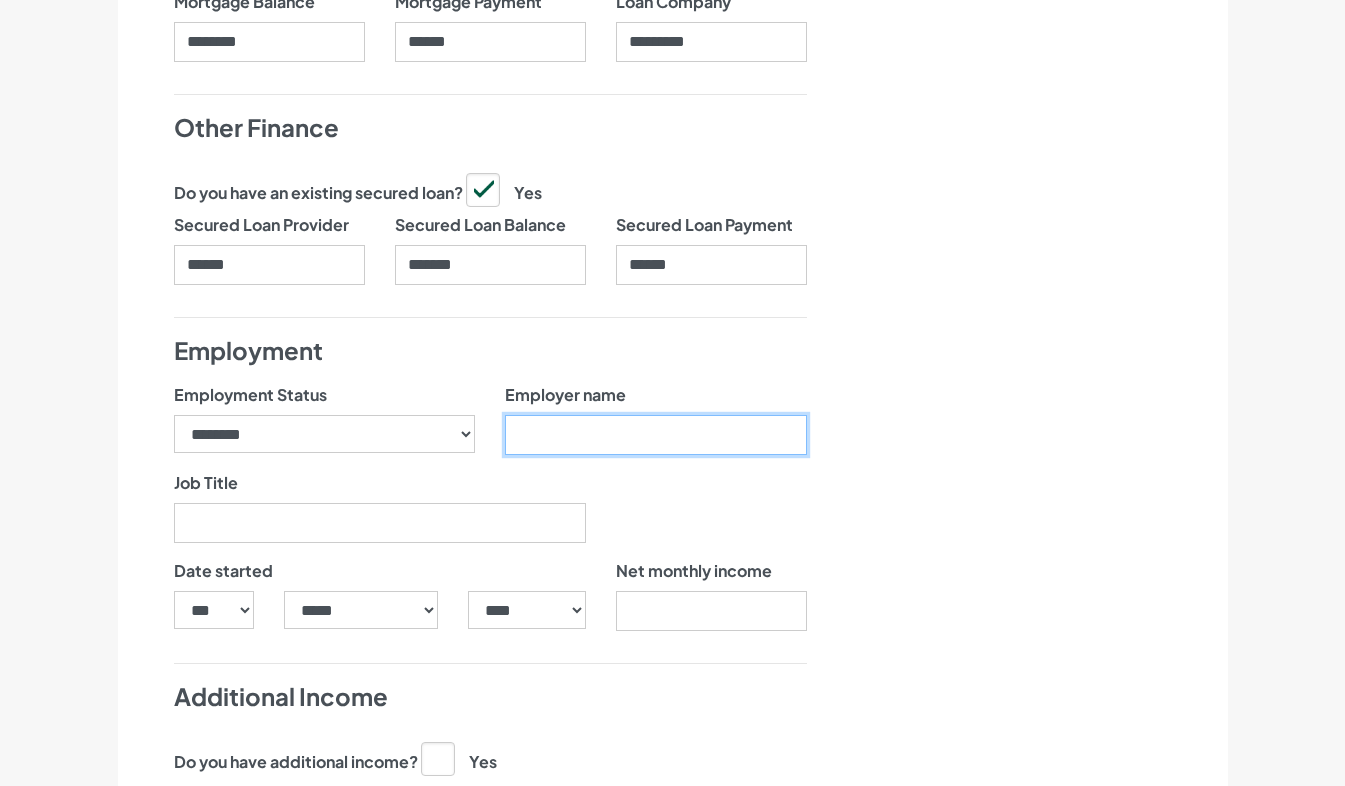 click on "Employer name" at bounding box center (656, 435) 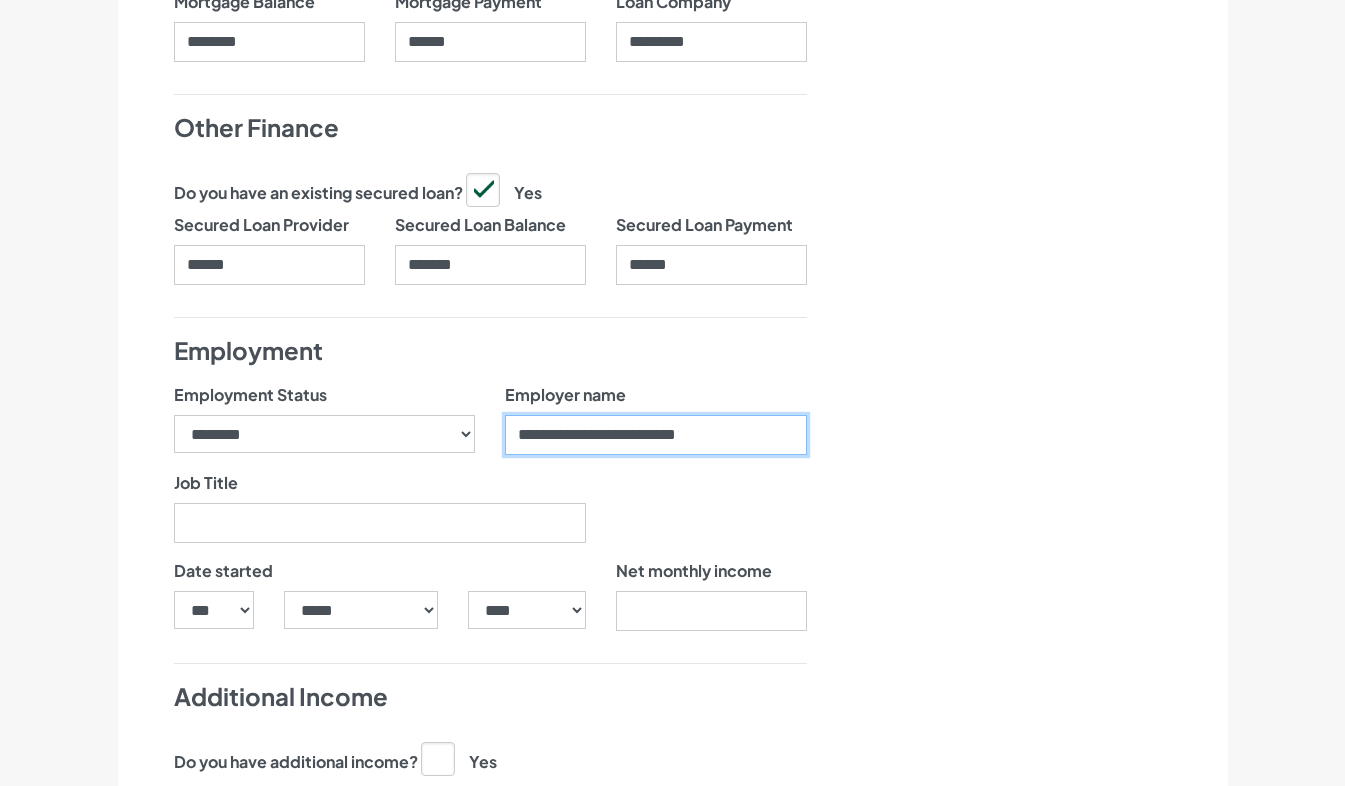 type on "**********" 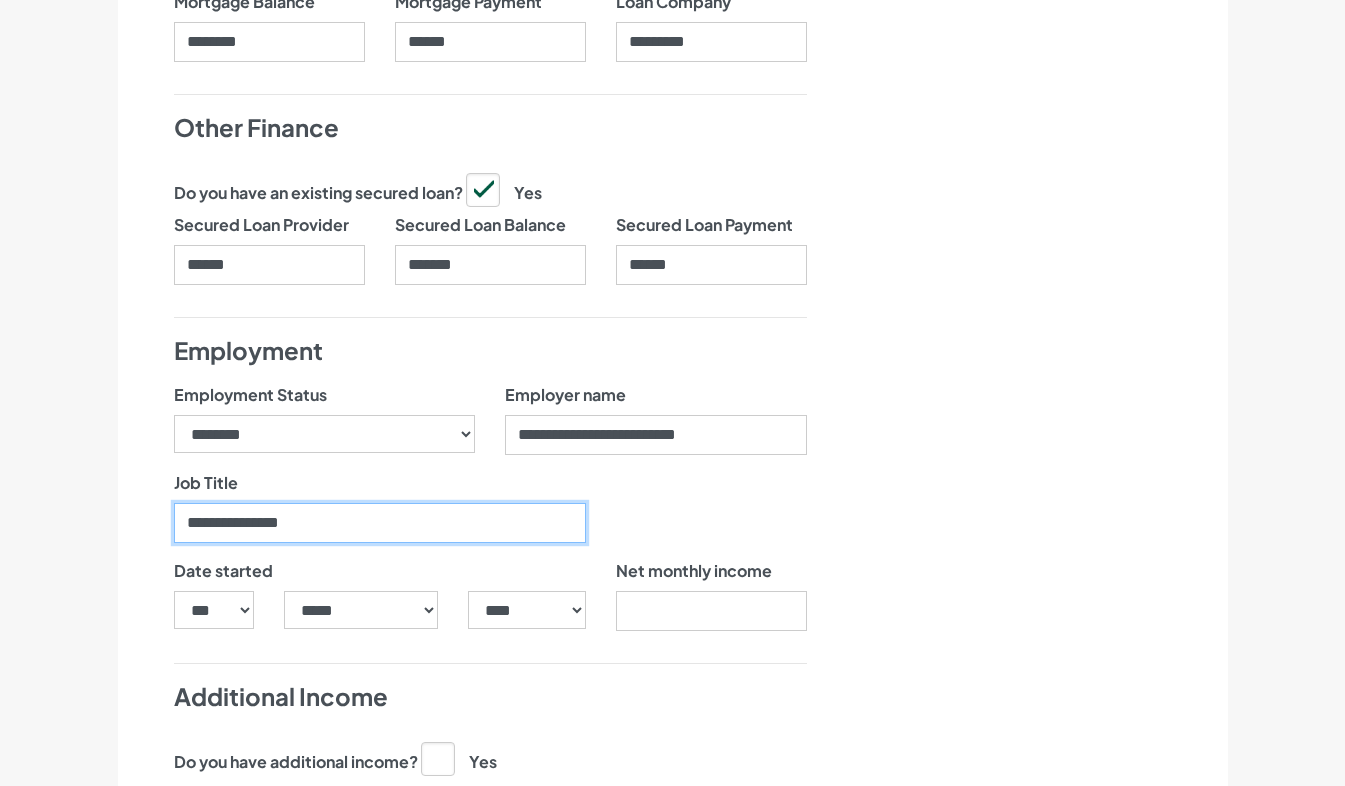 type on "**********" 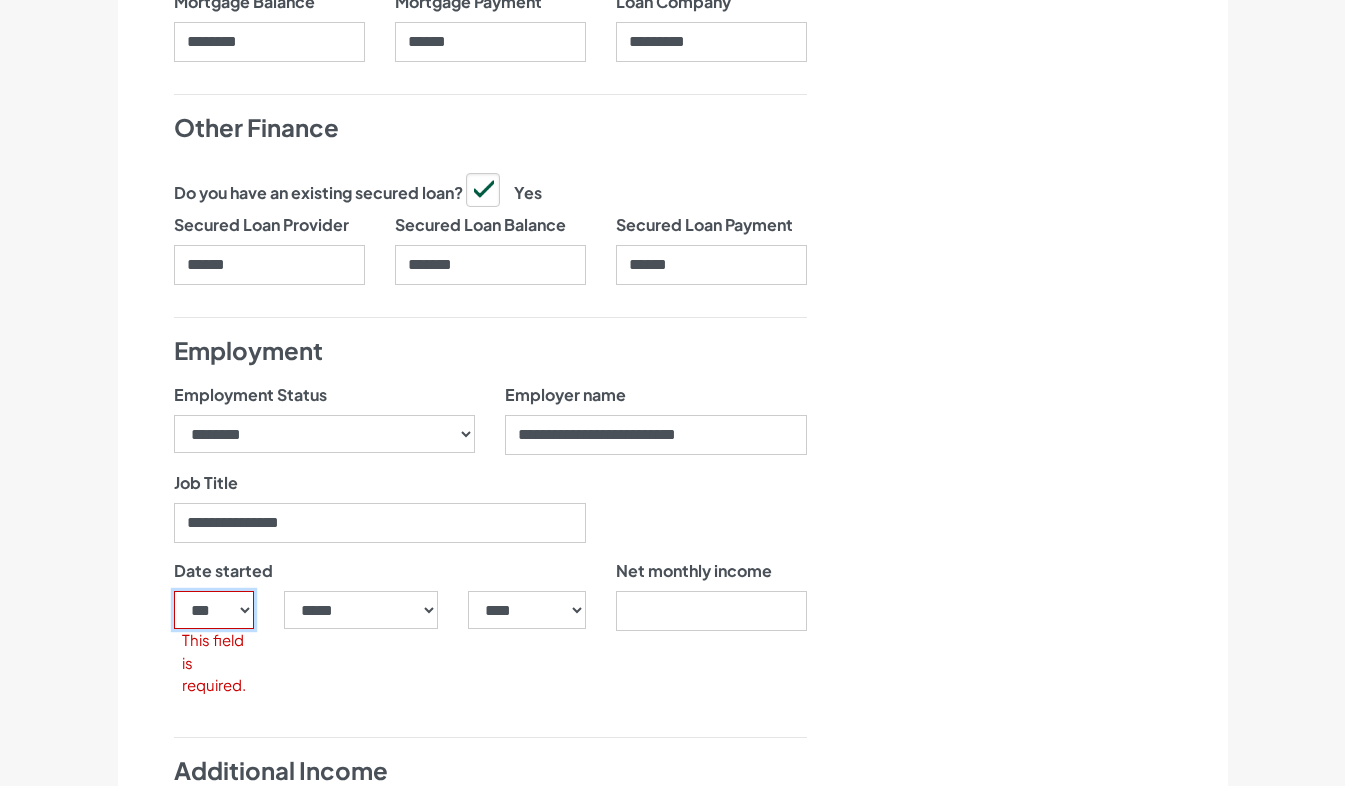 click on "***
* * * * * * * * * ** ** ** ** ** ** ** ** ** ** ** ** ** ** ** ** ** ** ** ** ** **" at bounding box center [214, 610] 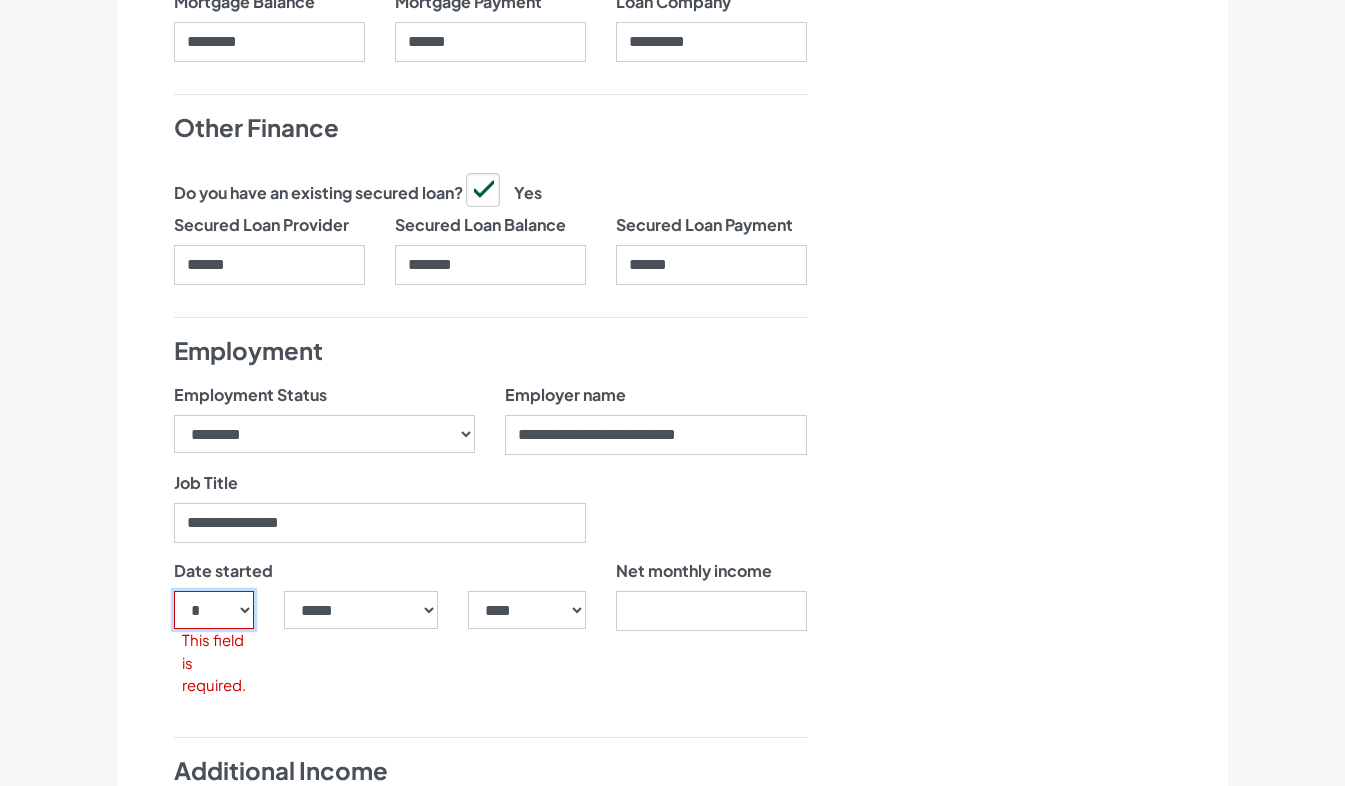 click on "***
* * * * * * * * * ** ** ** ** ** ** ** ** ** ** ** ** ** ** ** ** ** ** ** ** ** **" at bounding box center (214, 610) 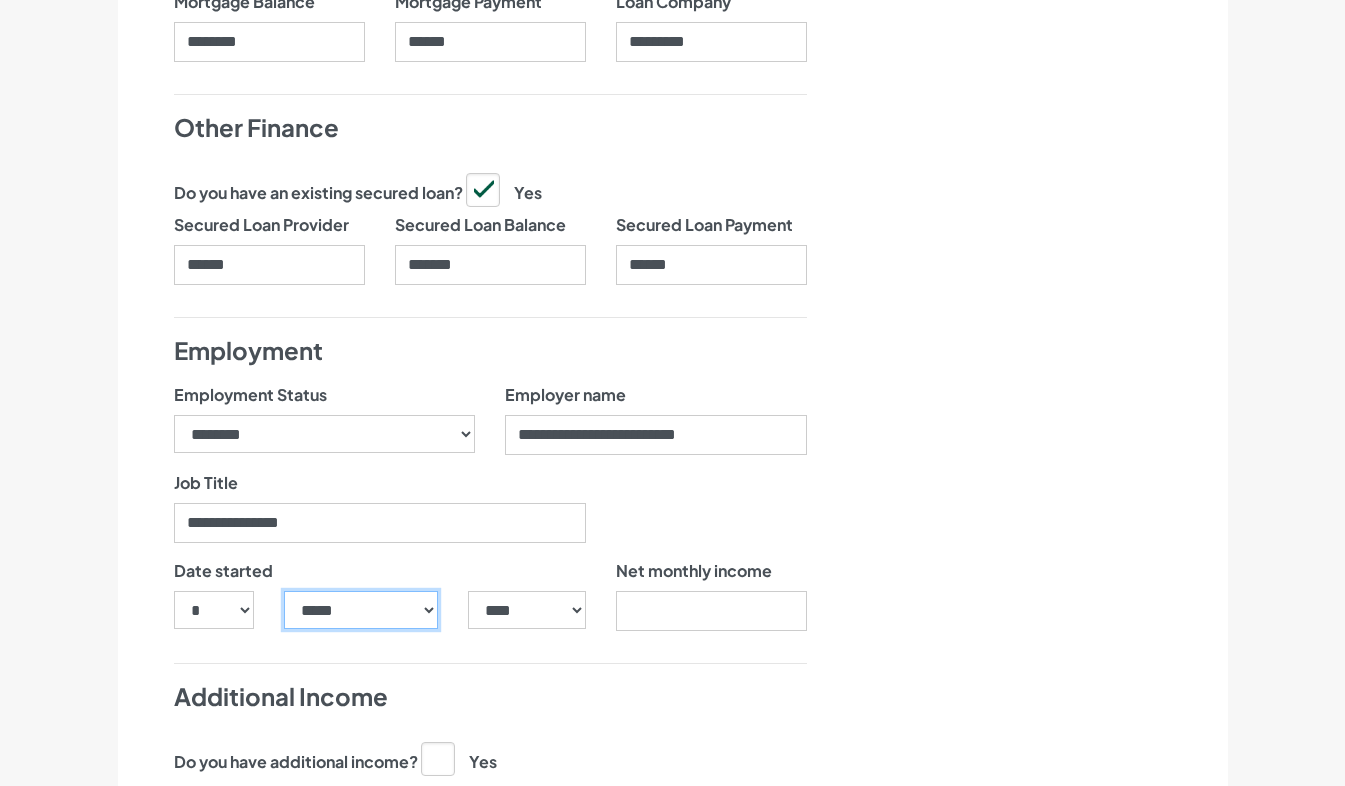 click on "*****
*******
********
*****
*****
***
****
****
******
*********
*******
********
********" at bounding box center (361, 610) 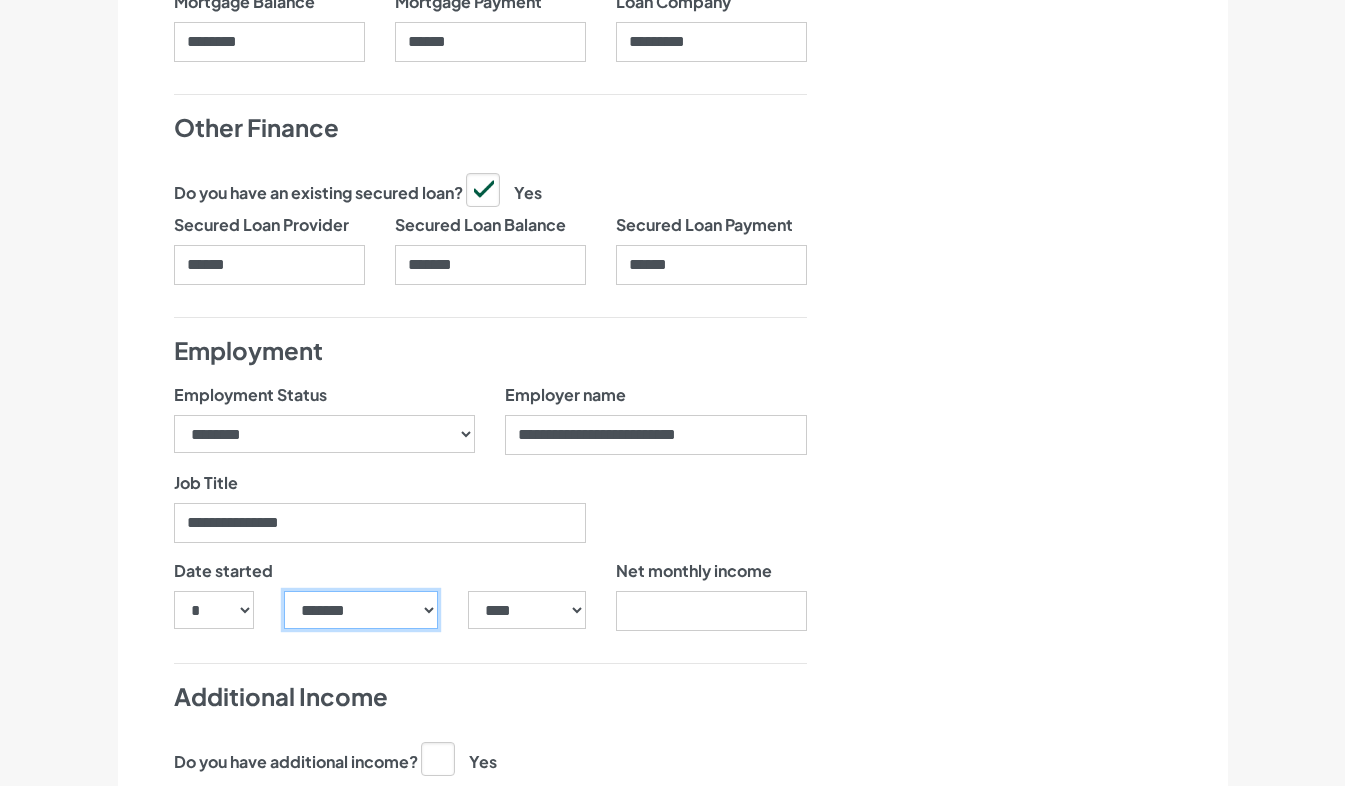 click on "*****
*******
********
*****
*****
***
****
****
******
*********
*******
********
********" at bounding box center [361, 610] 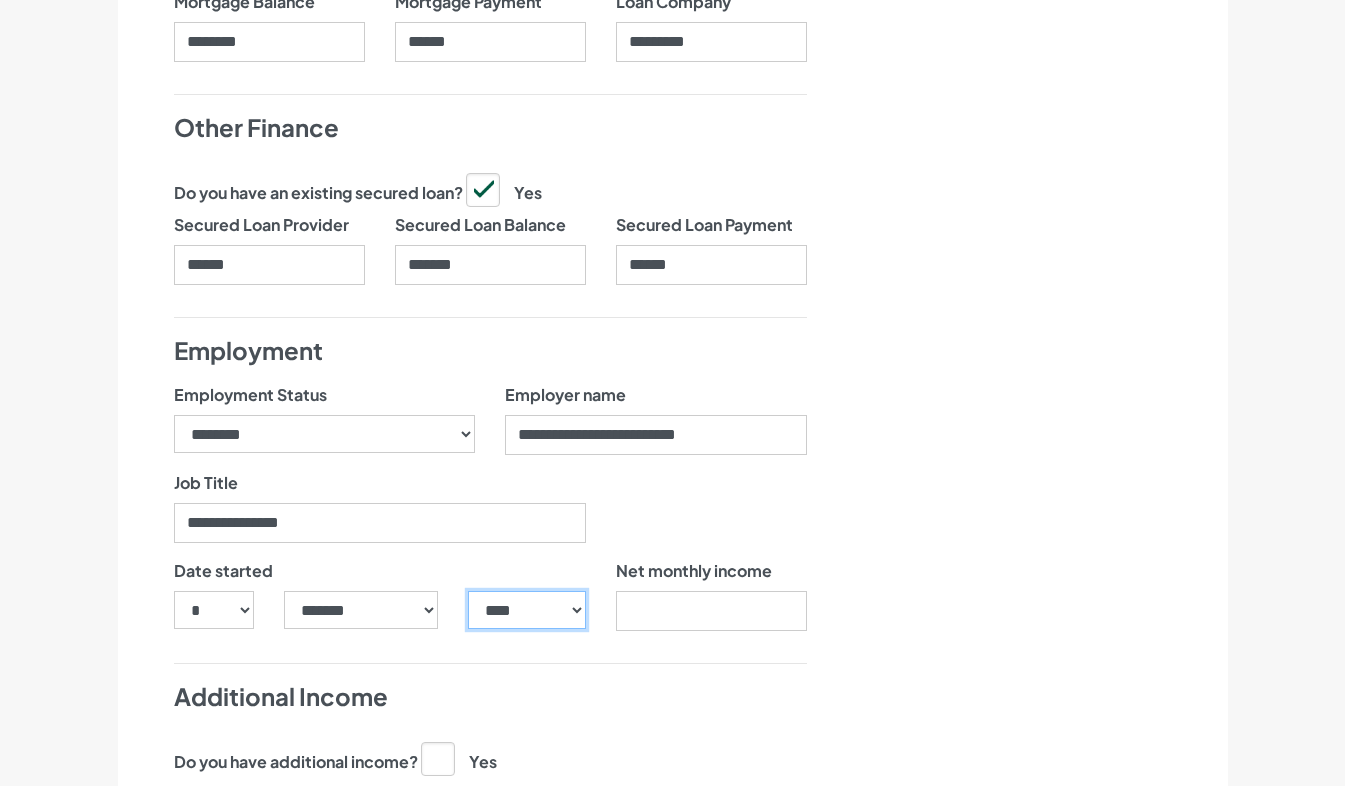 click on "****
**** **** **** **** **** **** **** **** **** **** **** **** **** **** **** **** **** **** **** **** **** **** **** **** **** **** **** **** **** **** **** **** **** **** **** **** **** **** **** **** **** **** **** **** **** **** **** **** **** **** **** **** **** **** **** **** **** **** **** **** **** **** **** **** **** **** **** **** **** **** **** **** **** **** **** **** **** **** **** **** **** **** **** **** **** **** **** **** **** **** **** **** **** **** **** **** **** **** **** **** **** **** **** **** **** **** **** **** **** **** **** **** **** **** **** **** **** **** **** **** **** **** **** **** **** ****" at bounding box center (526, 610) 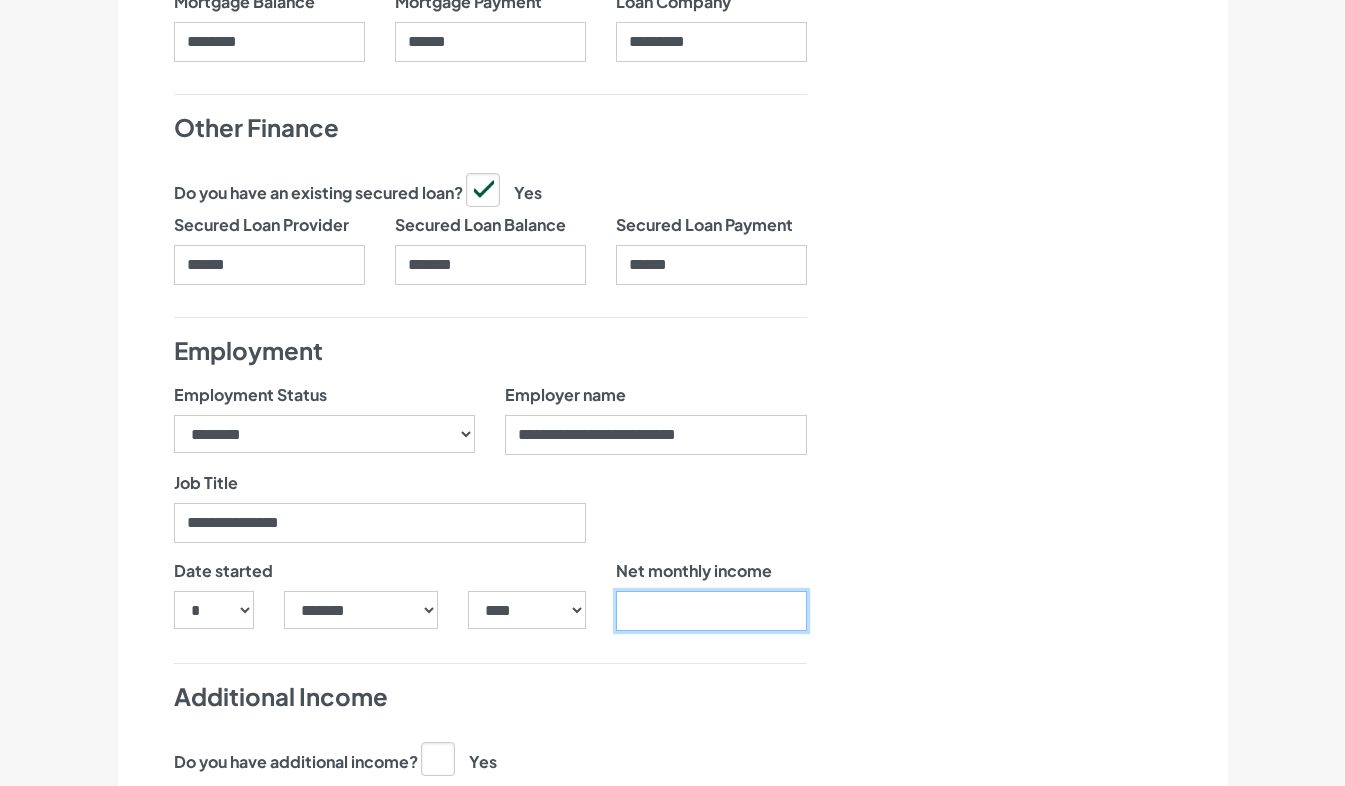 click on "Net monthly income" at bounding box center [711, 611] 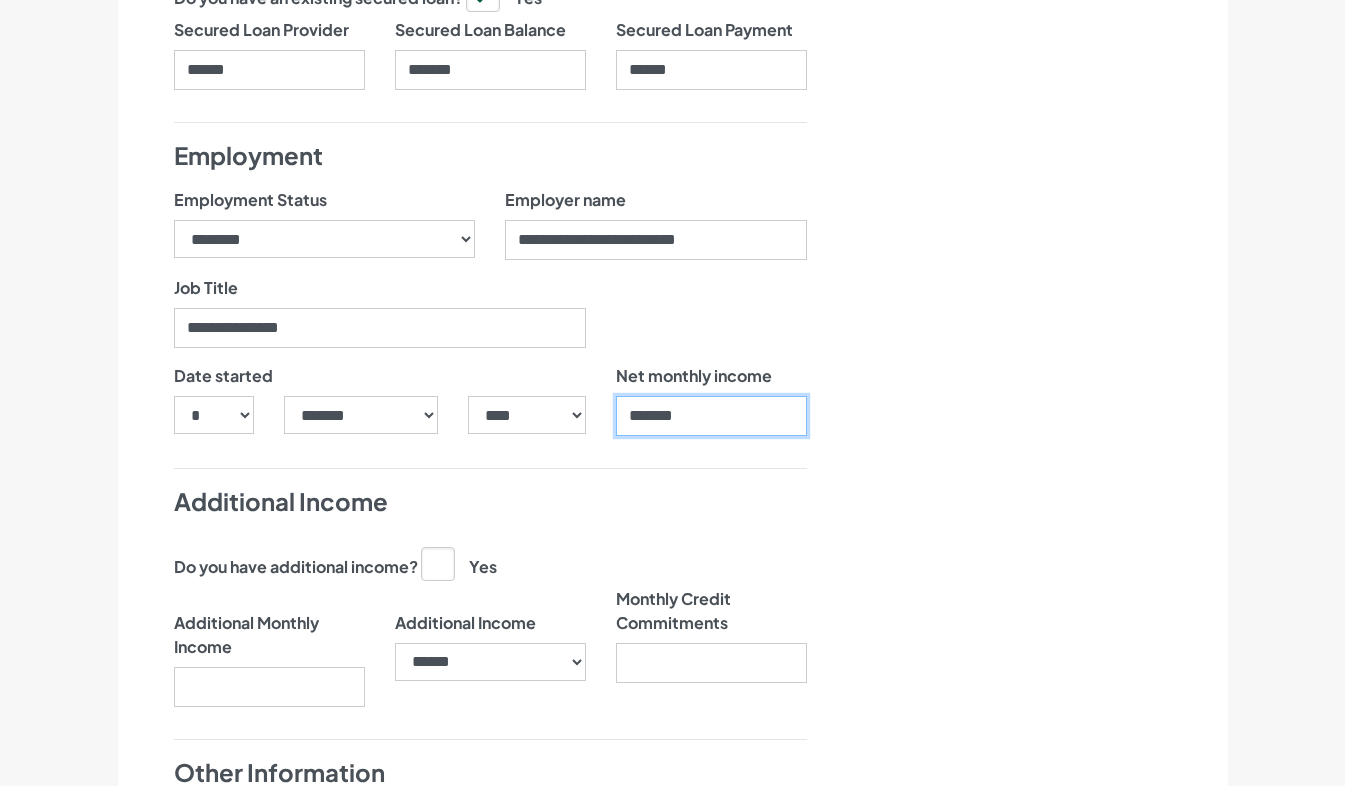 scroll, scrollTop: 2166, scrollLeft: 0, axis: vertical 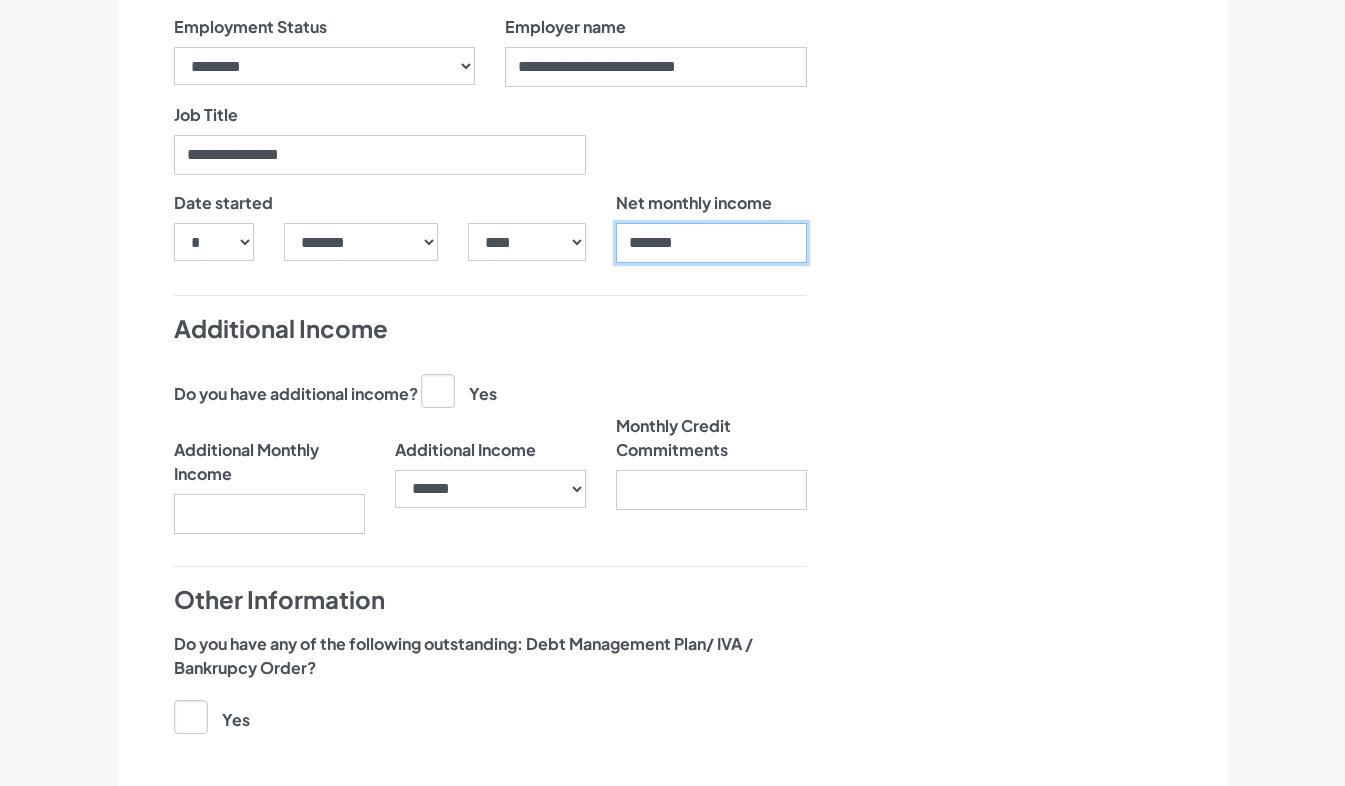 type on "*******" 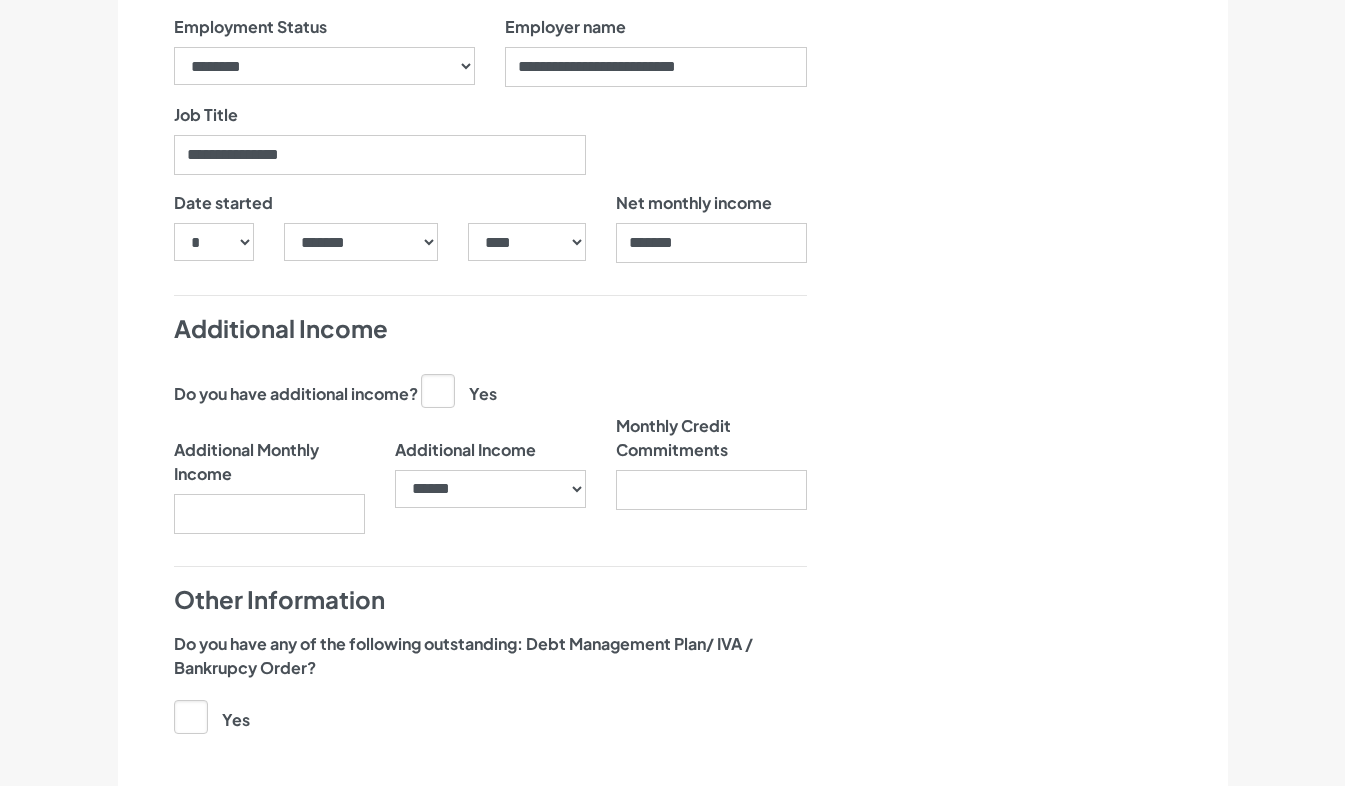 click on "Yes" at bounding box center [459, 390] 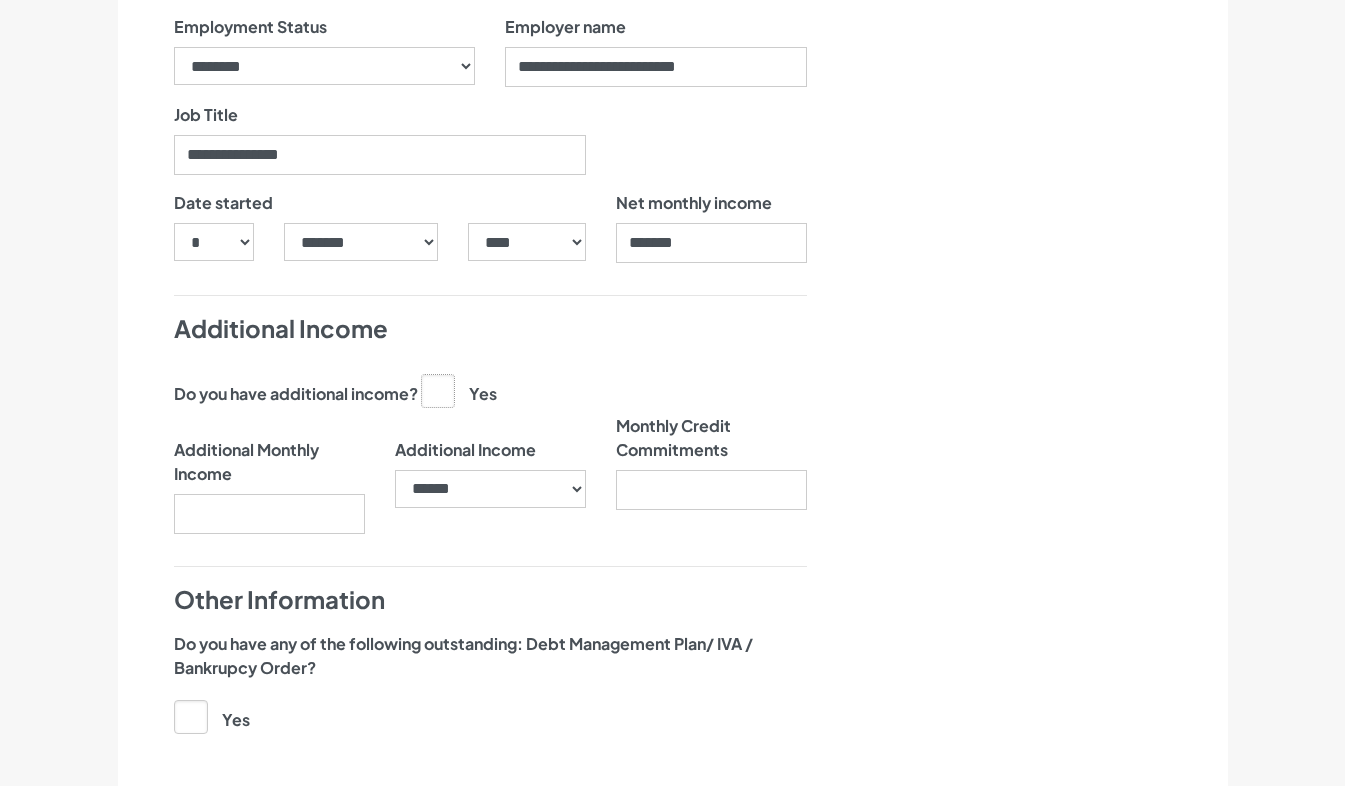 click on "Yes" at bounding box center (-9572, 389) 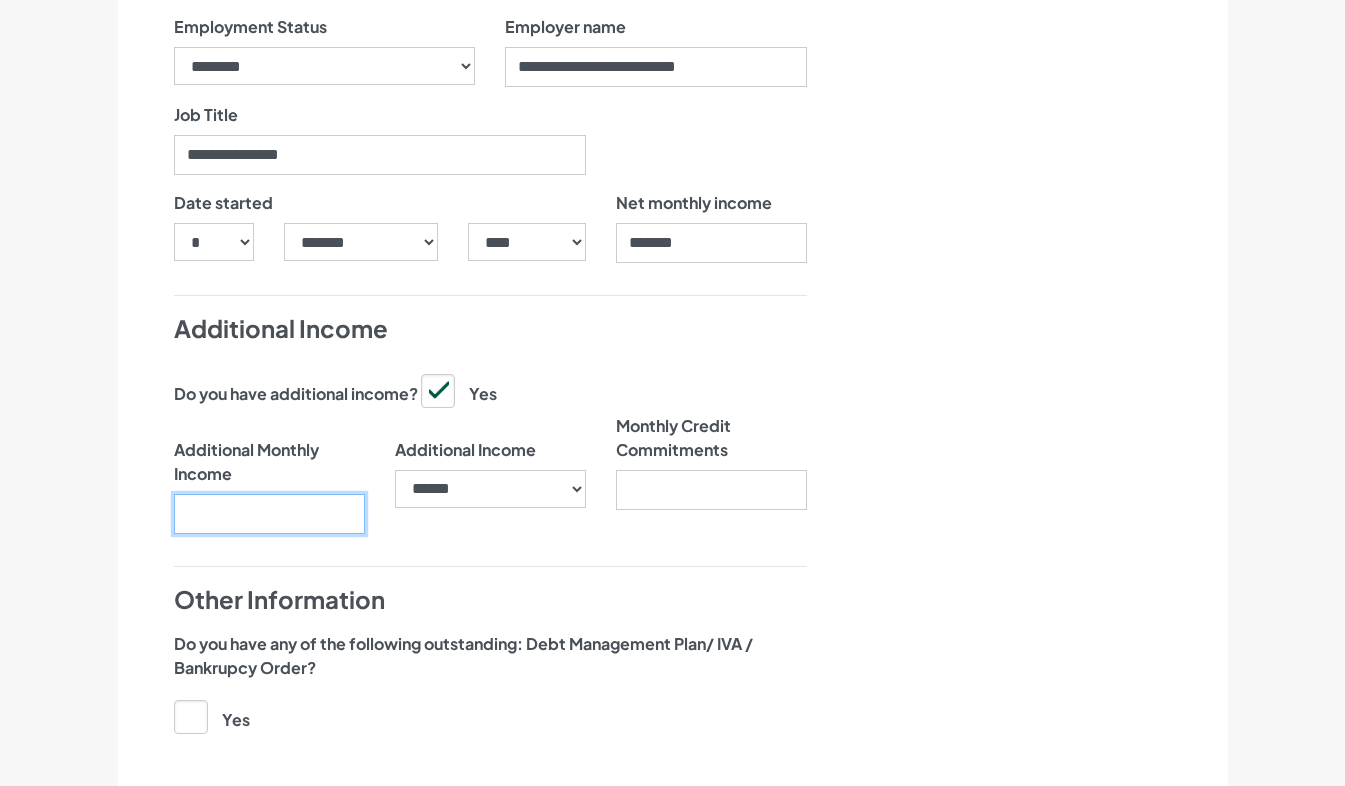 click on "Additional Monthly Income" at bounding box center [269, 514] 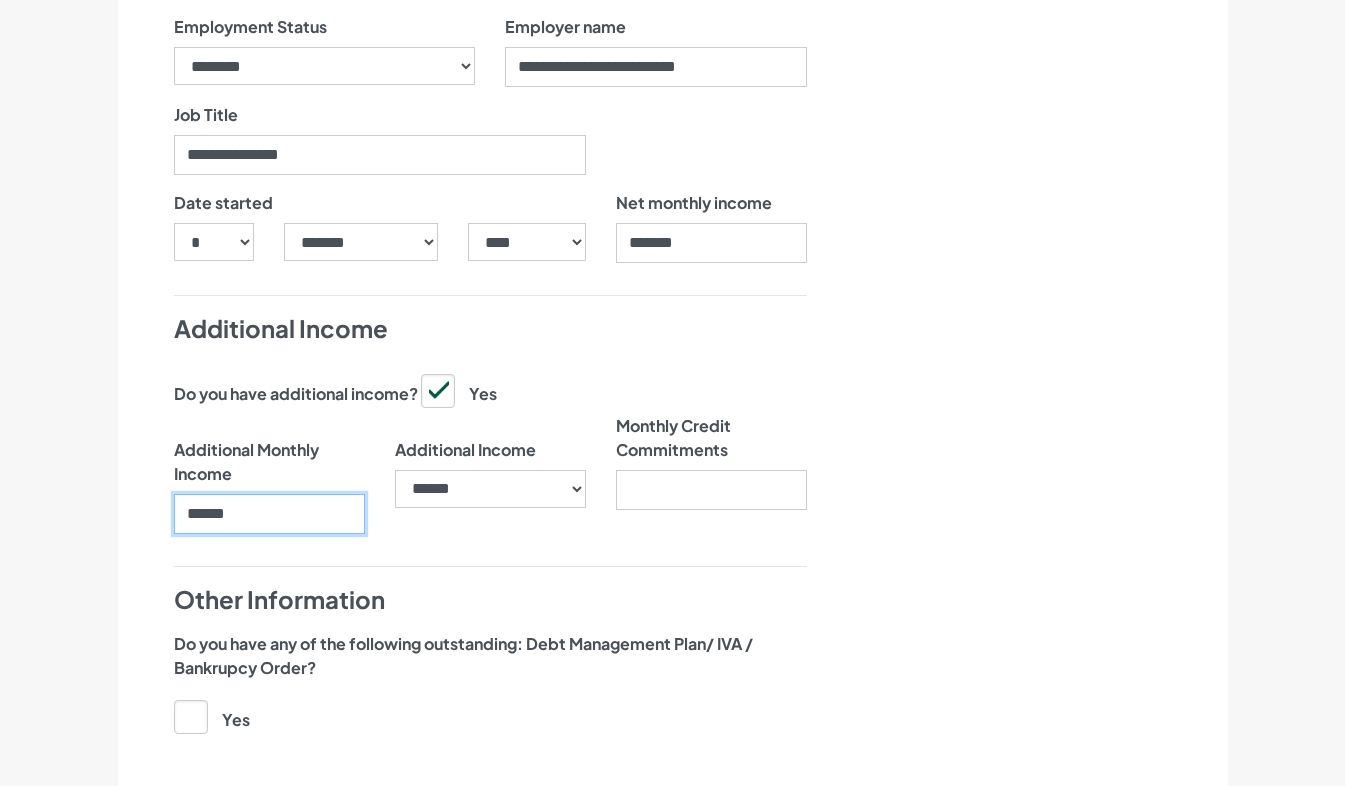 type on "******" 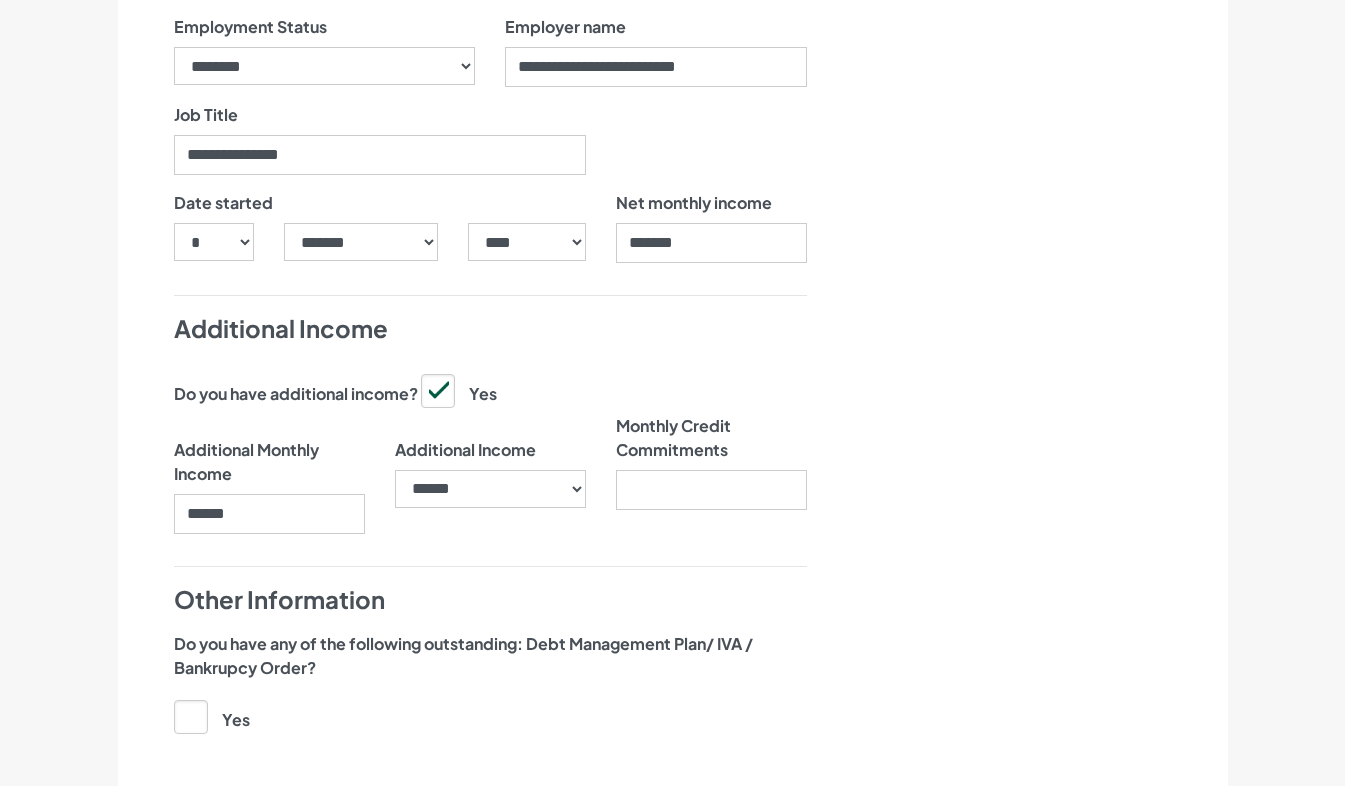 click on "**********" at bounding box center [490, 461] 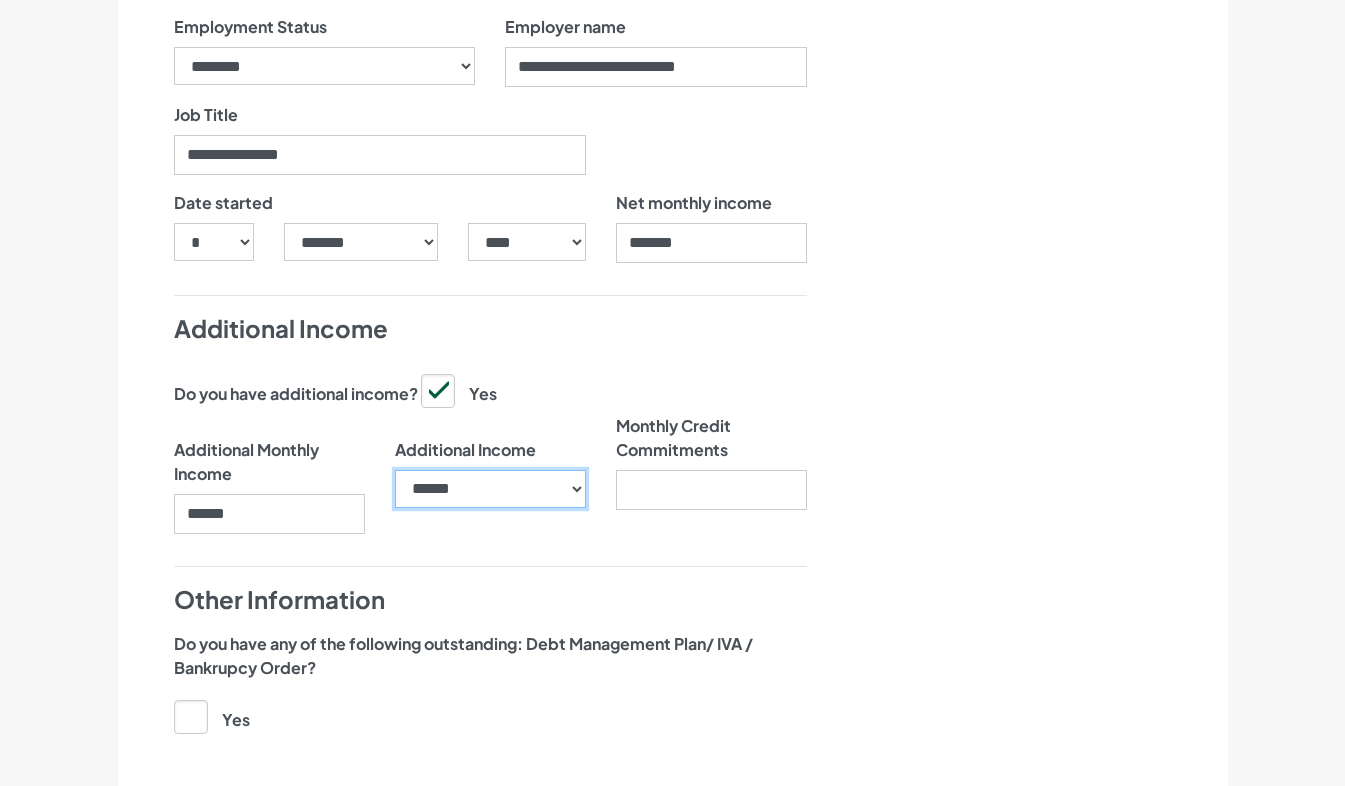 click on "**********" at bounding box center [490, 489] 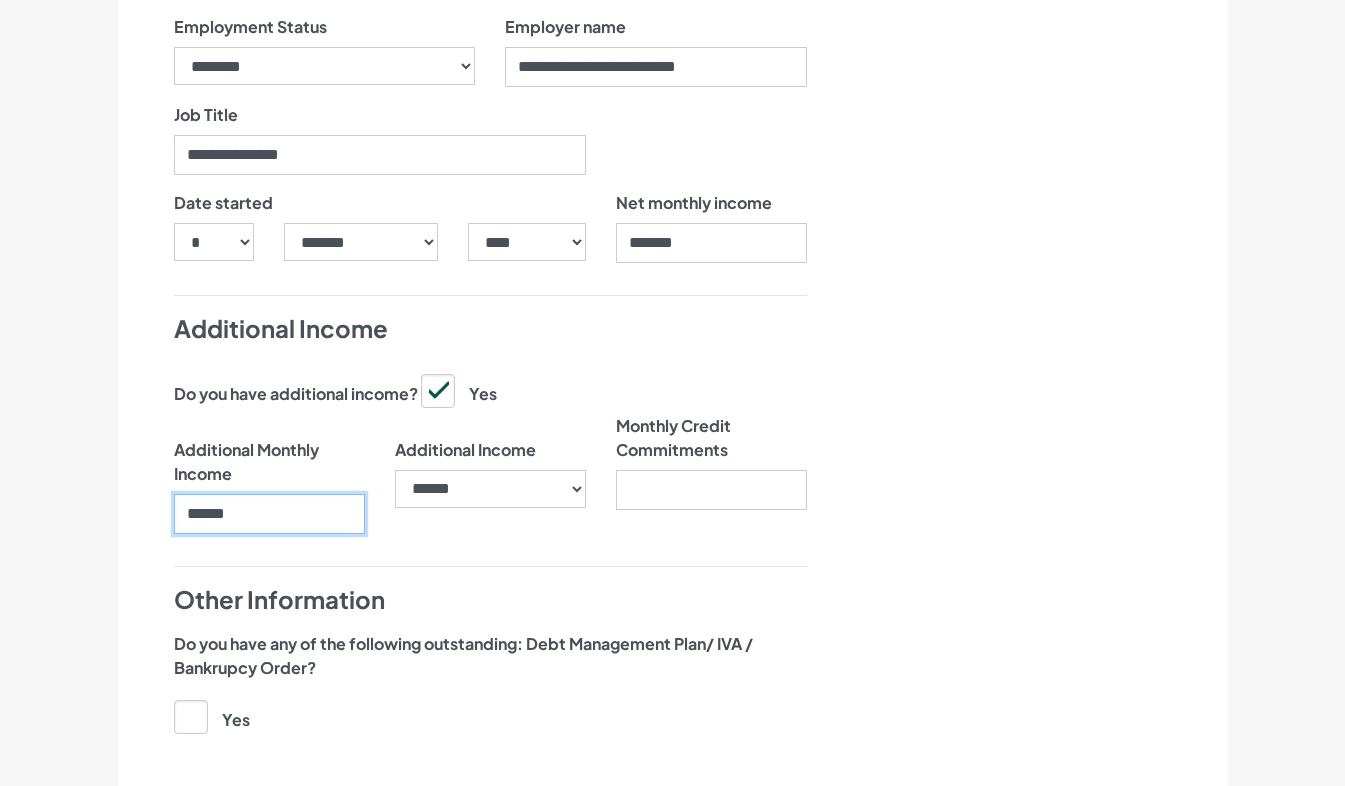 drag, startPoint x: 309, startPoint y: 520, endPoint x: 169, endPoint y: 497, distance: 141.87671 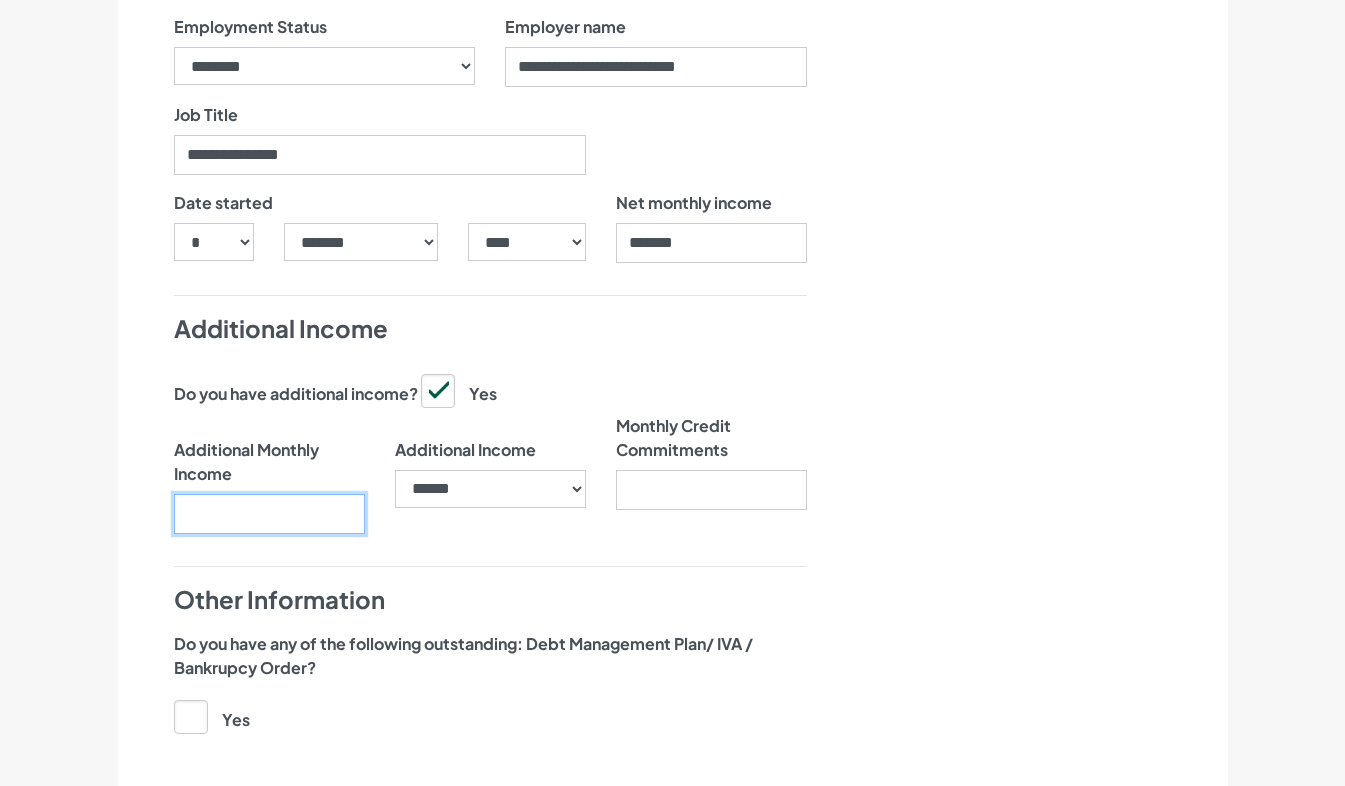 type 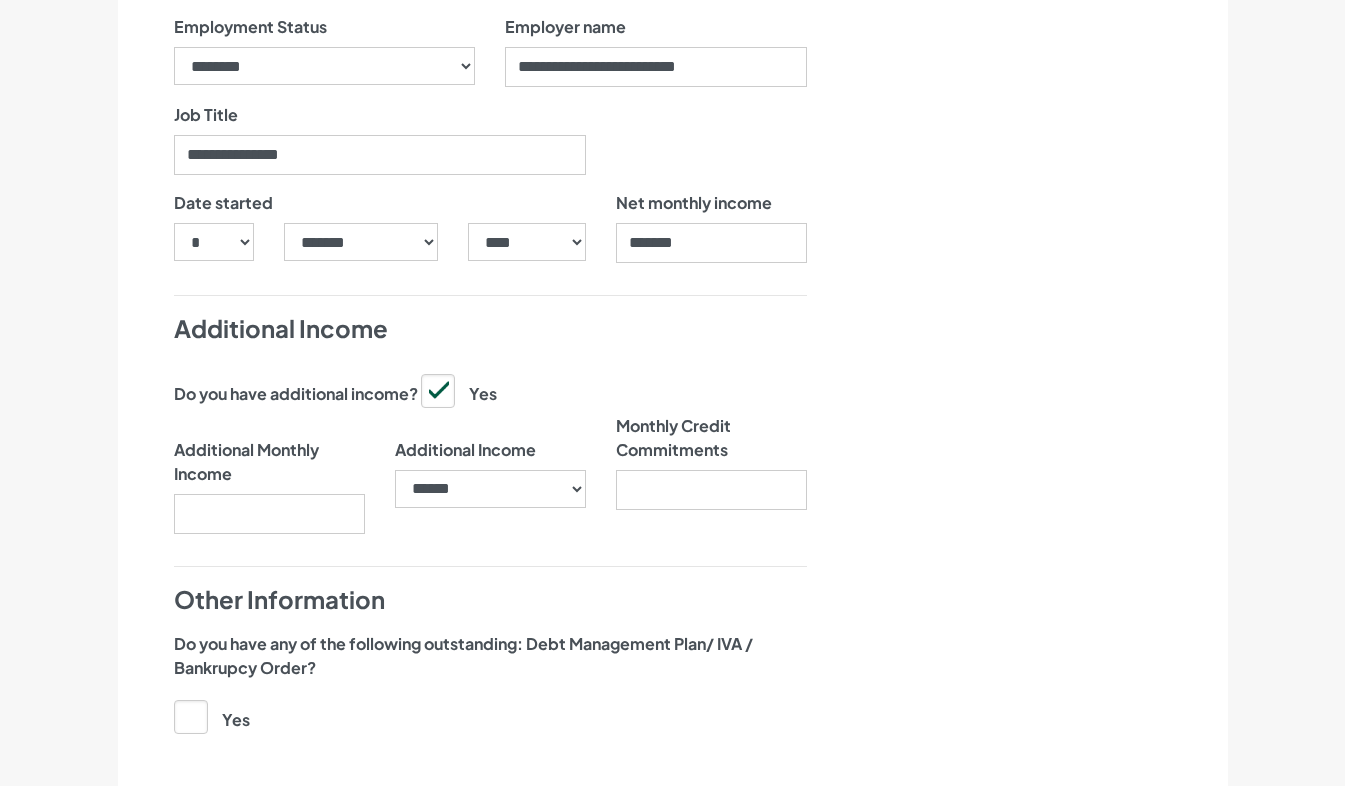 click on "Yes" at bounding box center (459, 390) 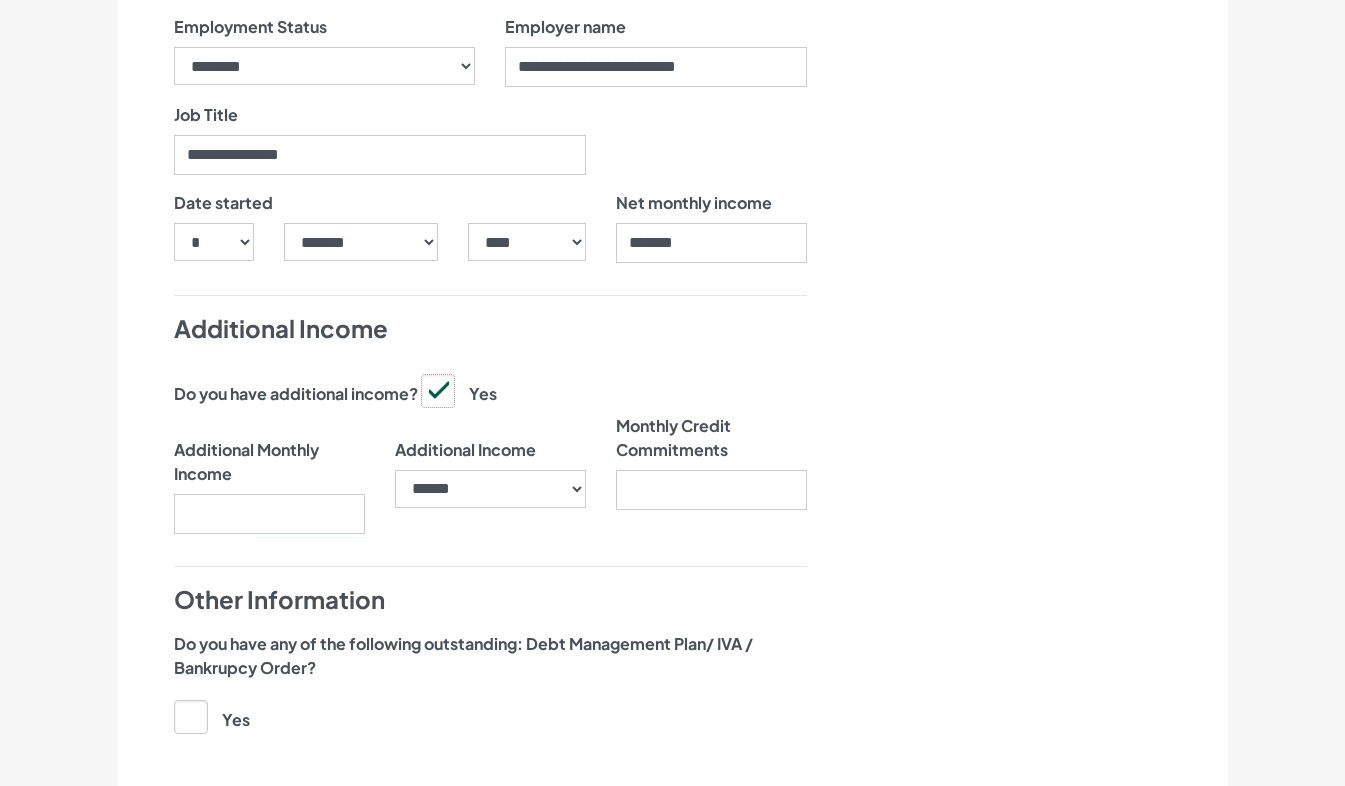click on "Yes" at bounding box center [-9572, 389] 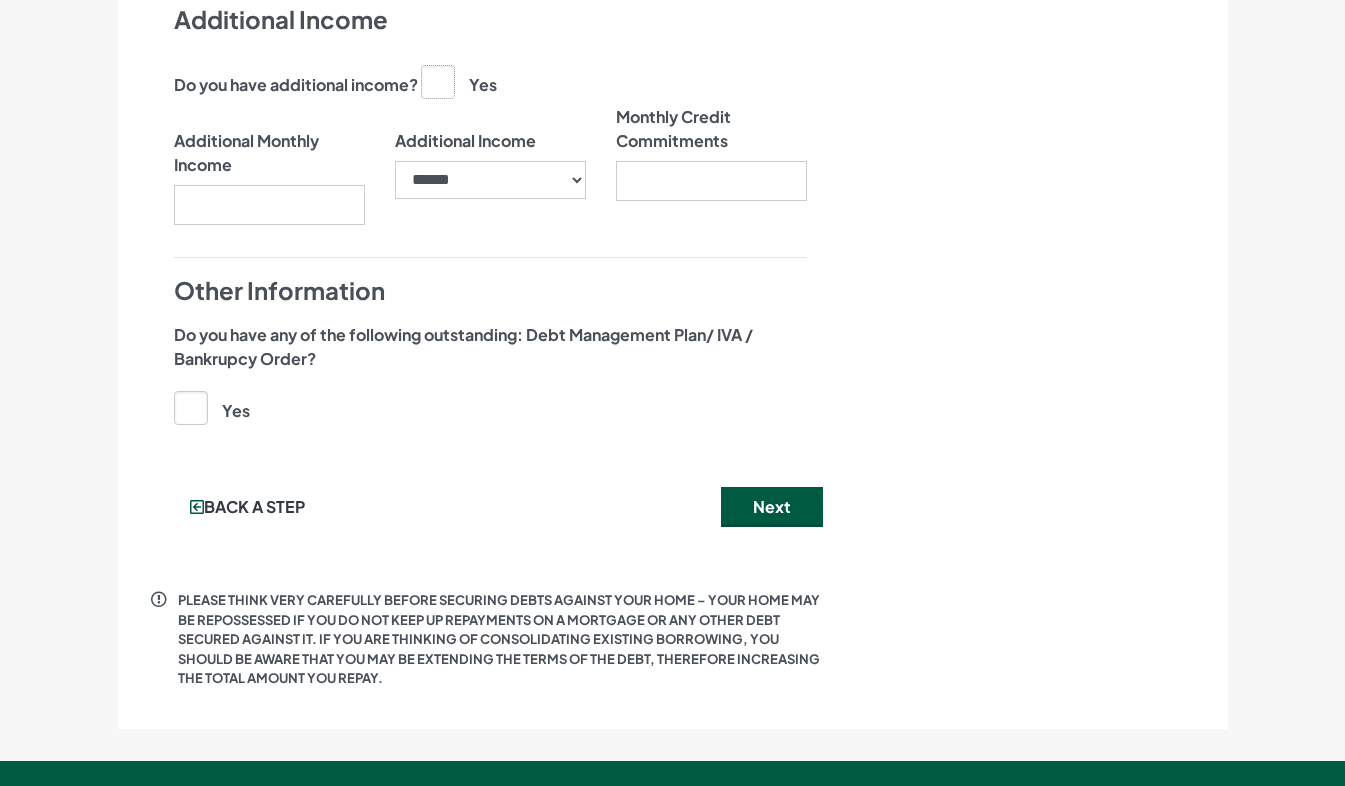 scroll, scrollTop: 2476, scrollLeft: 0, axis: vertical 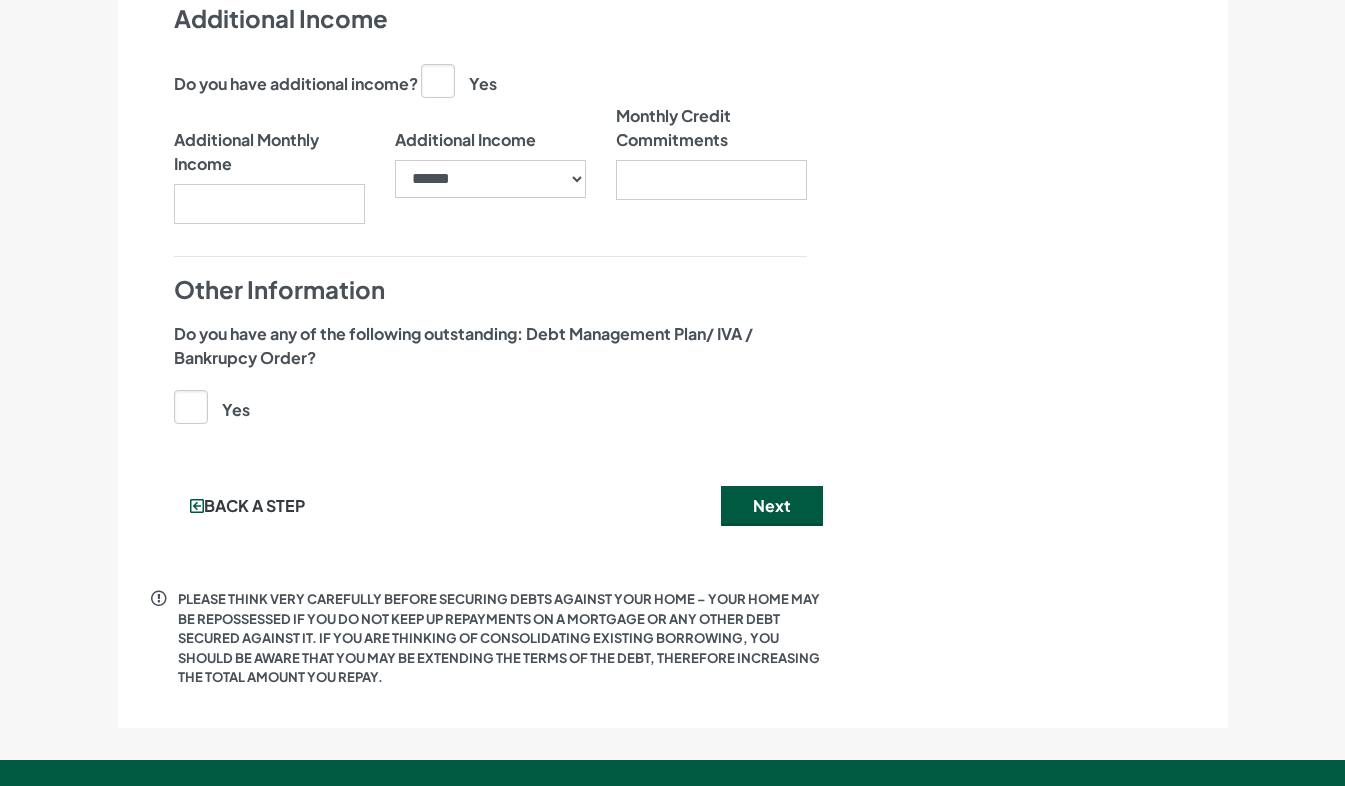 click on "Yes" at bounding box center (212, 406) 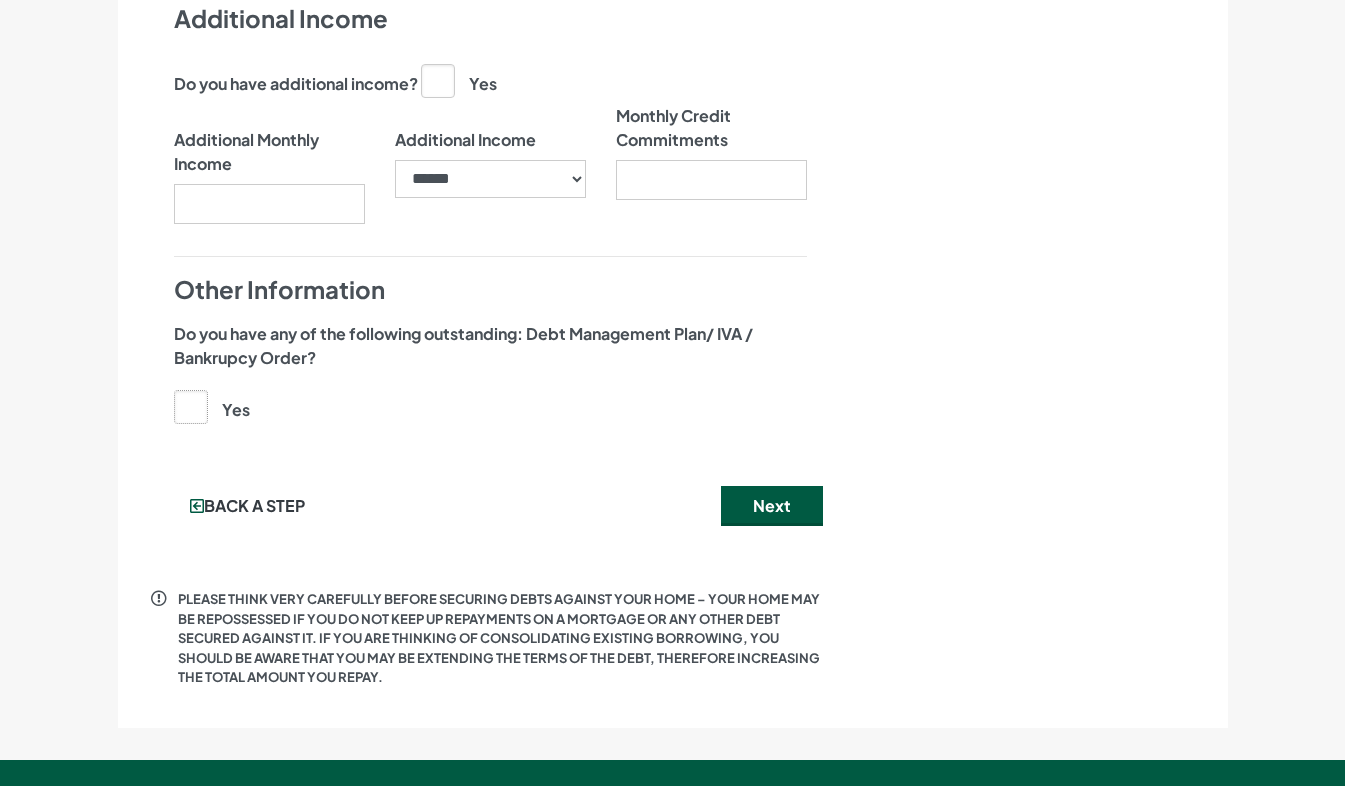 click on "Yes" at bounding box center (-9819, 406) 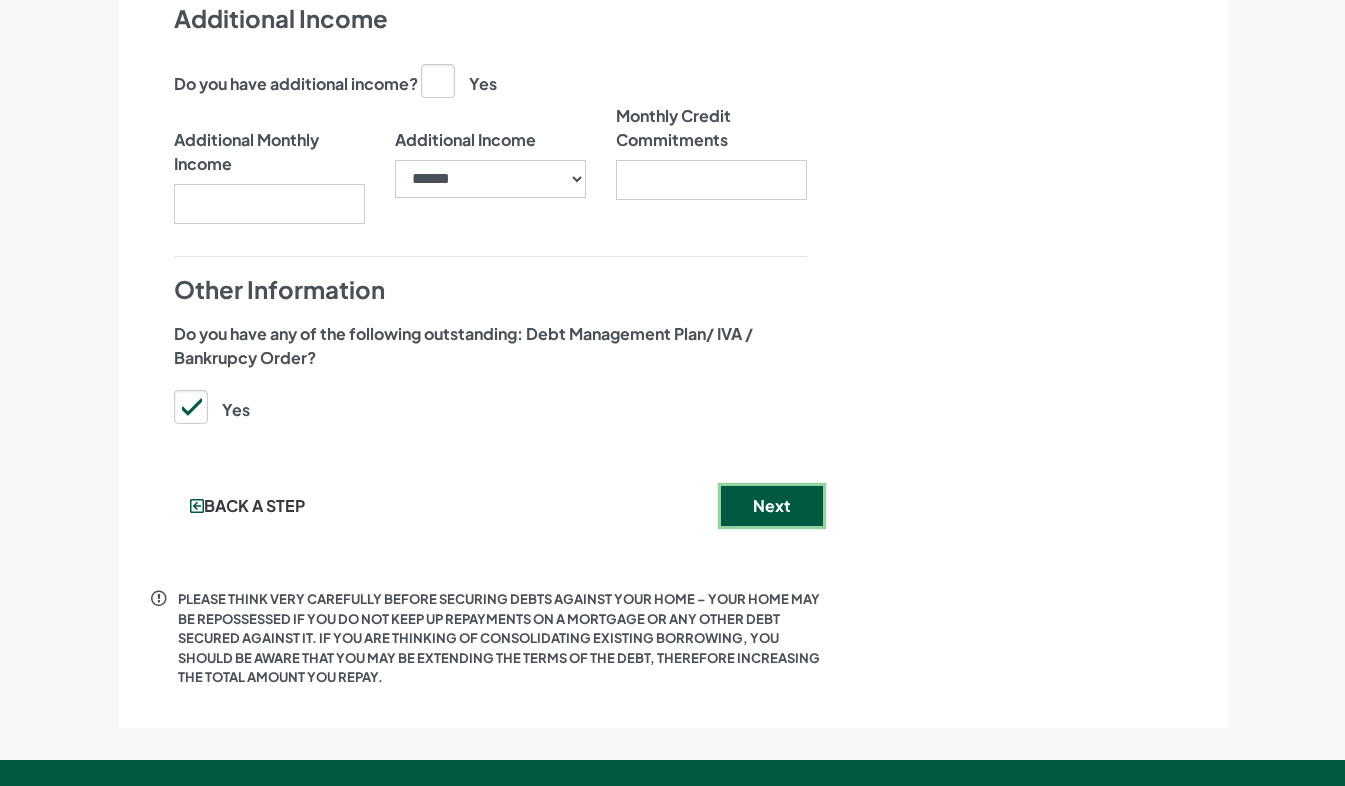 click on "Next" at bounding box center [772, 506] 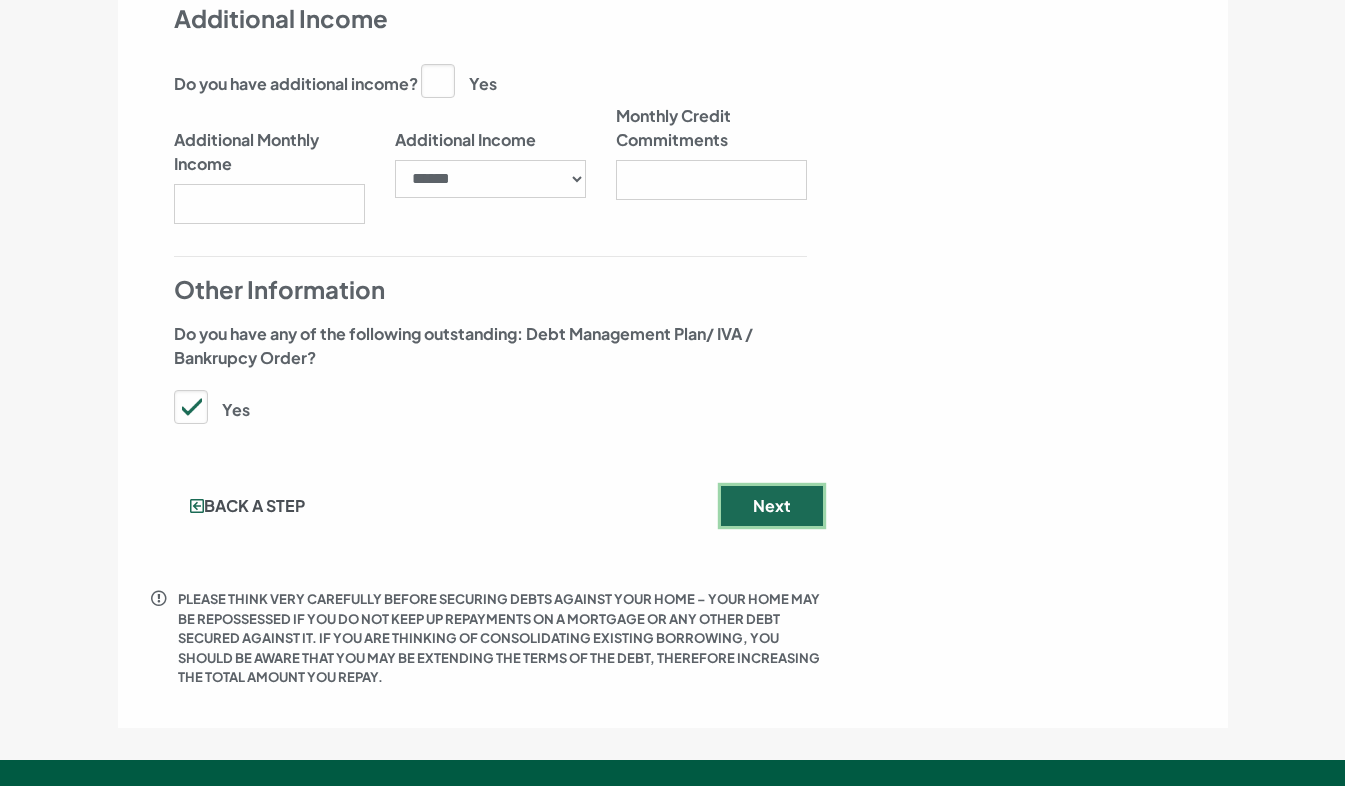 scroll, scrollTop: 0, scrollLeft: 0, axis: both 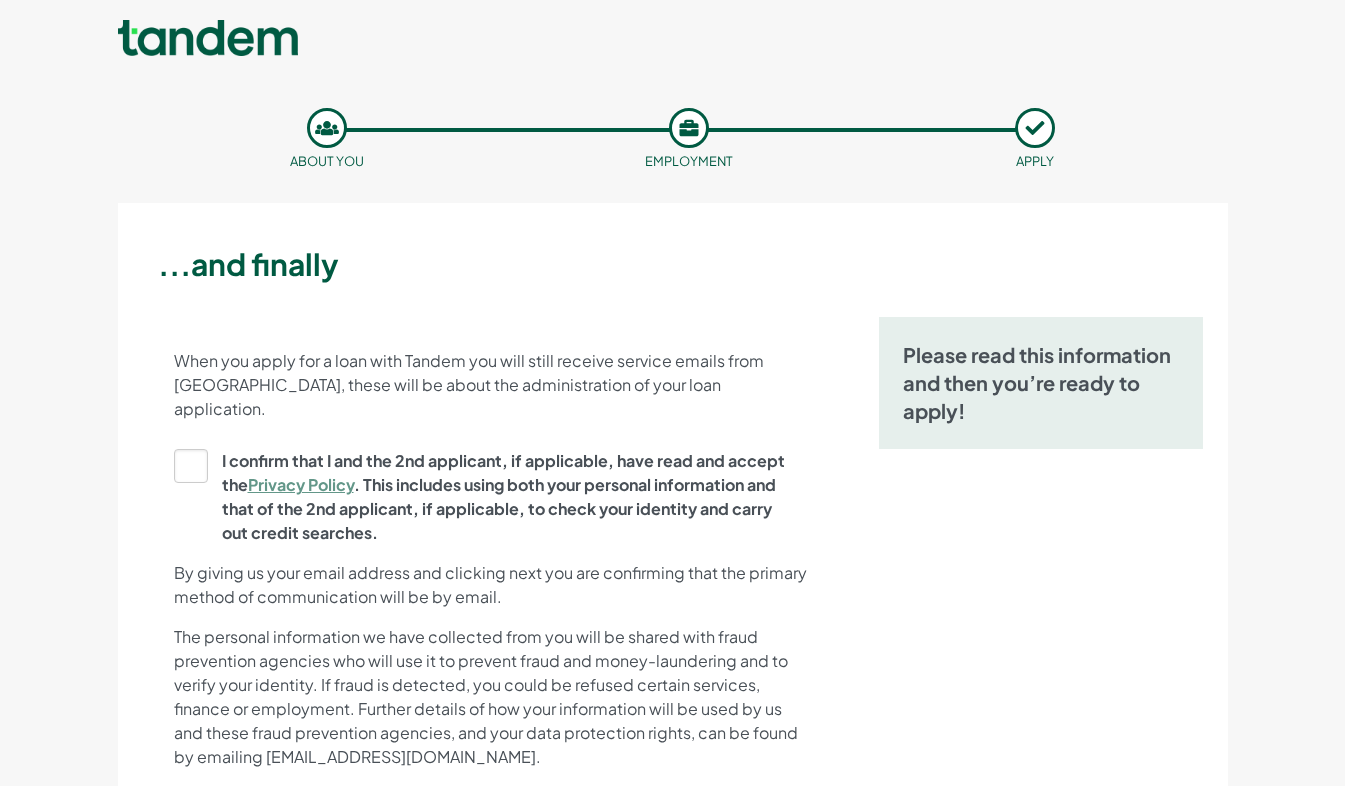 click on "I confirm that I and the 2nd applicant, if applicable, have read and accept the  Privacy Policy . This includes using both your personal information and that of the 2nd applicant, if applicable, to check your identity and carry out credit searches." at bounding box center (484, 497) 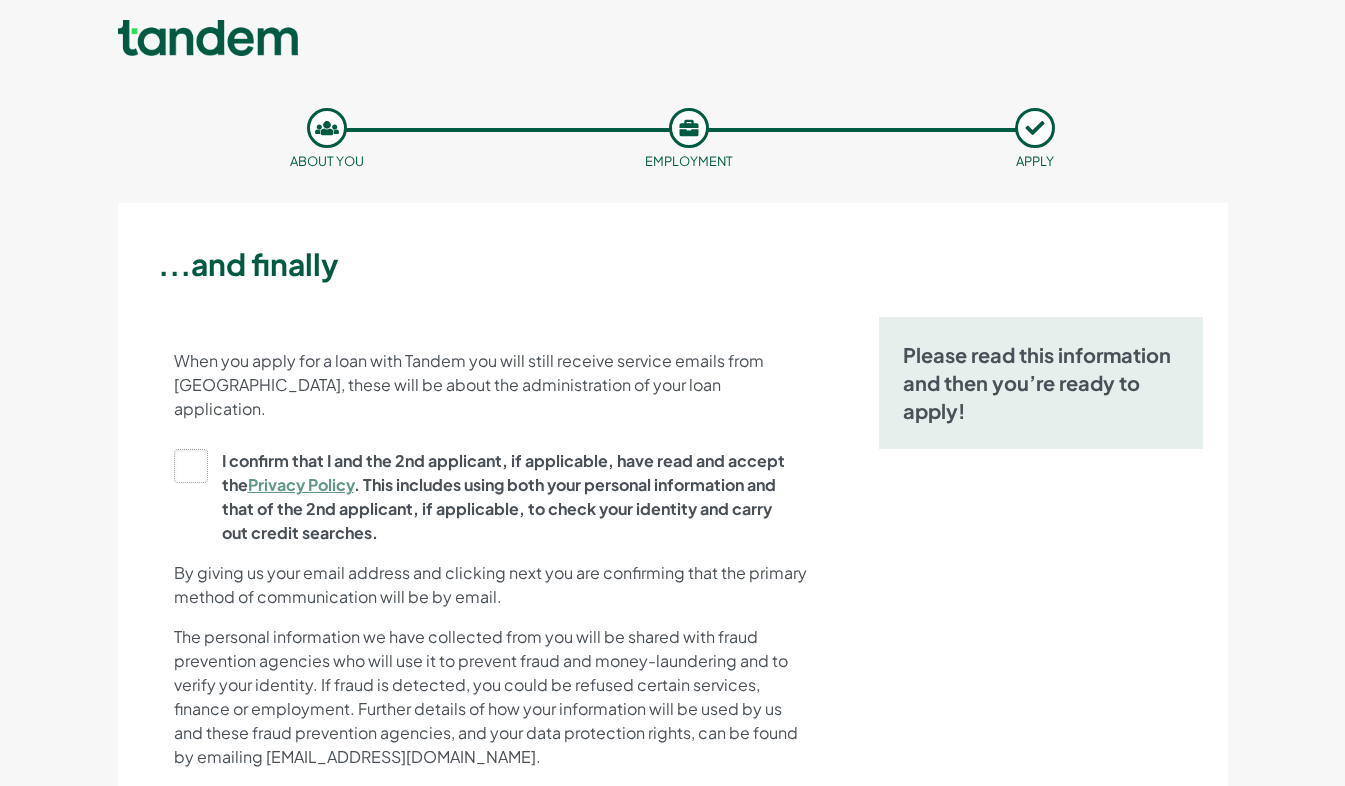 click on "I confirm that I and the 2nd applicant, if applicable, have read and accept the  Privacy Policy . This includes using both your personal information and that of the 2nd applicant, if applicable, to check your identity and carry out credit searches." at bounding box center [-9819, 497] 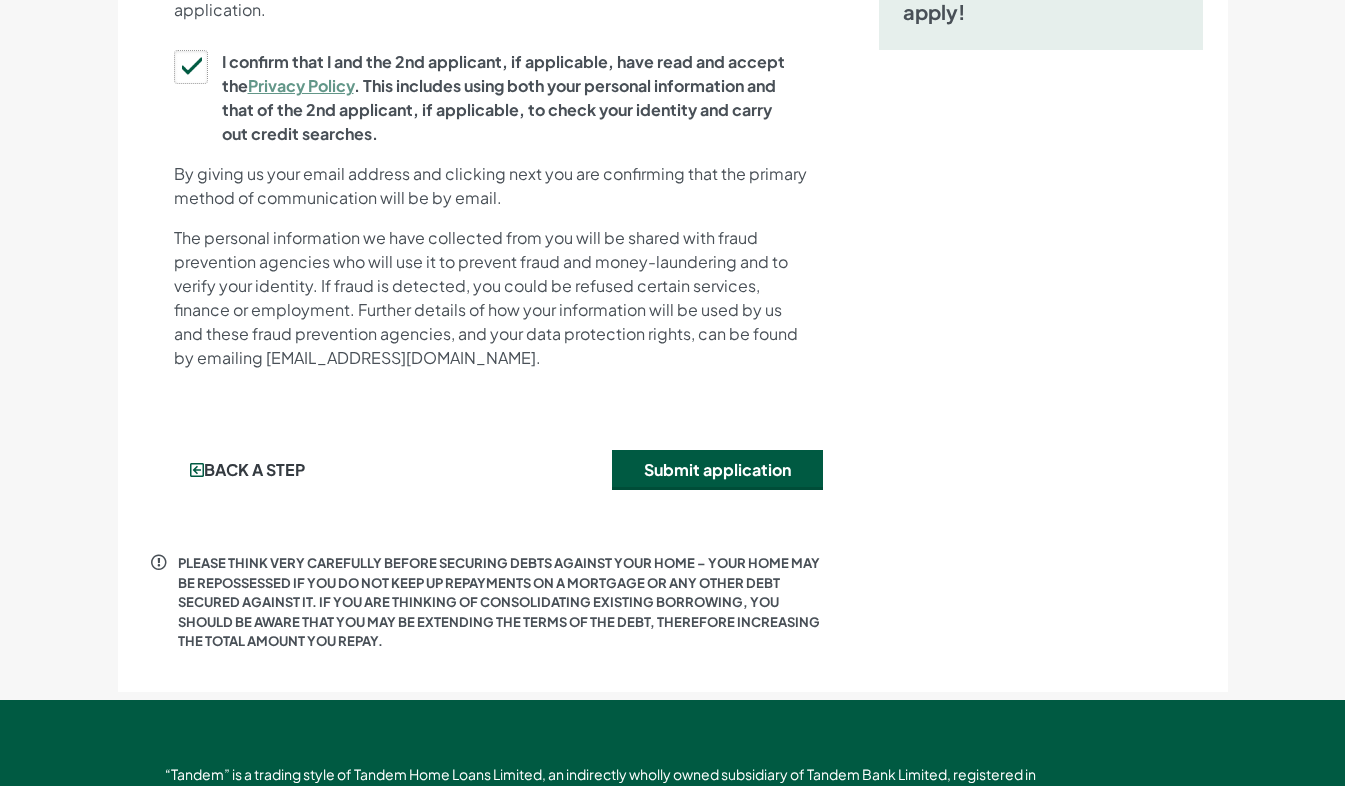 scroll, scrollTop: 402, scrollLeft: 0, axis: vertical 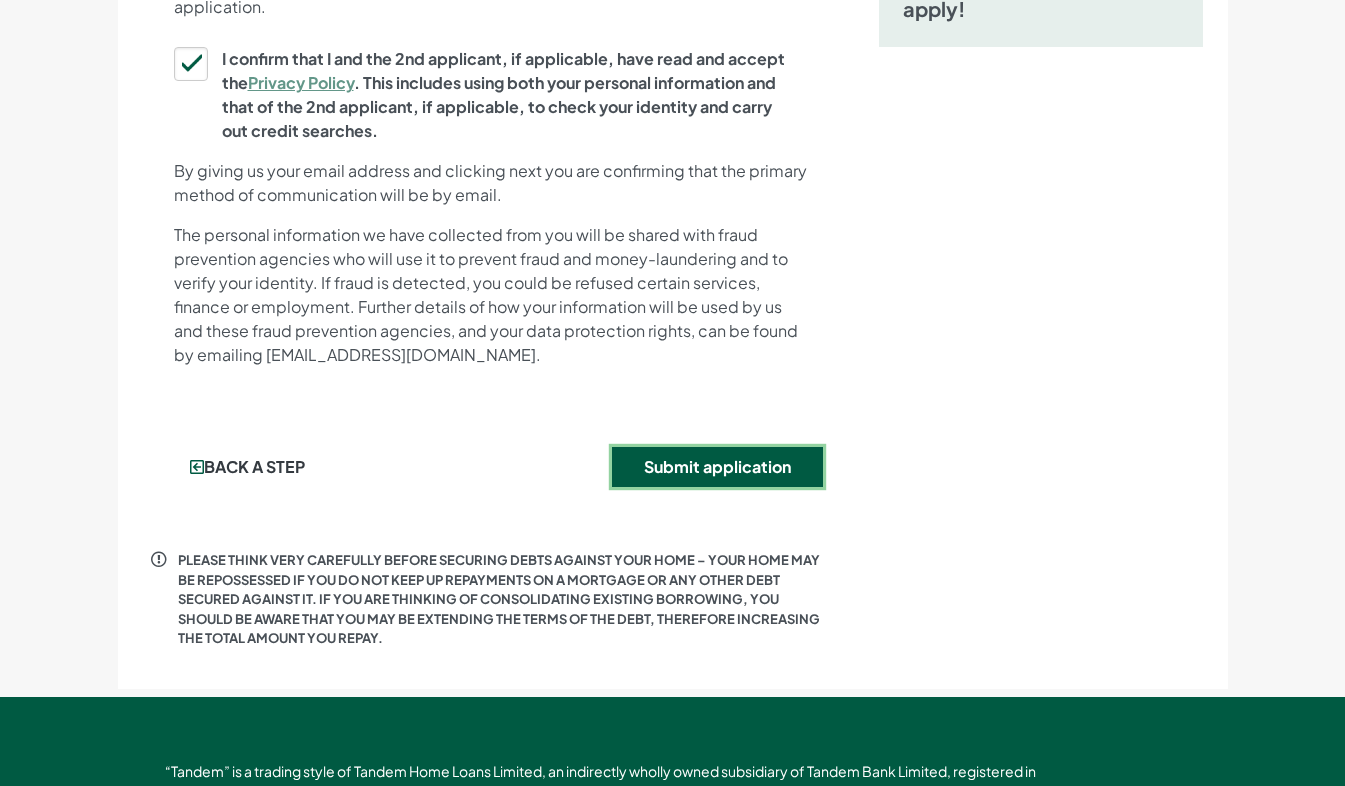 click on "Submit application" at bounding box center [717, 467] 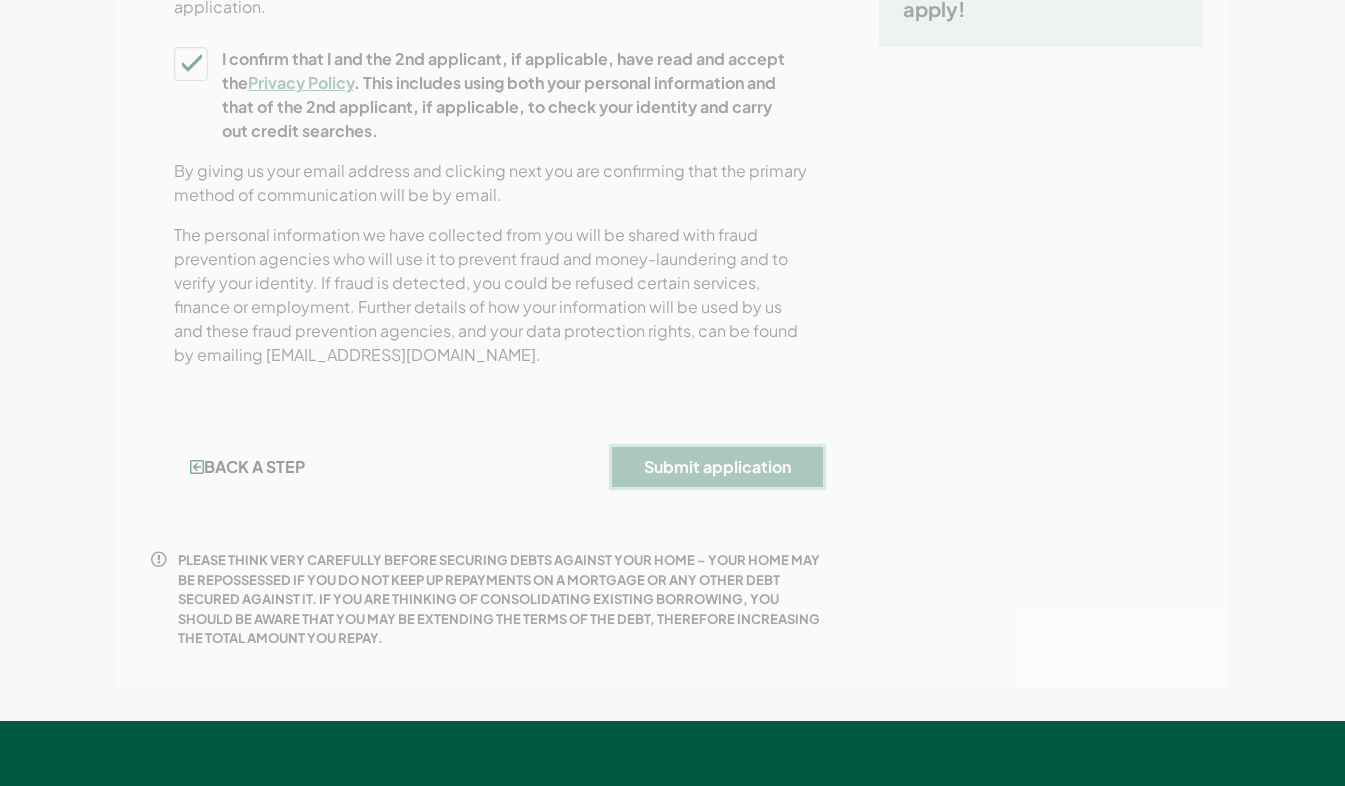 scroll, scrollTop: 0, scrollLeft: 0, axis: both 